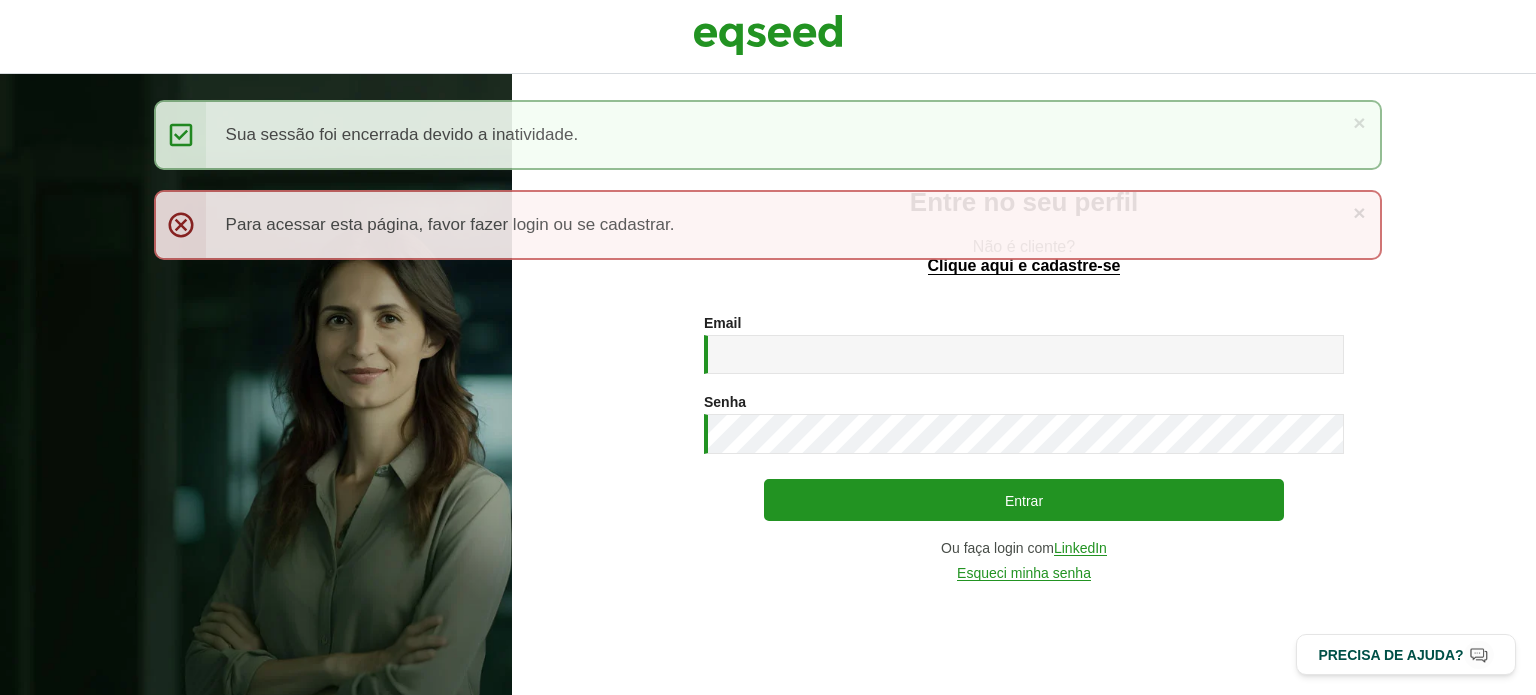 scroll, scrollTop: 0, scrollLeft: 0, axis: both 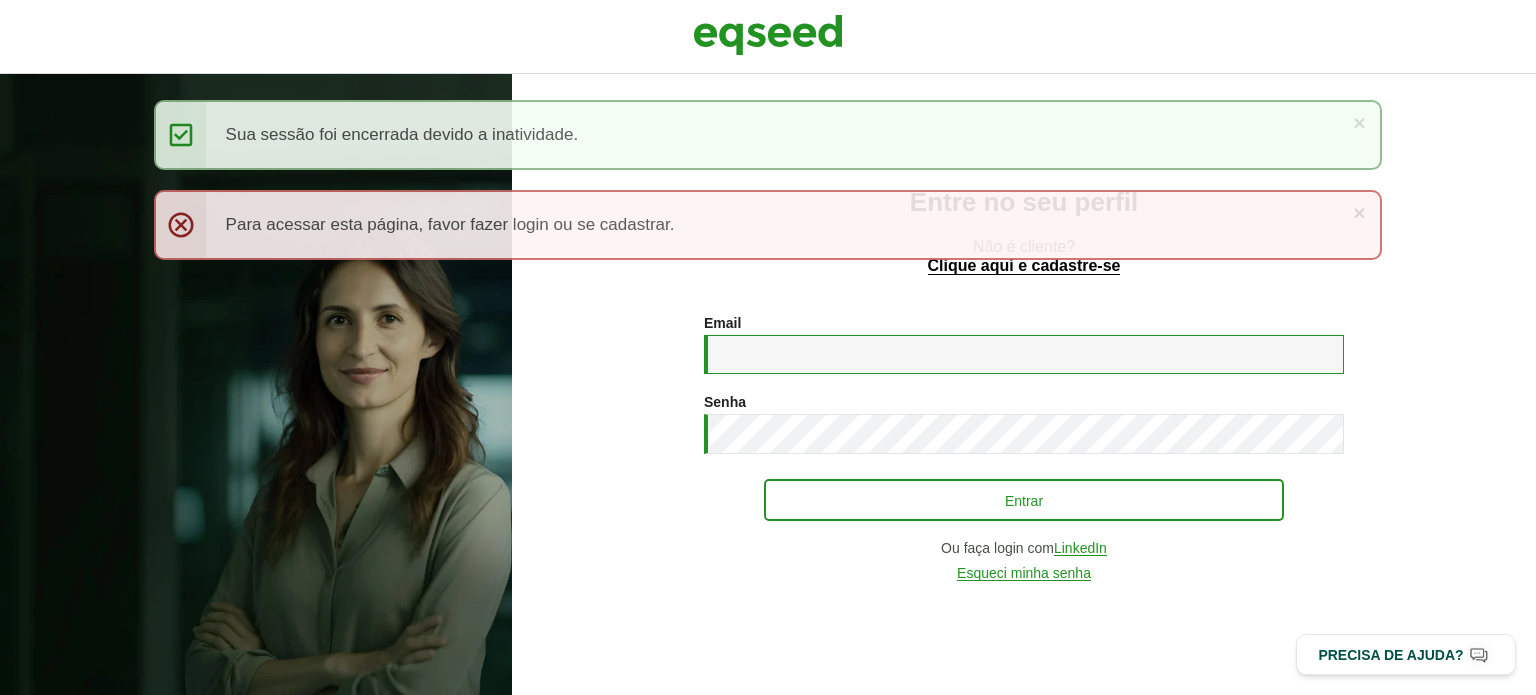 type on "**********" 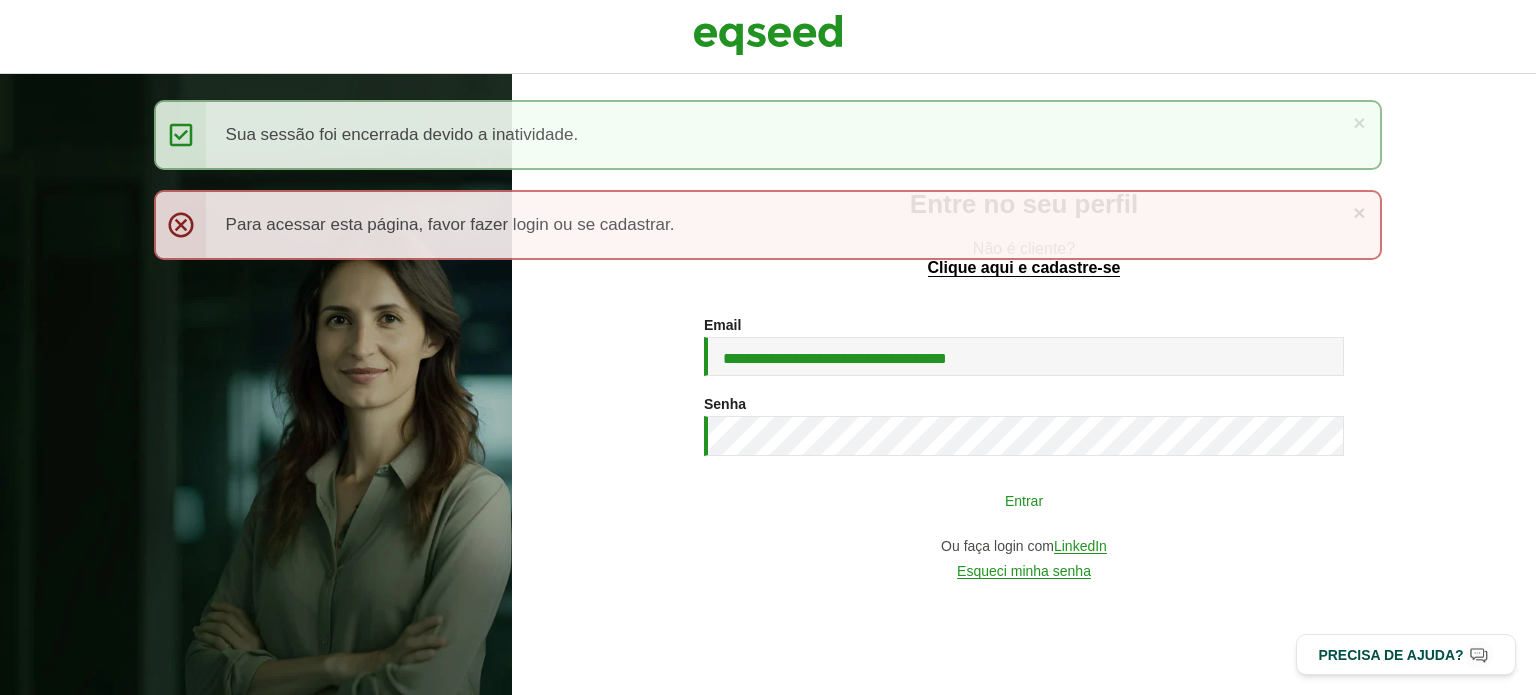 click on "Entrar" at bounding box center [1024, 500] 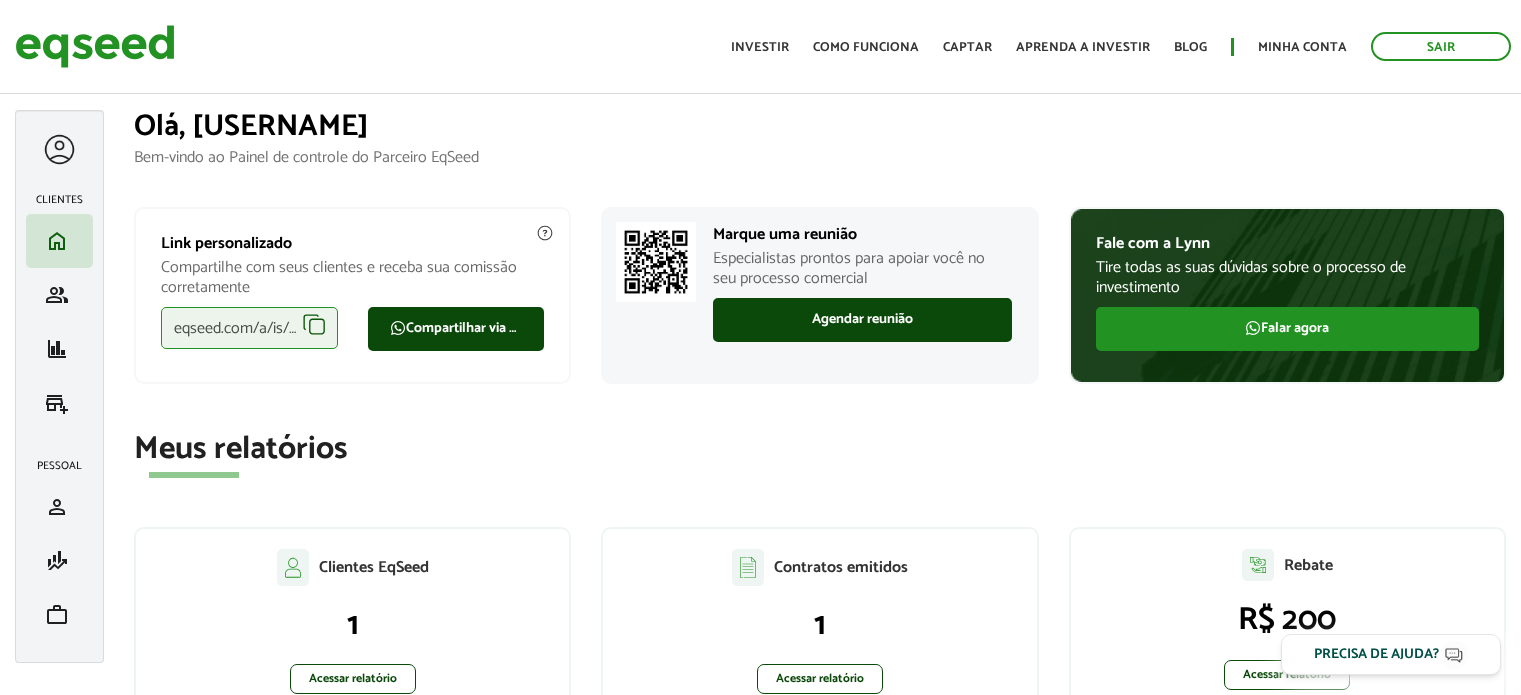 scroll, scrollTop: 0, scrollLeft: 0, axis: both 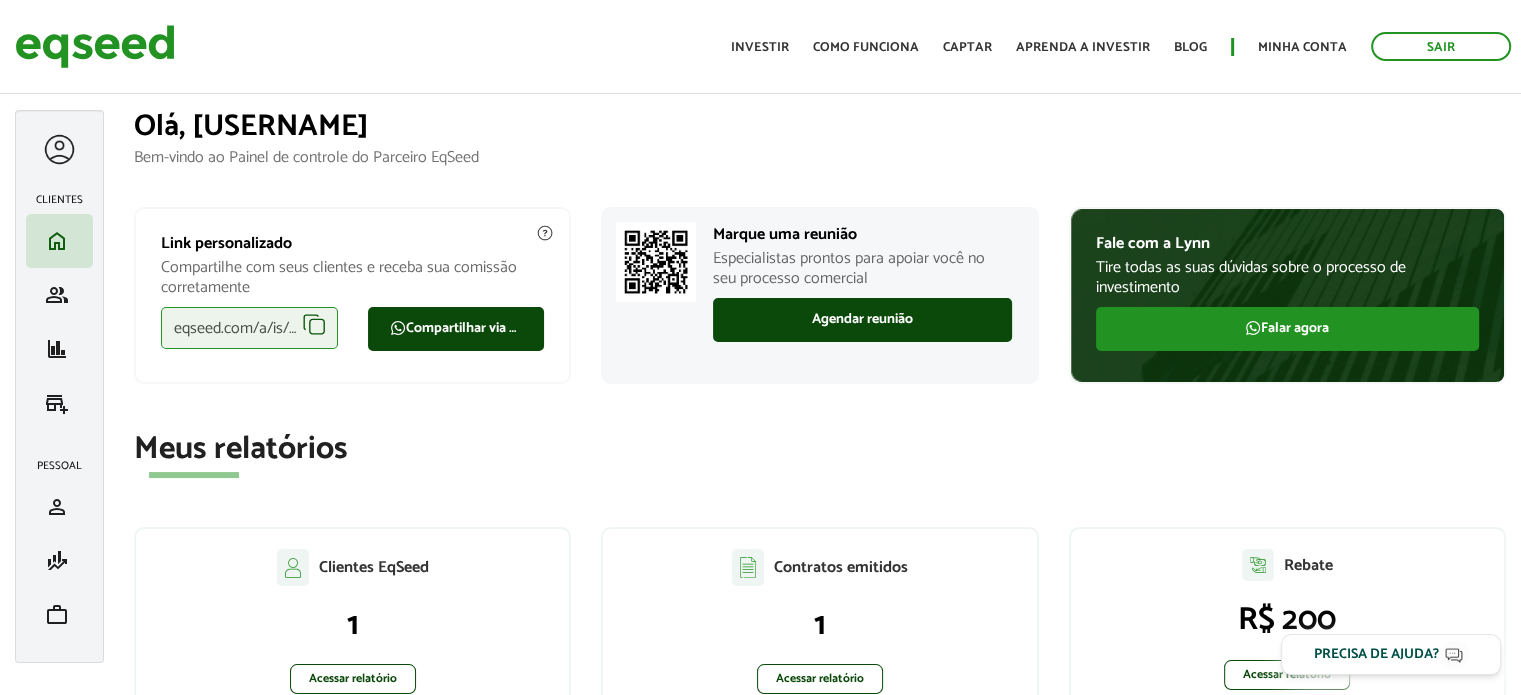 click on "eqseed.com/a/is/cleiton.nascimento" at bounding box center (249, 328) 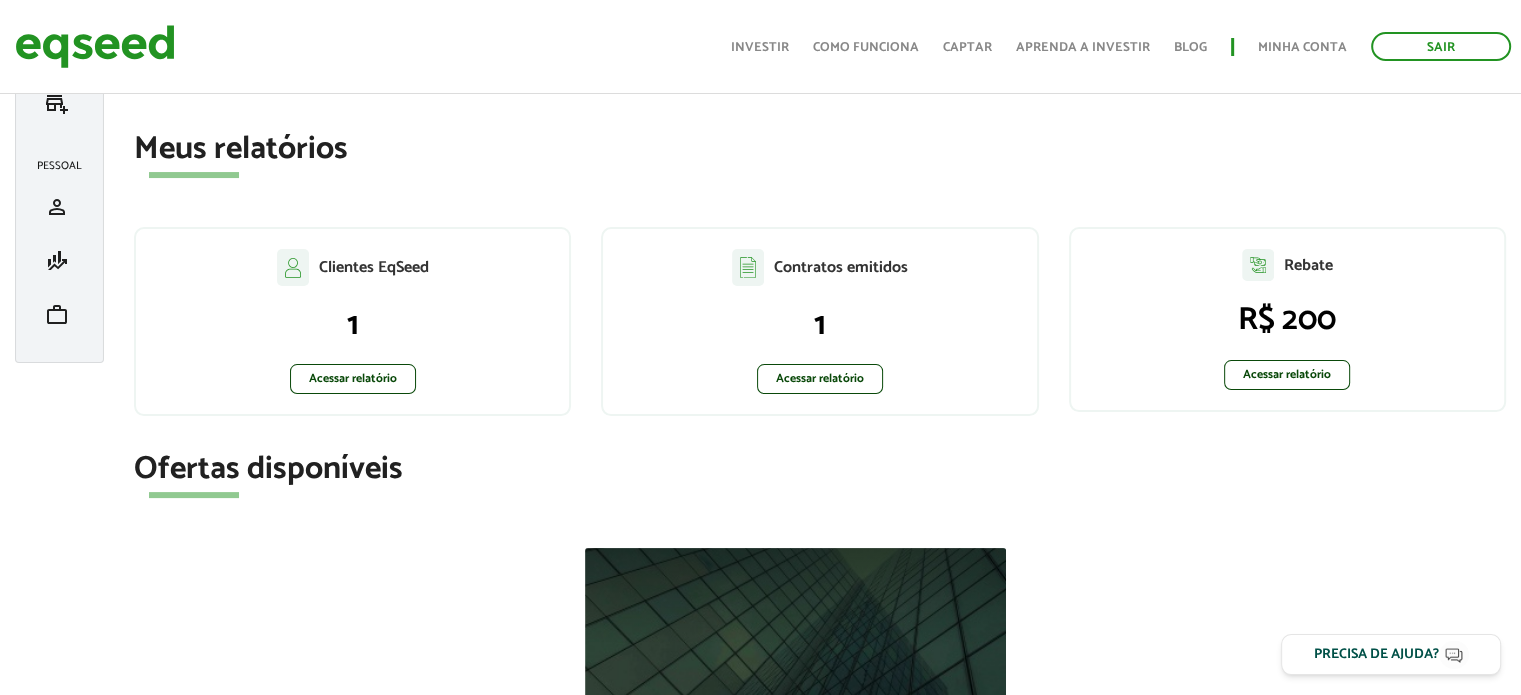scroll, scrollTop: 0, scrollLeft: 0, axis: both 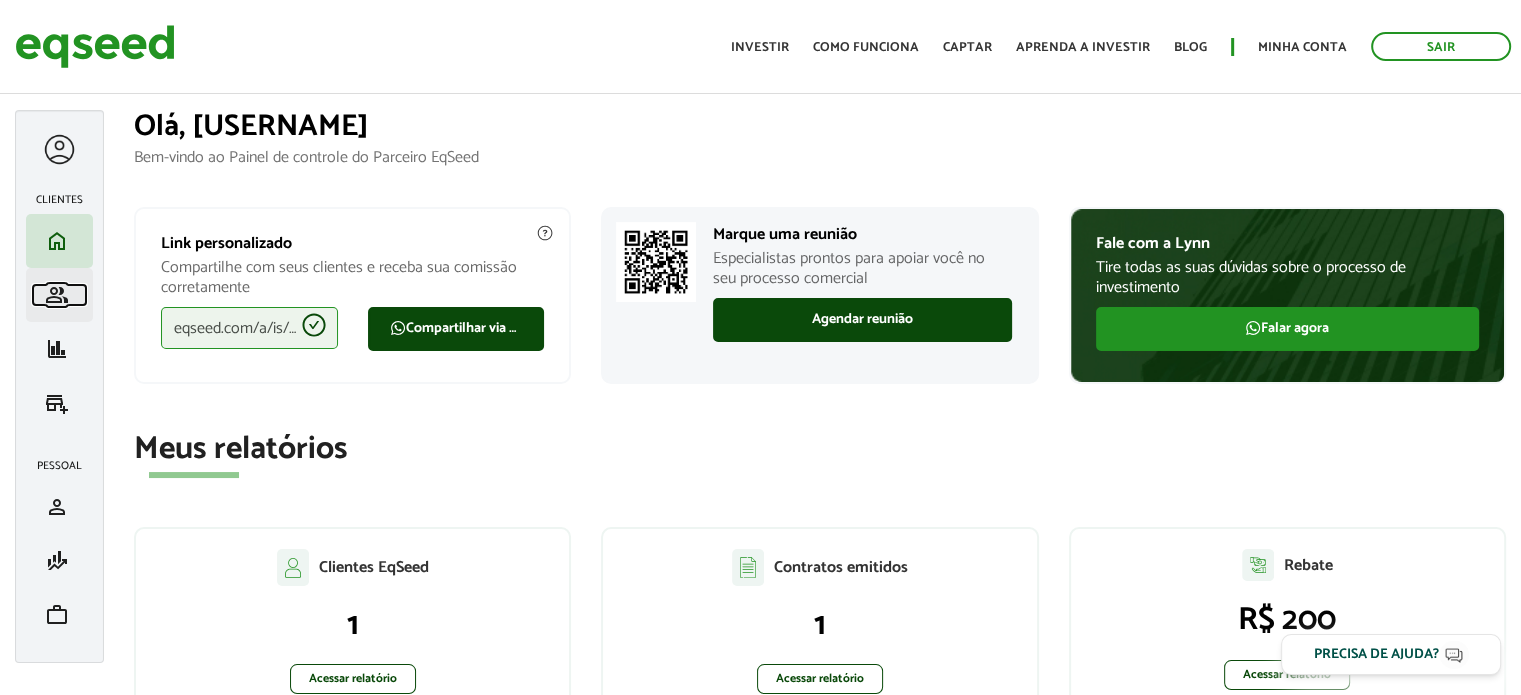 click on "group" at bounding box center [57, 295] 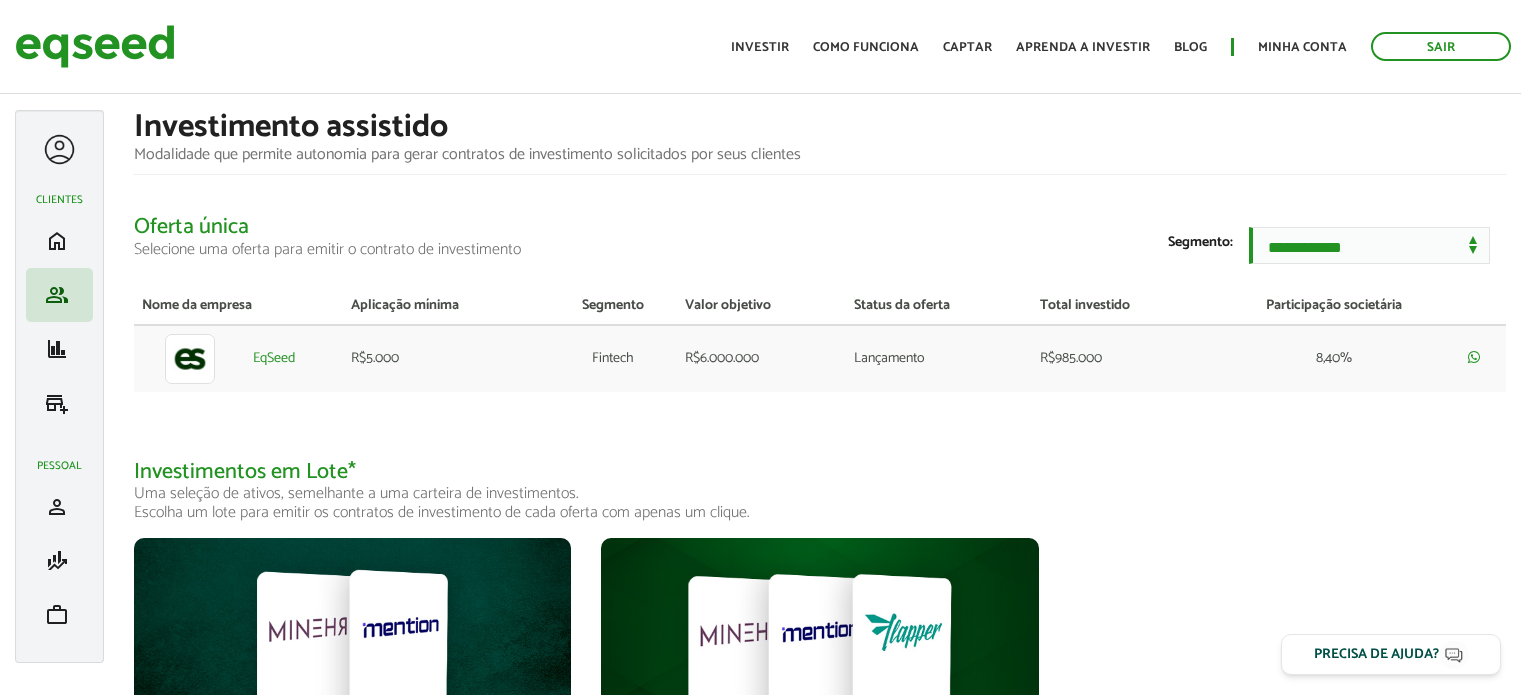 scroll, scrollTop: 0, scrollLeft: 0, axis: both 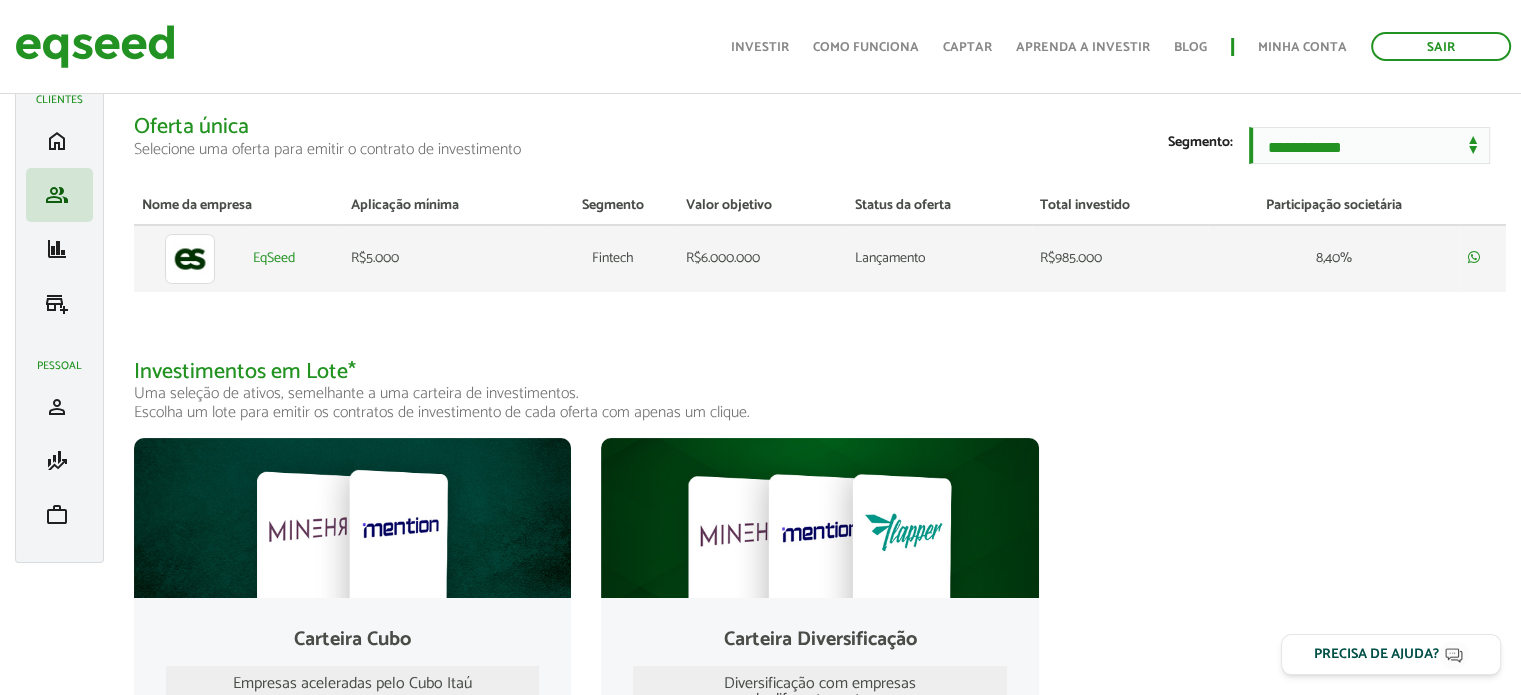 click on "Fintech" at bounding box center (612, 258) 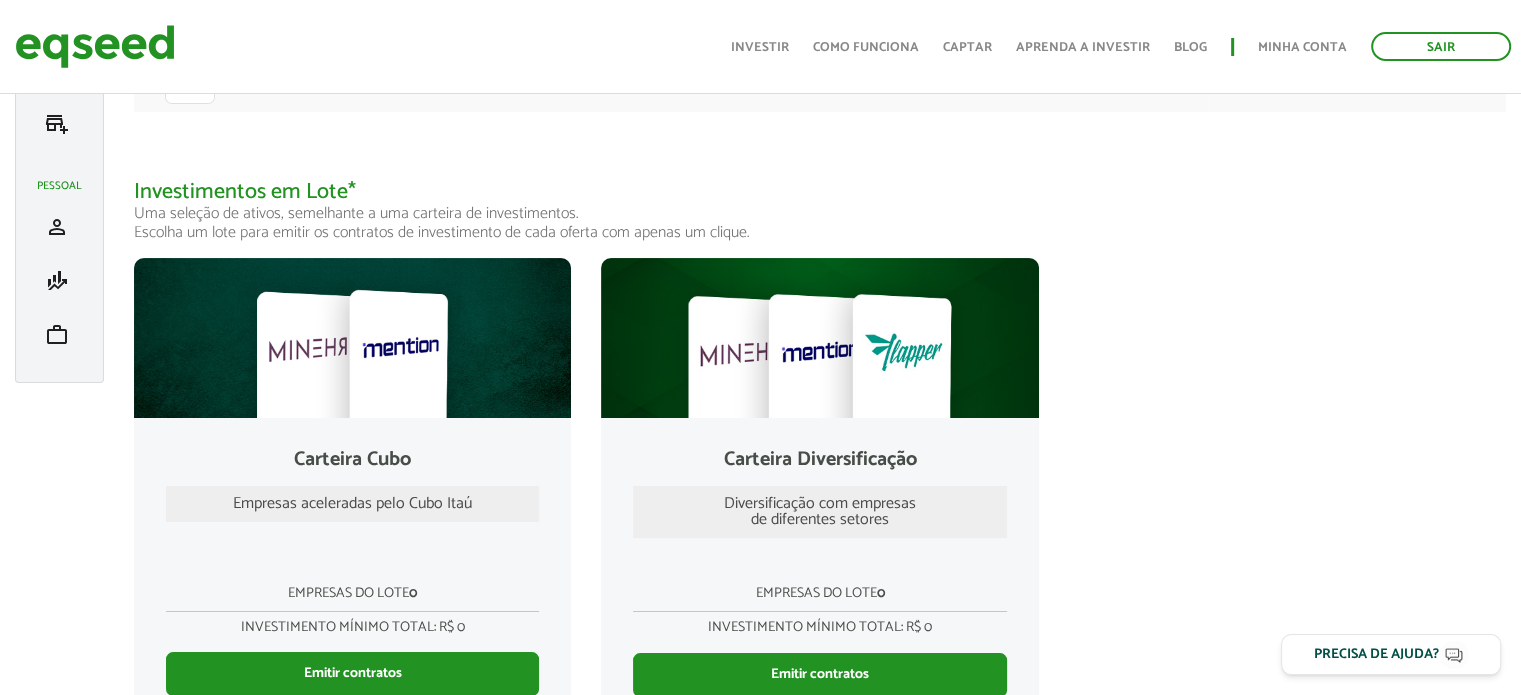 scroll, scrollTop: 0, scrollLeft: 0, axis: both 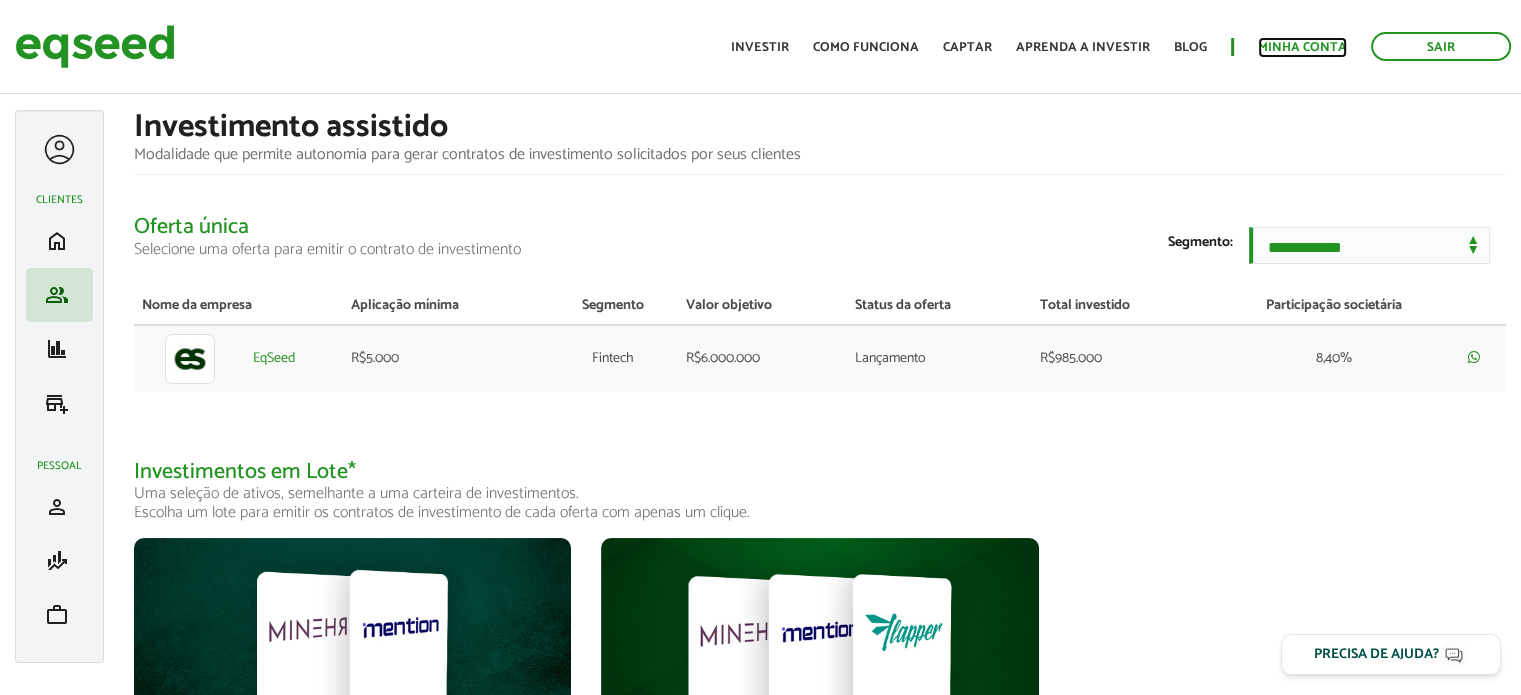 click on "Minha conta" at bounding box center [1302, 47] 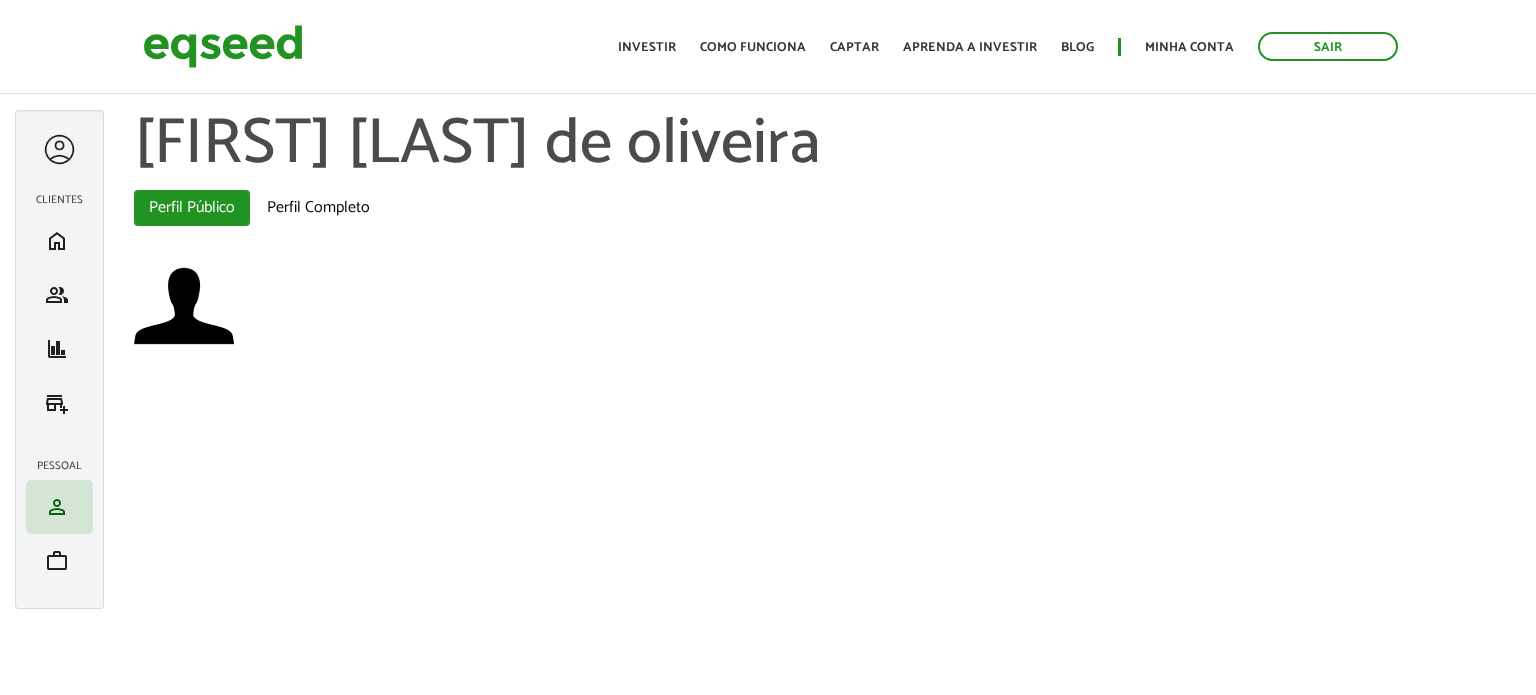scroll, scrollTop: 0, scrollLeft: 0, axis: both 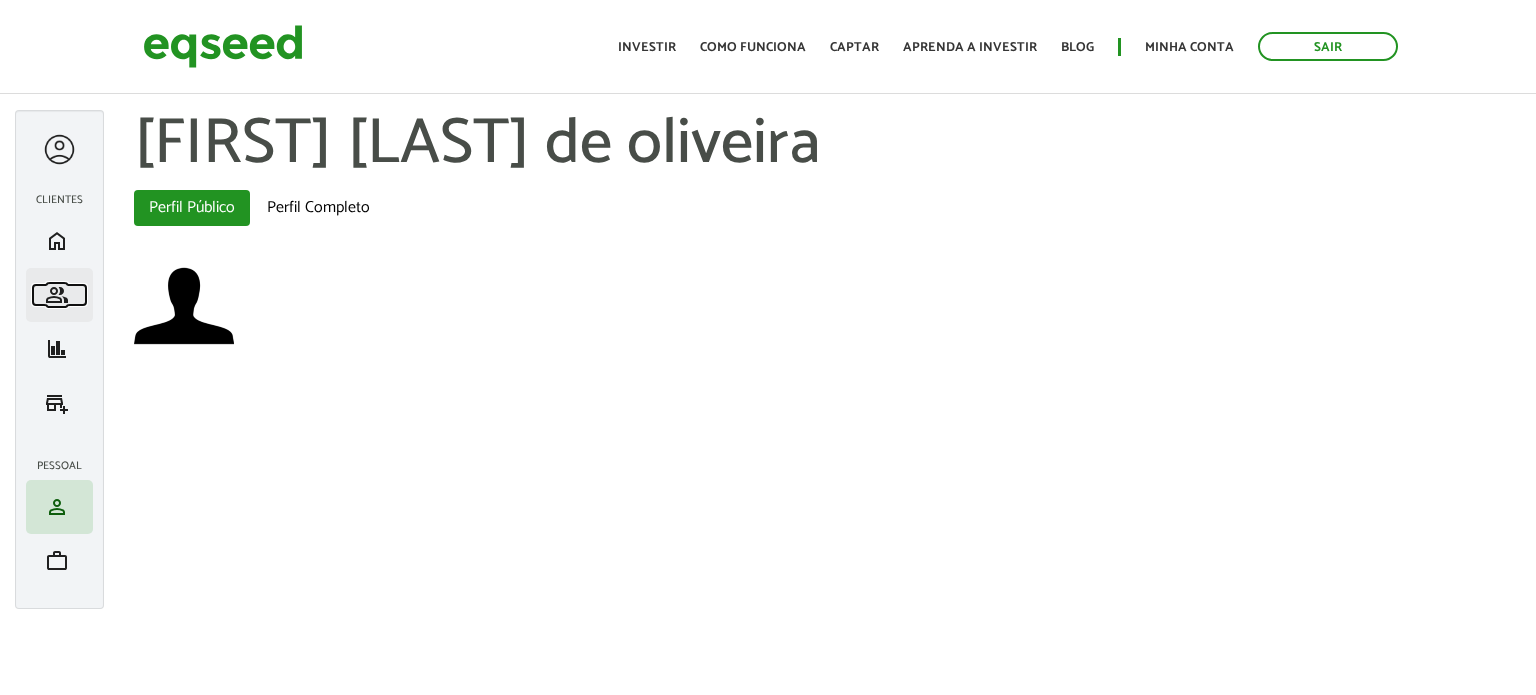 click on "group" at bounding box center [57, 295] 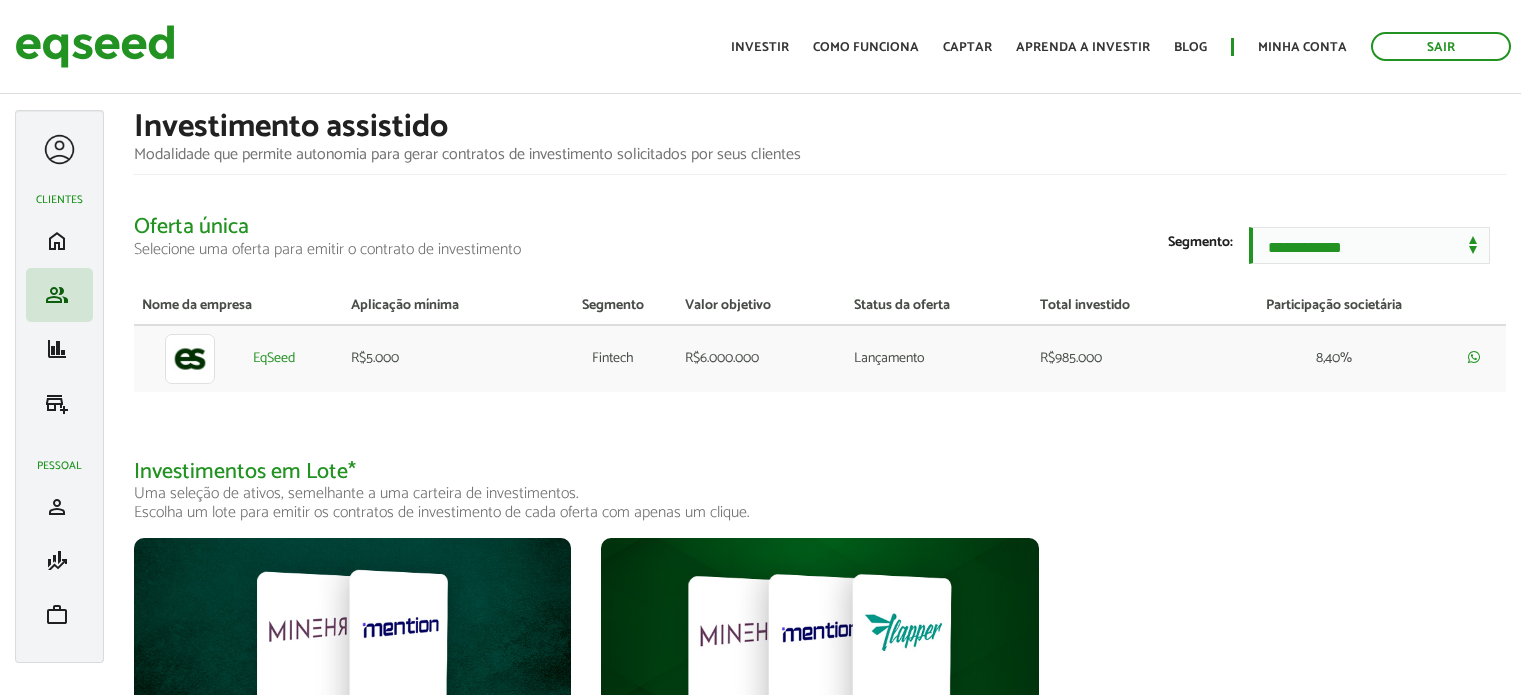 scroll, scrollTop: 0, scrollLeft: 0, axis: both 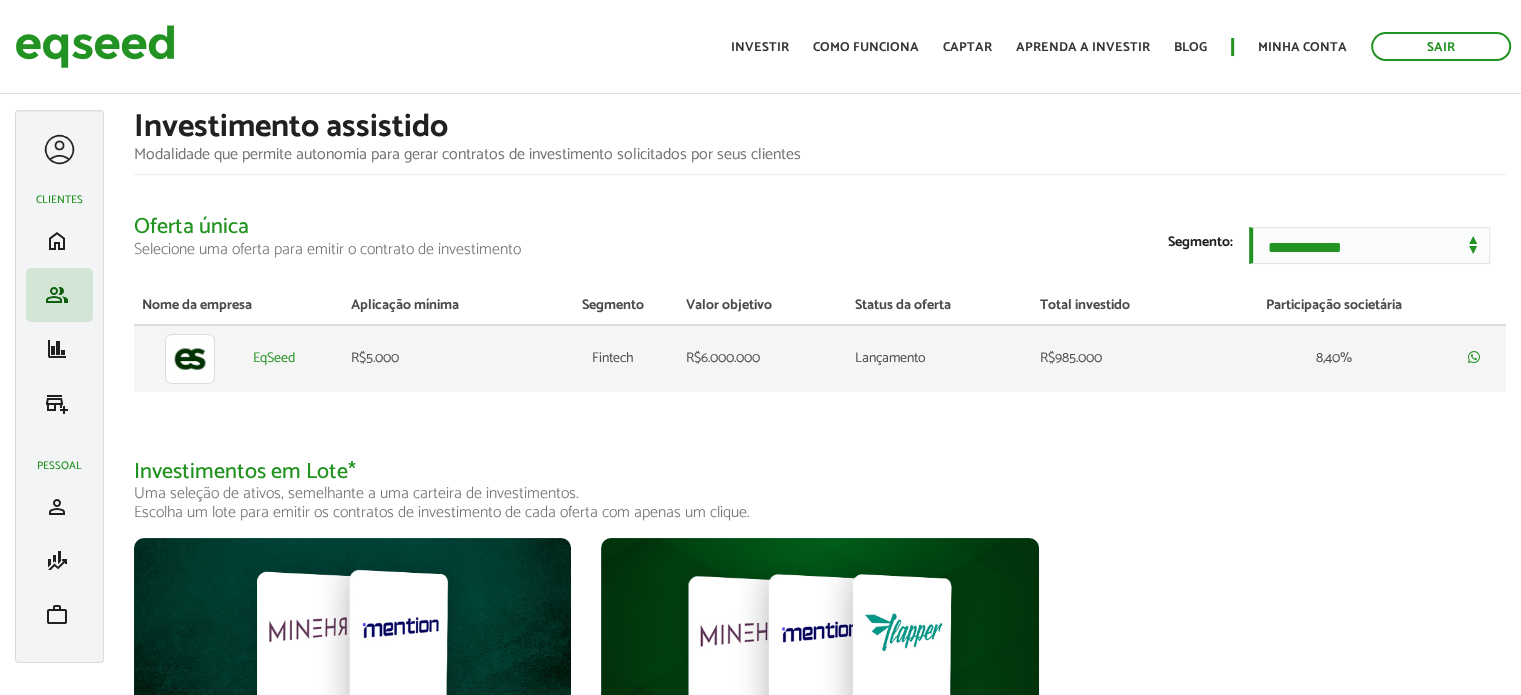 click on "Fintech" at bounding box center (612, 358) 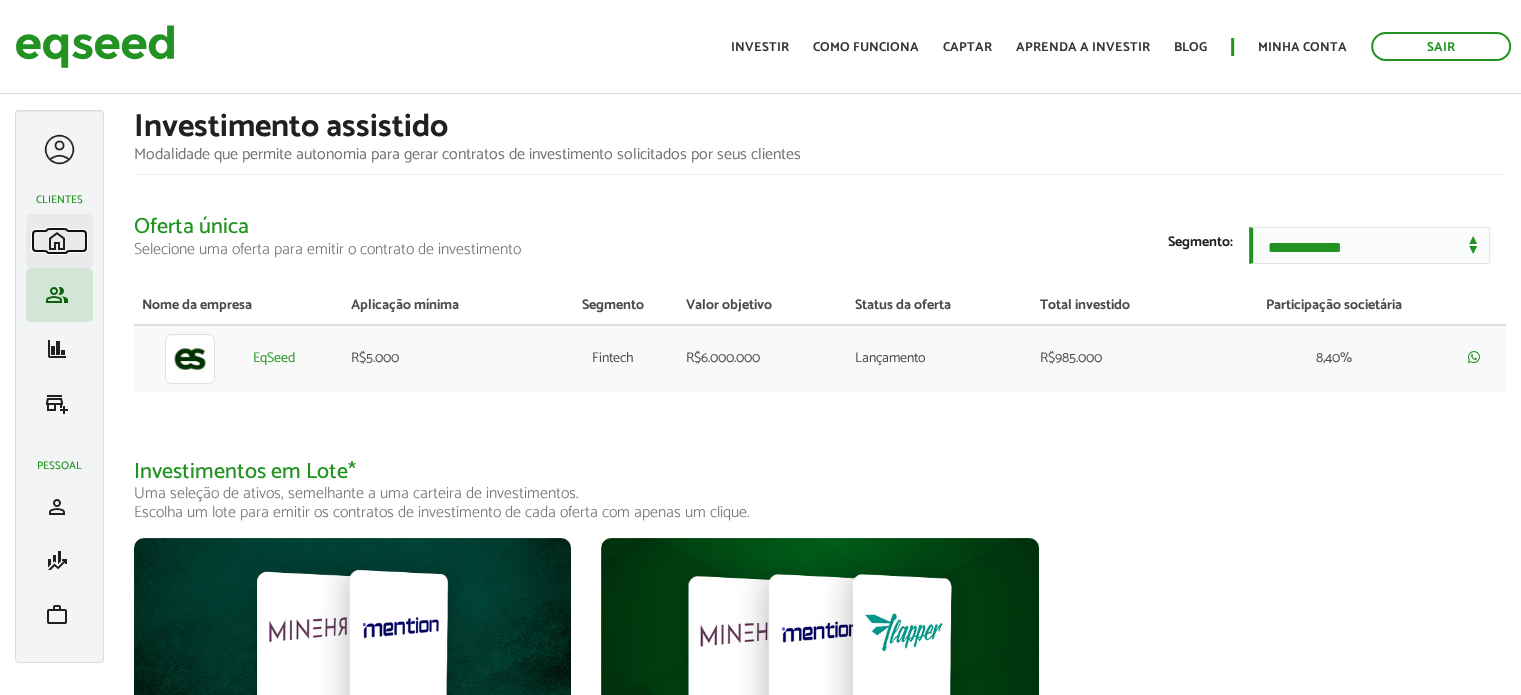 click on "home" at bounding box center [57, 241] 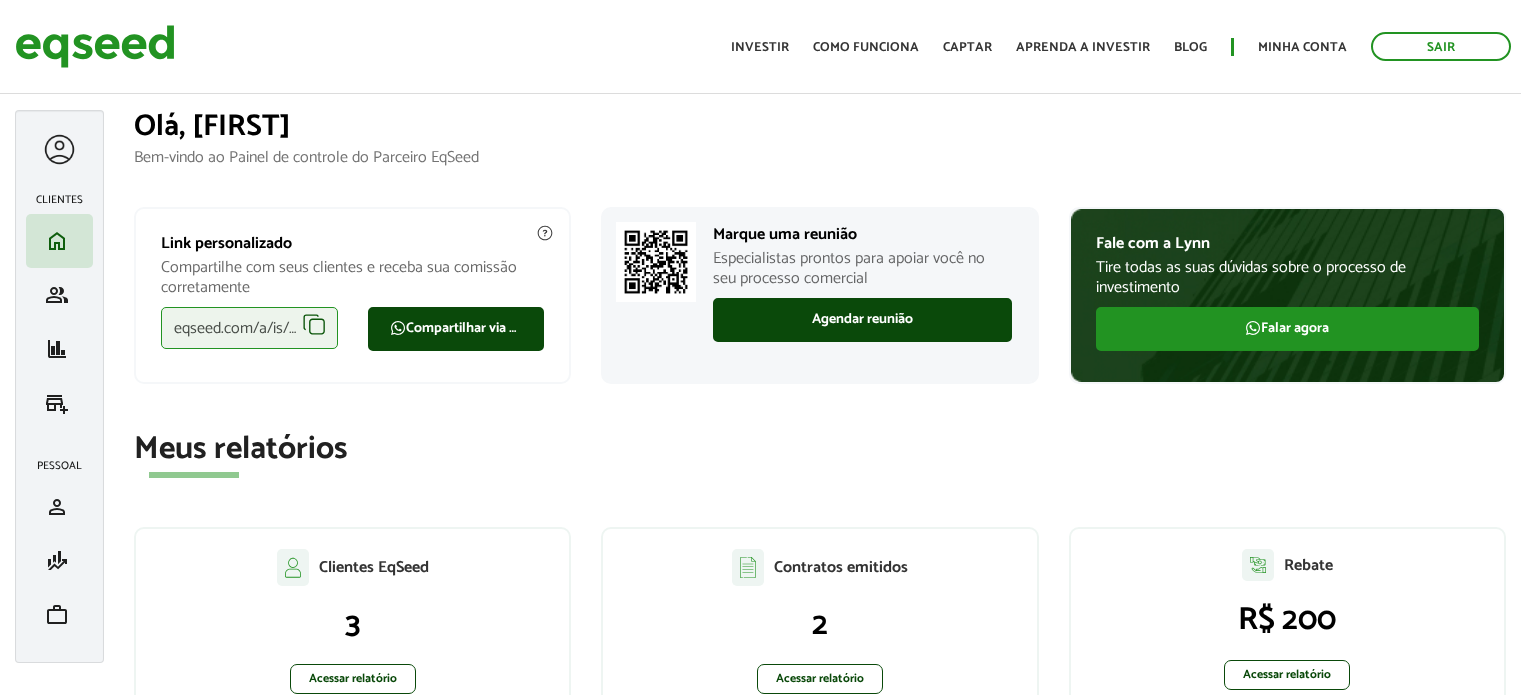 scroll, scrollTop: 0, scrollLeft: 0, axis: both 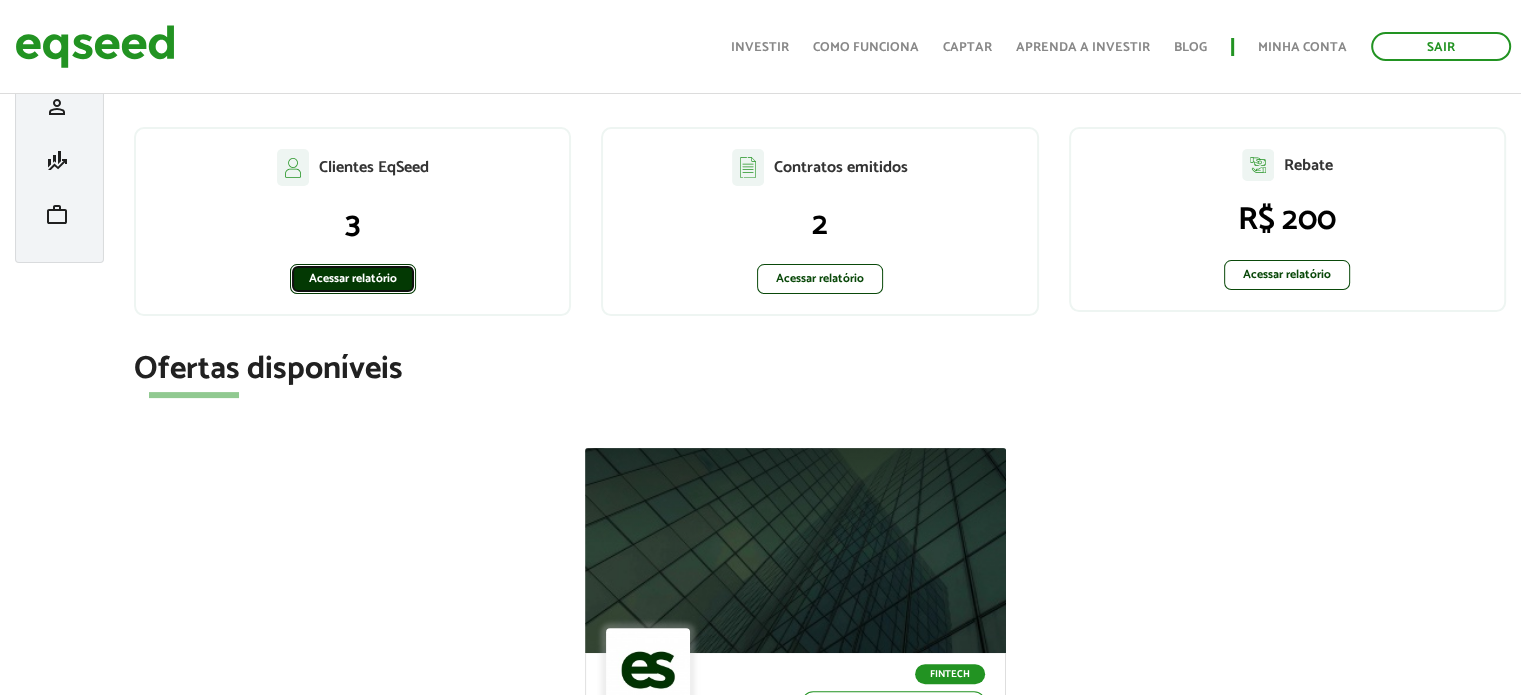 click on "Acessar relatório" at bounding box center [353, 279] 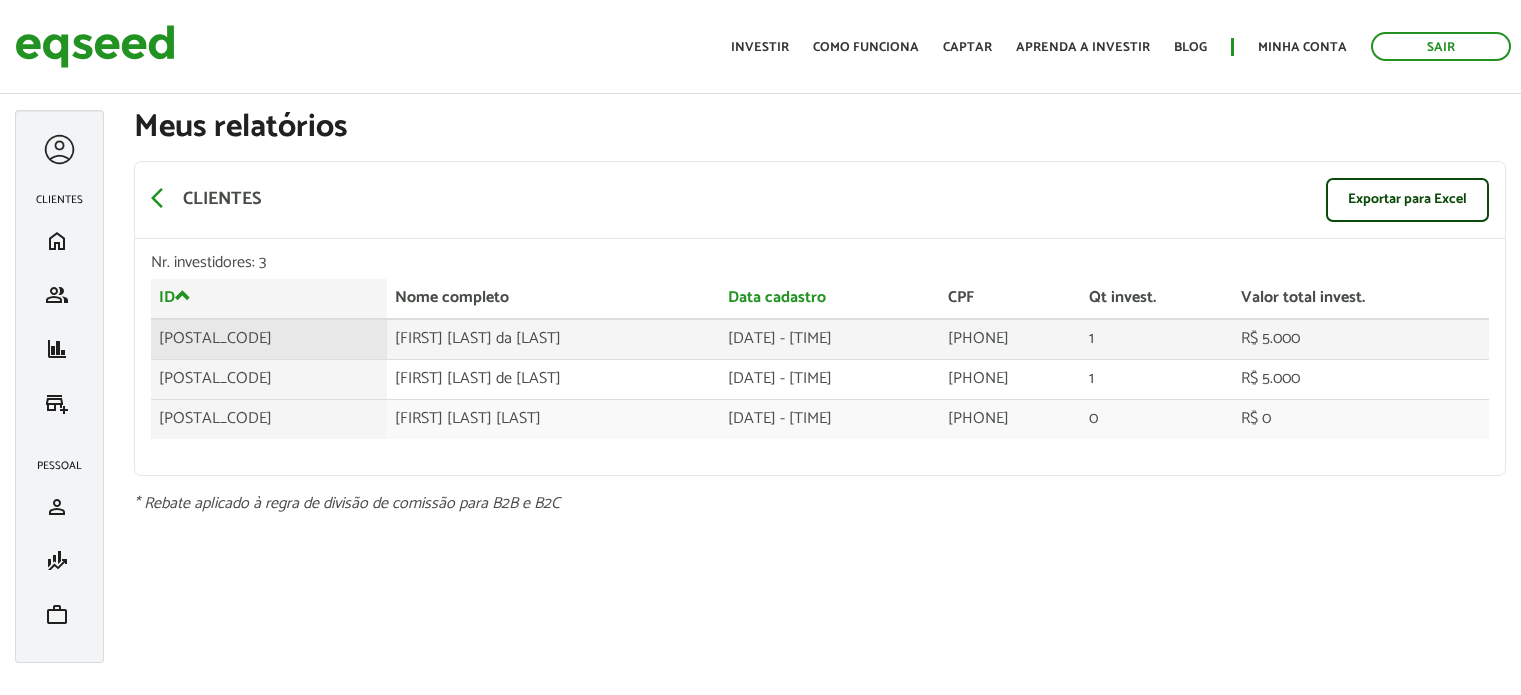 scroll, scrollTop: 0, scrollLeft: 0, axis: both 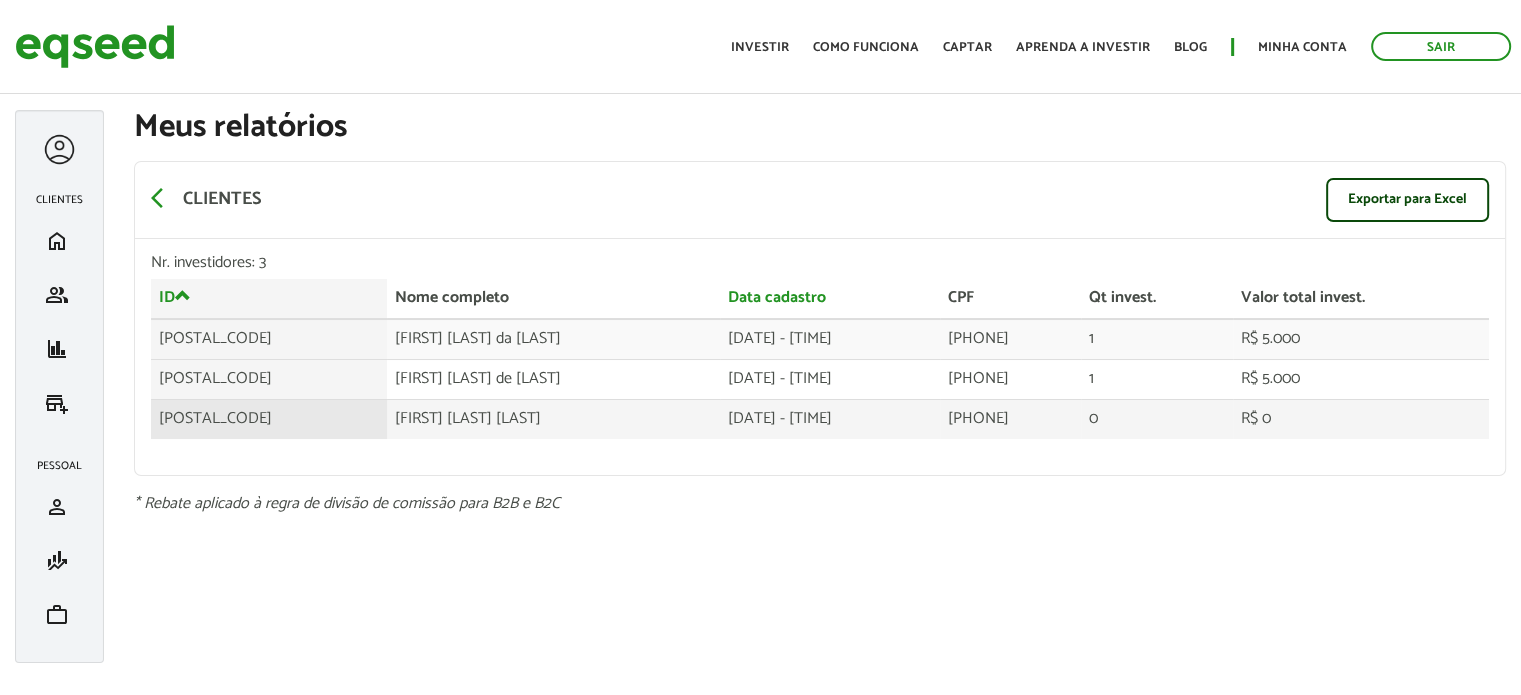 click on "[FIRST] [LAST] [LAST]" at bounding box center (553, 339) 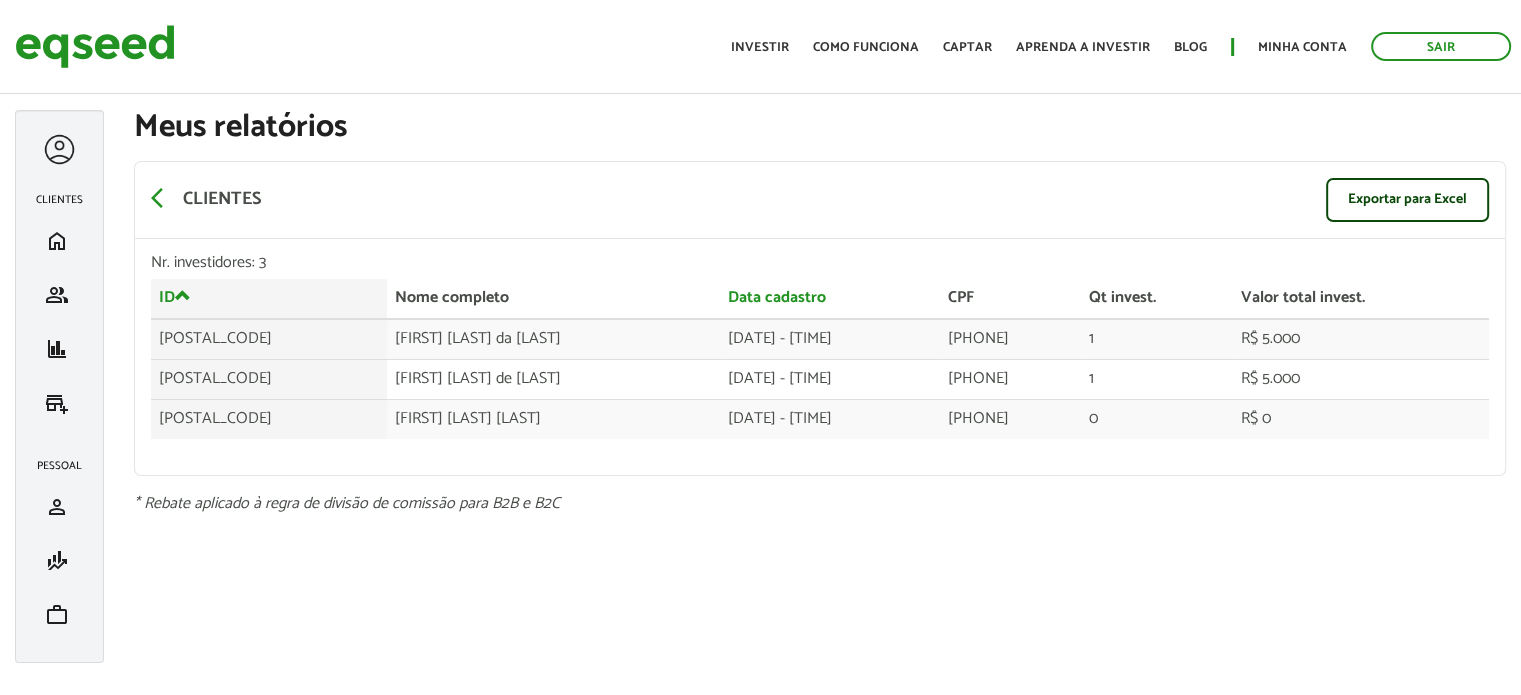 drag, startPoint x: 1203, startPoint y: 430, endPoint x: 1080, endPoint y: 467, distance: 128.44453 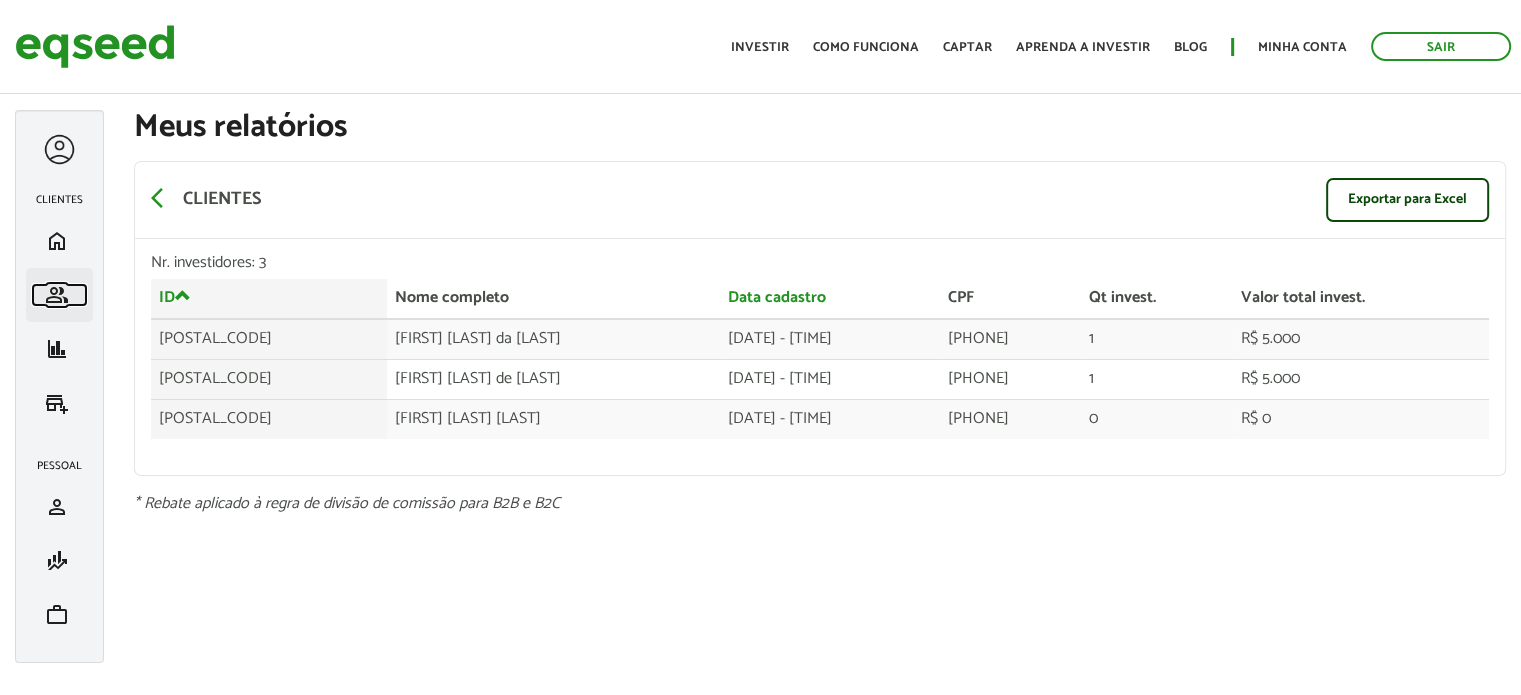 click on "group" at bounding box center [57, 295] 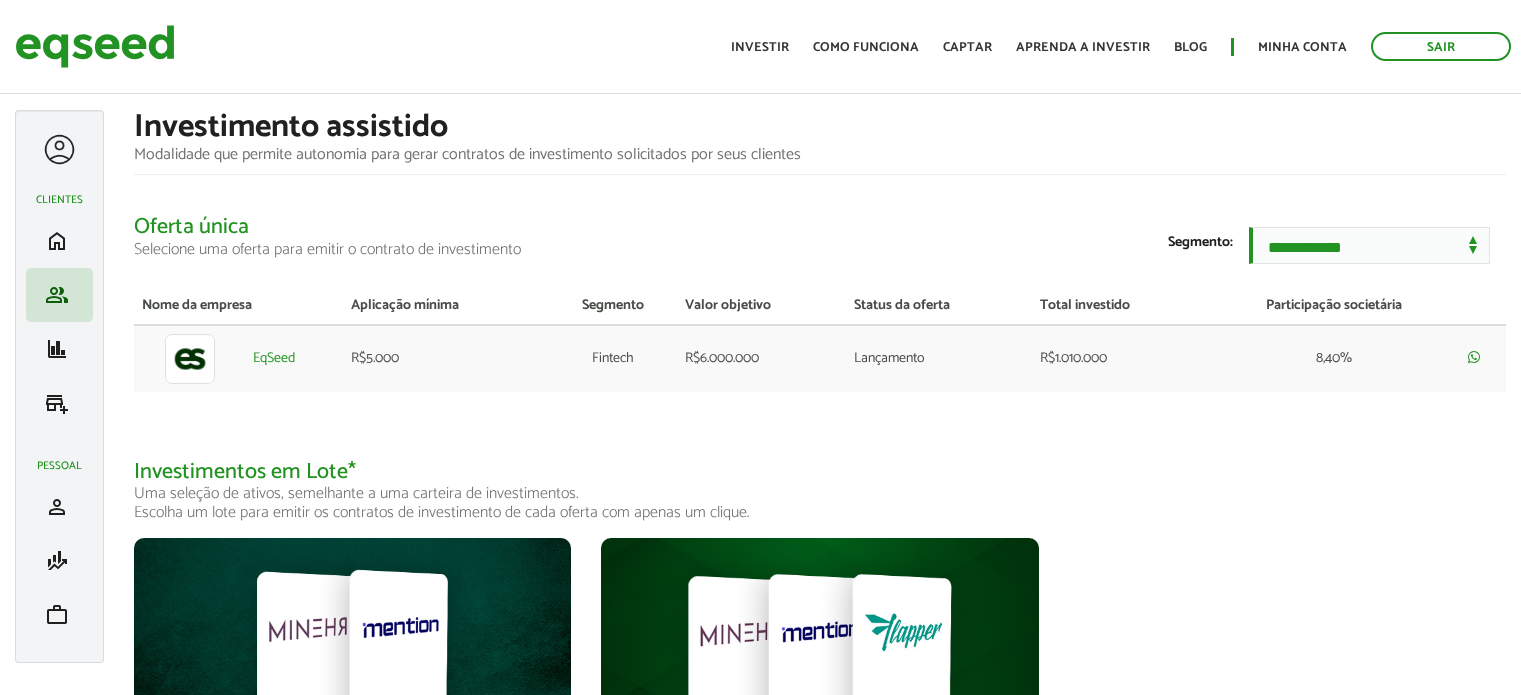 scroll, scrollTop: 0, scrollLeft: 0, axis: both 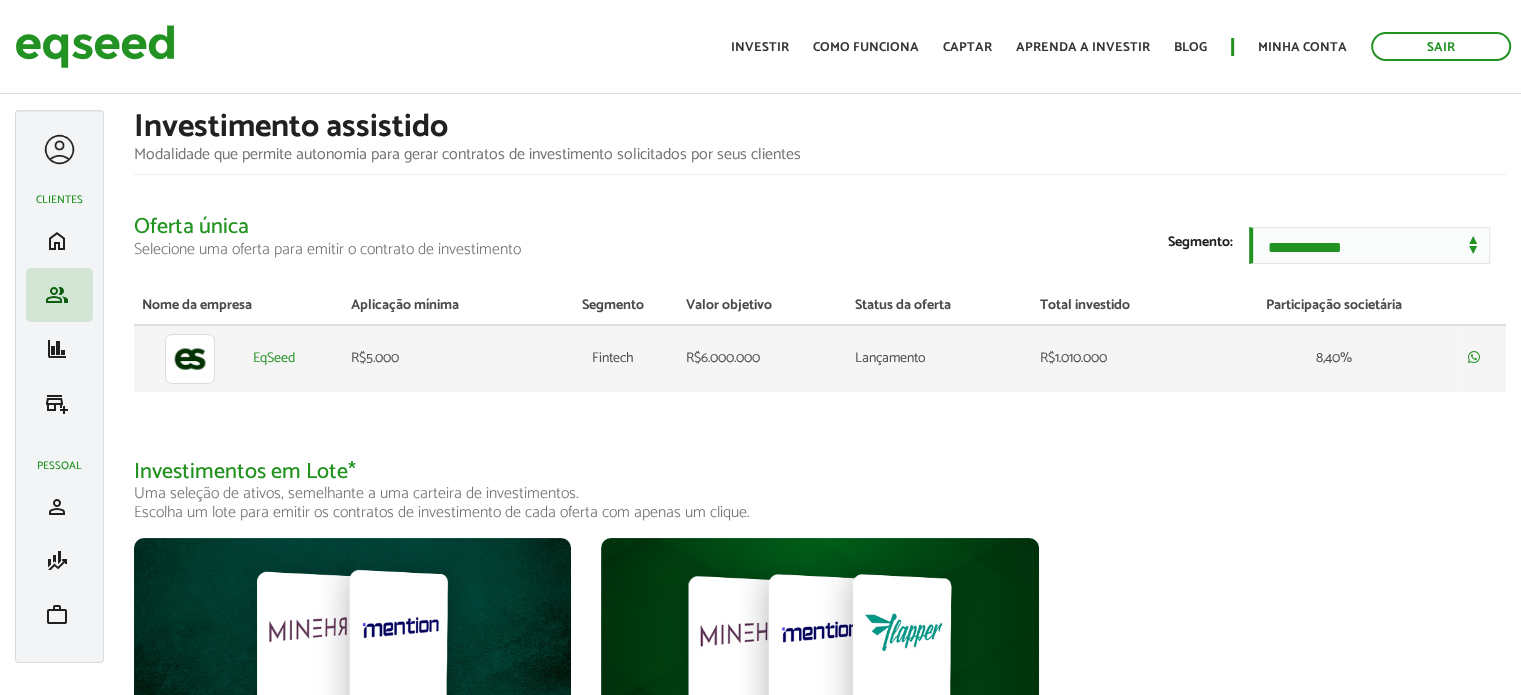 click on "R$5.000" at bounding box center (445, 358) 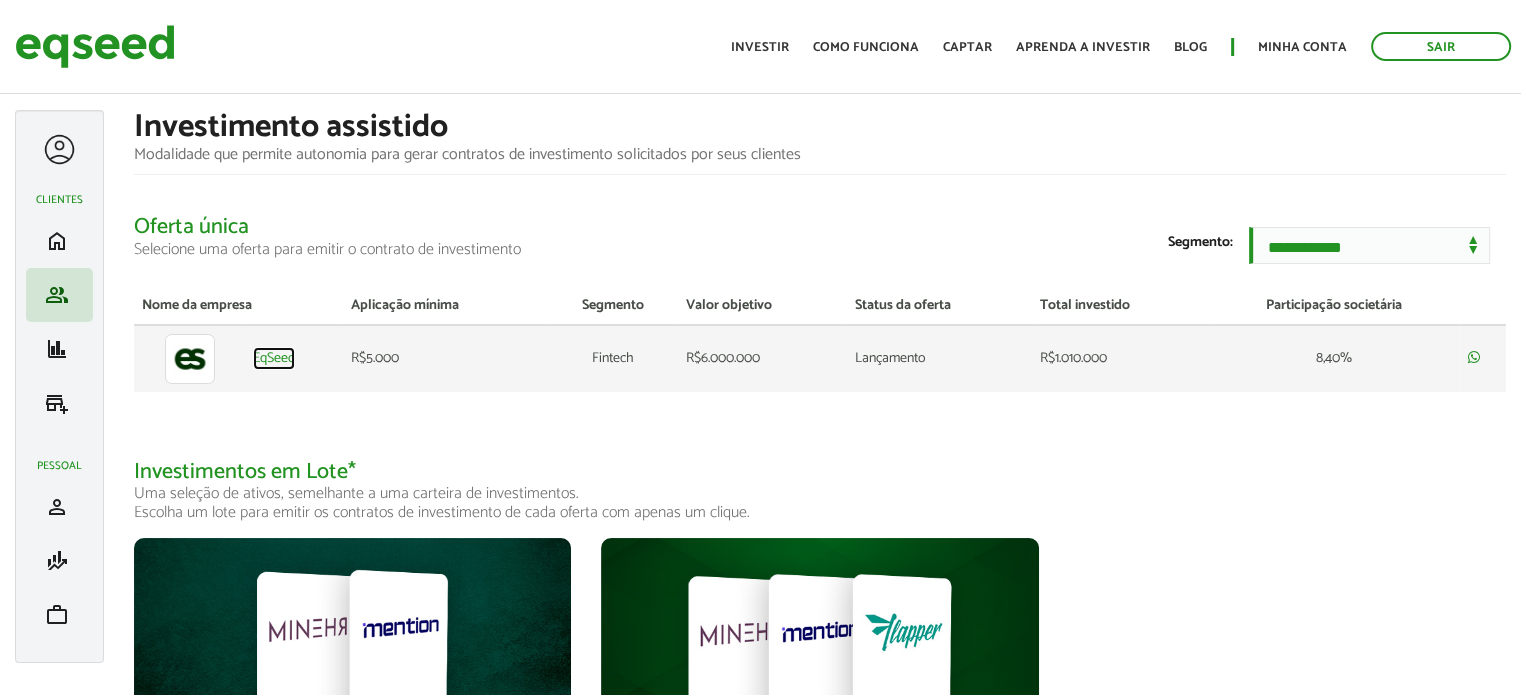 click on "EqSeed" at bounding box center (274, 359) 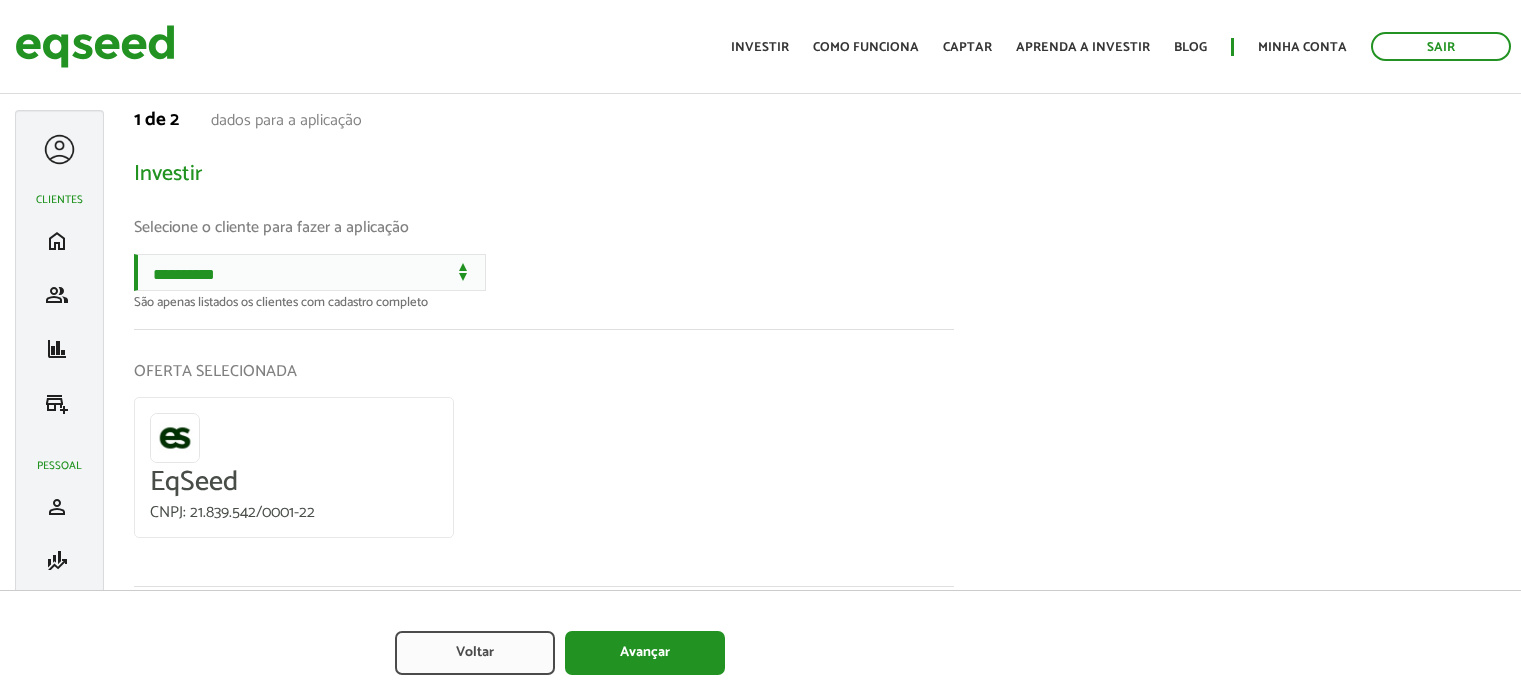 scroll, scrollTop: 0, scrollLeft: 0, axis: both 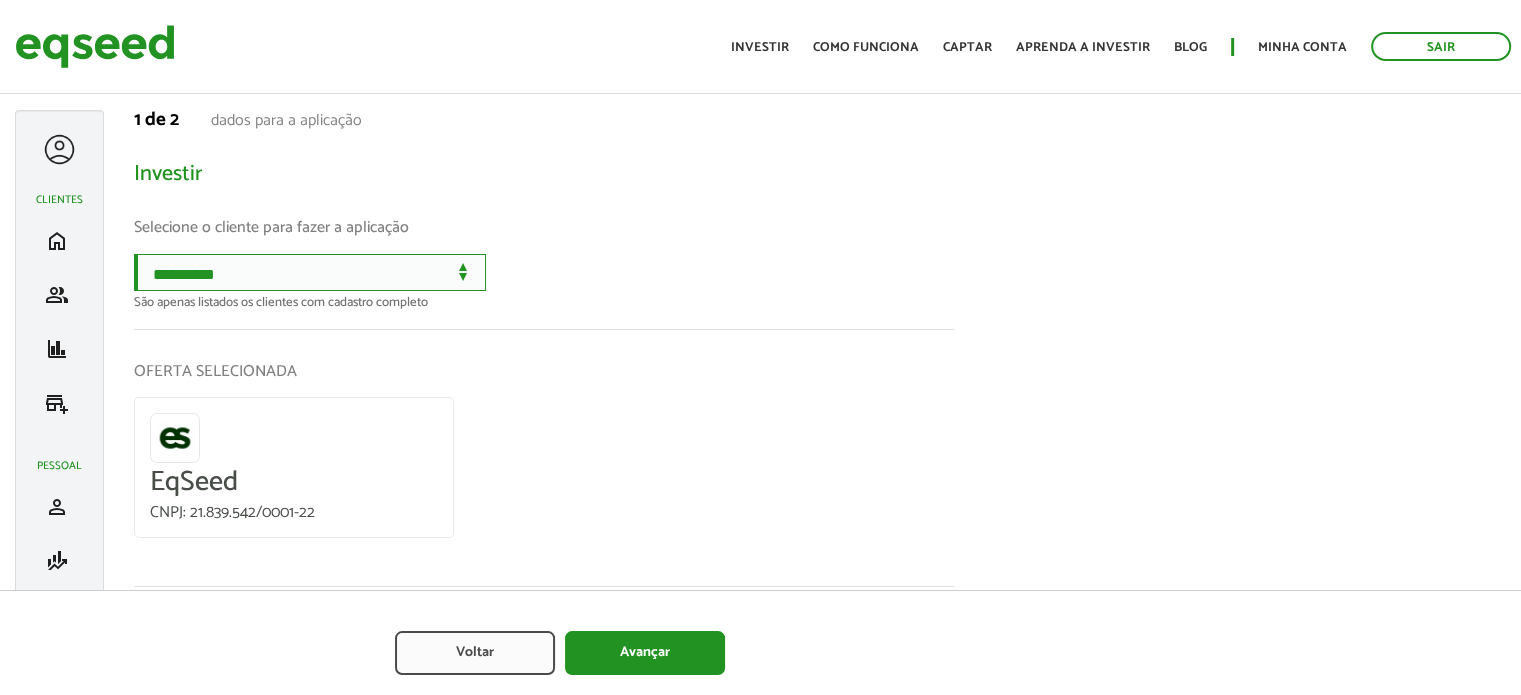 click on "[PHONE] [PHONE] [PHONE] [PHONE]" at bounding box center (310, 272) 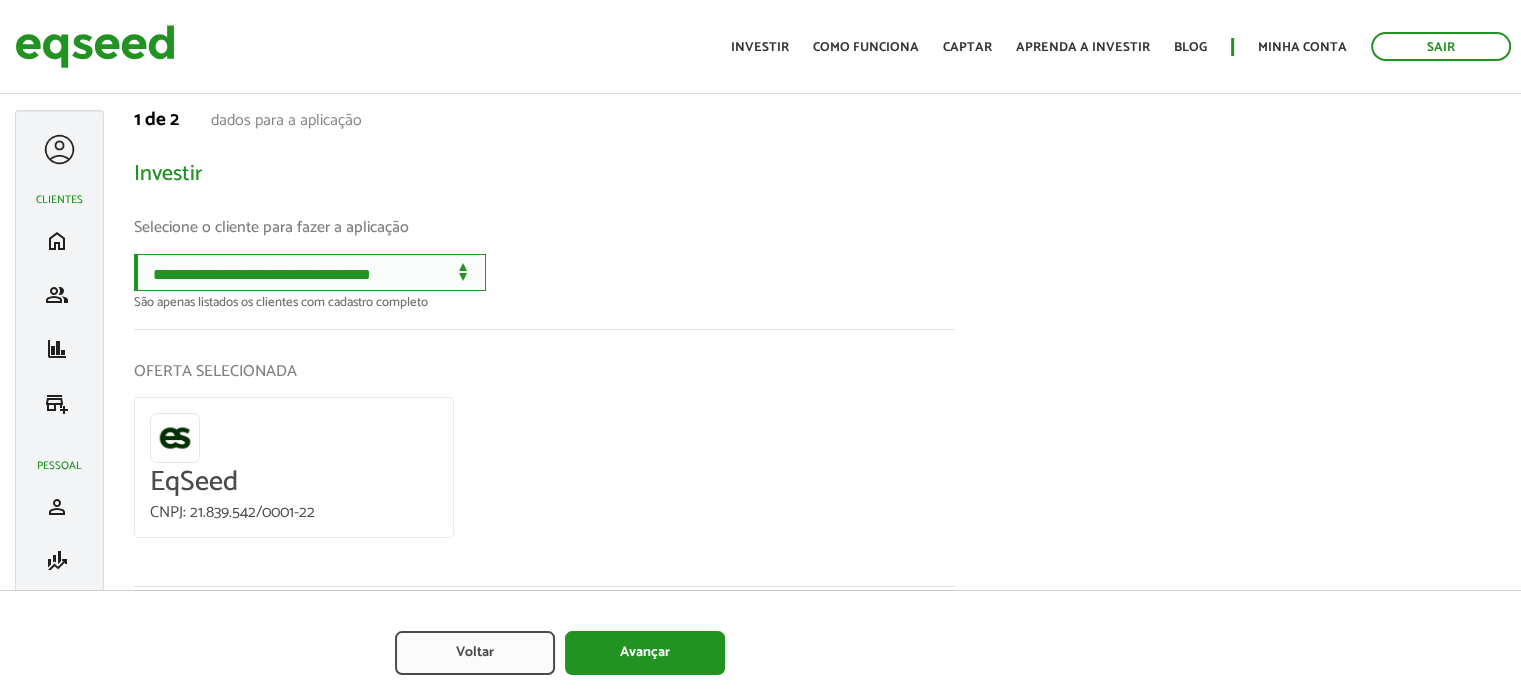 click on "[PHONE] [PHONE] [PHONE] [PHONE]" at bounding box center (310, 272) 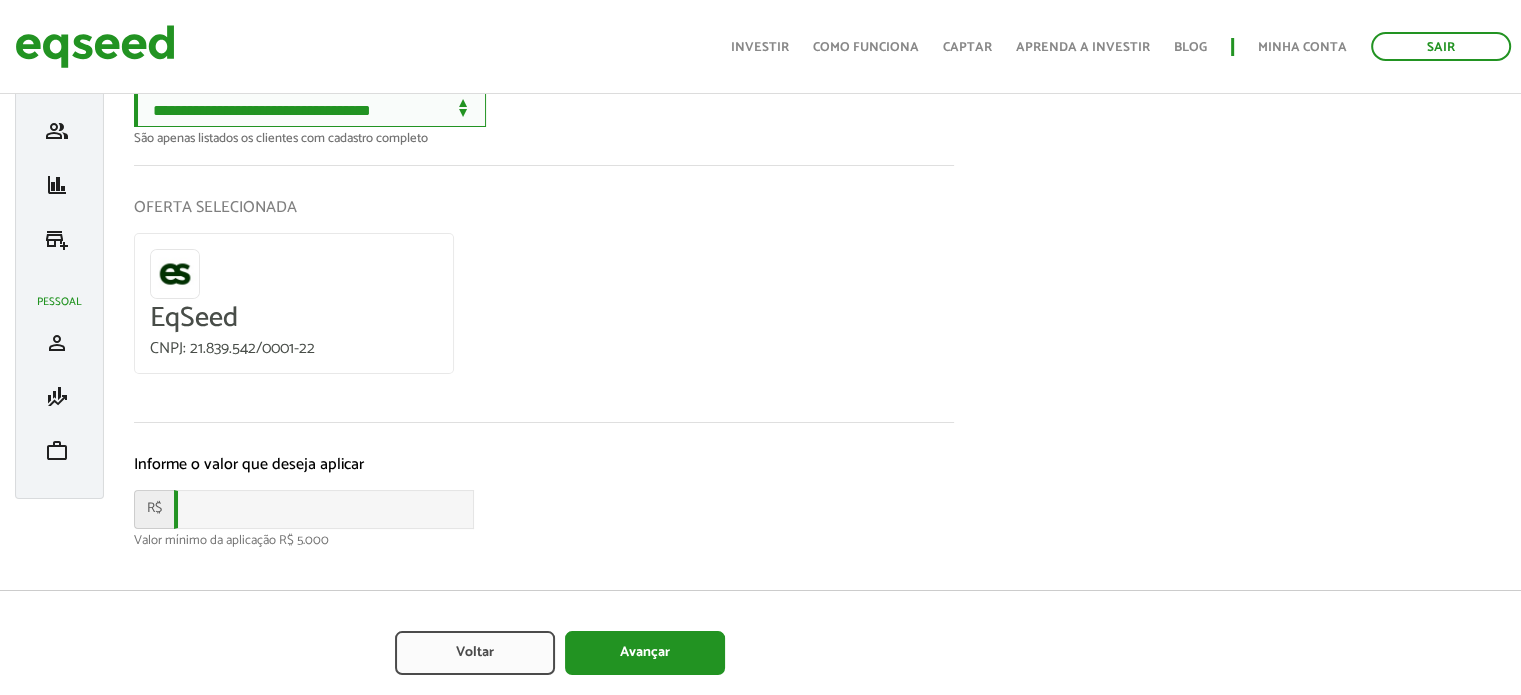 scroll, scrollTop: 184, scrollLeft: 0, axis: vertical 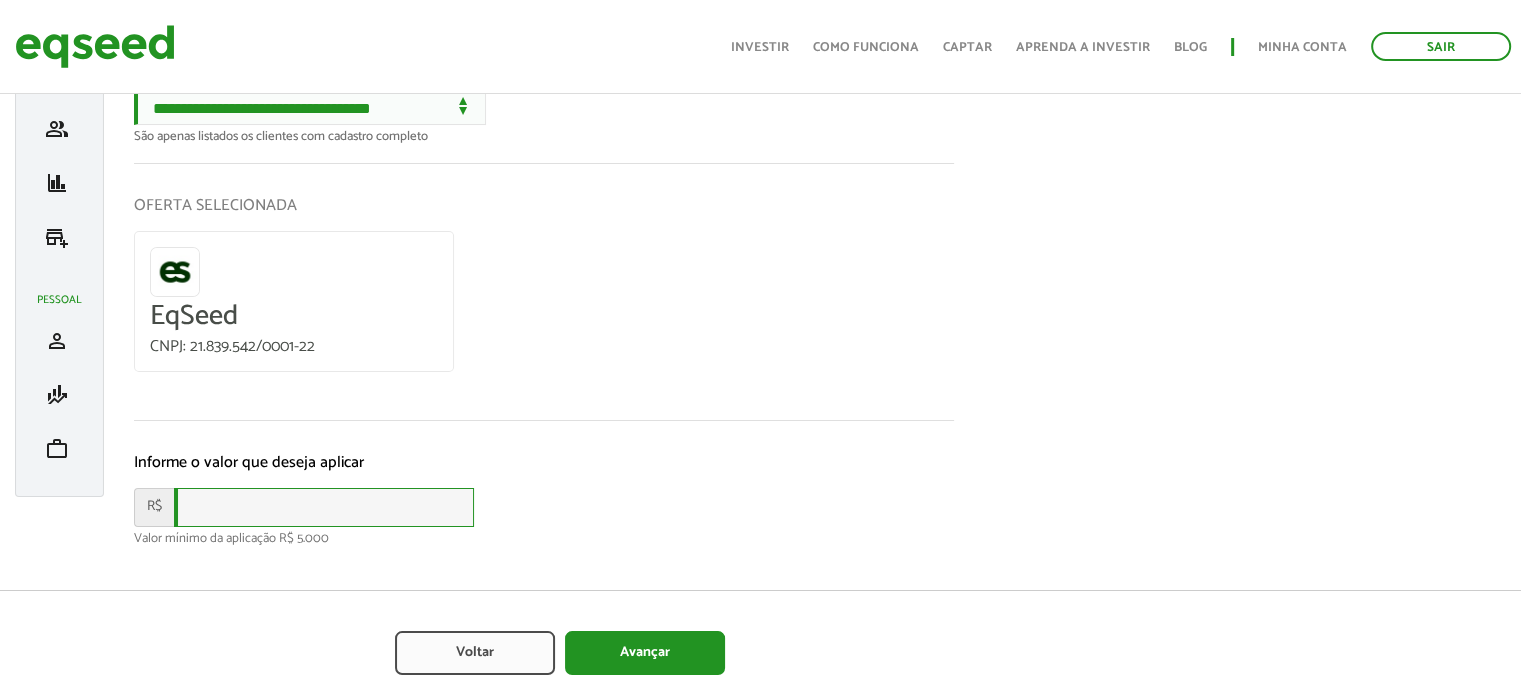 click at bounding box center [324, 507] 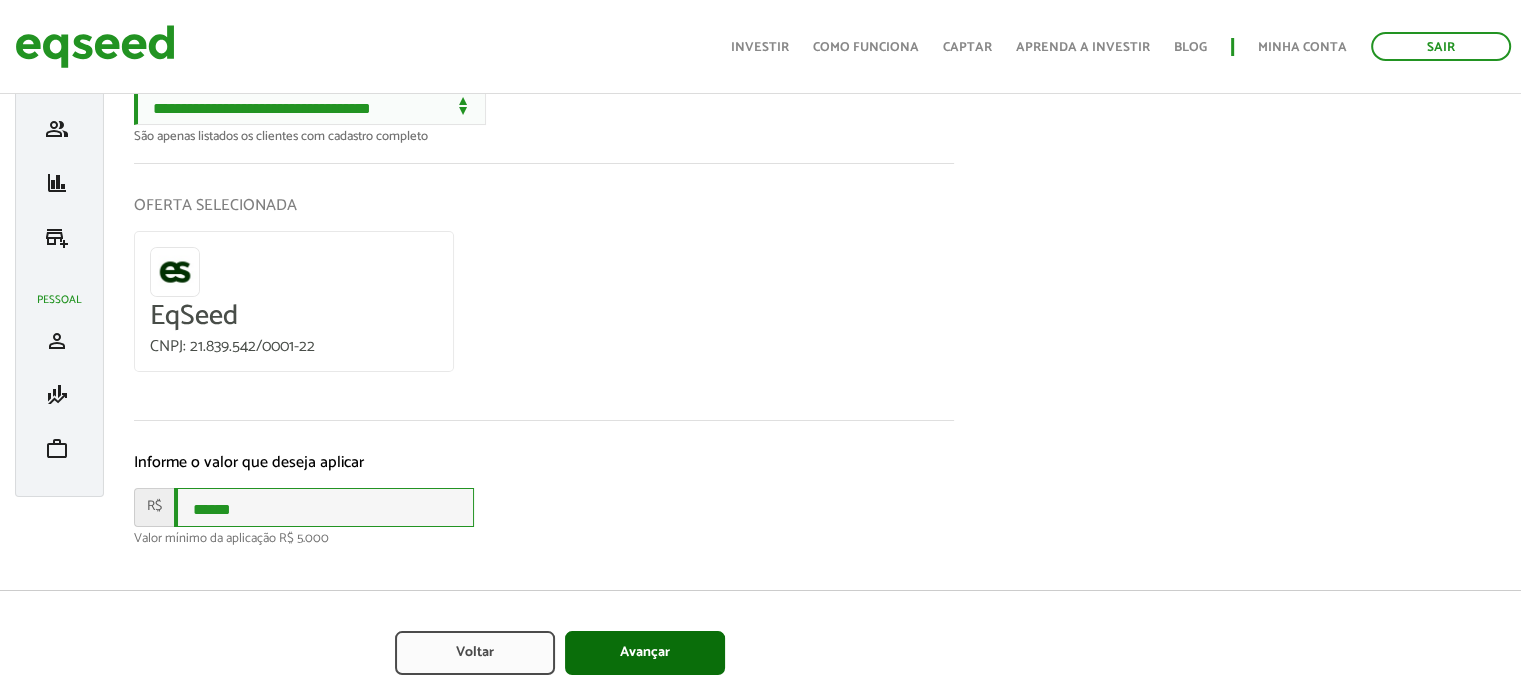 type on "******" 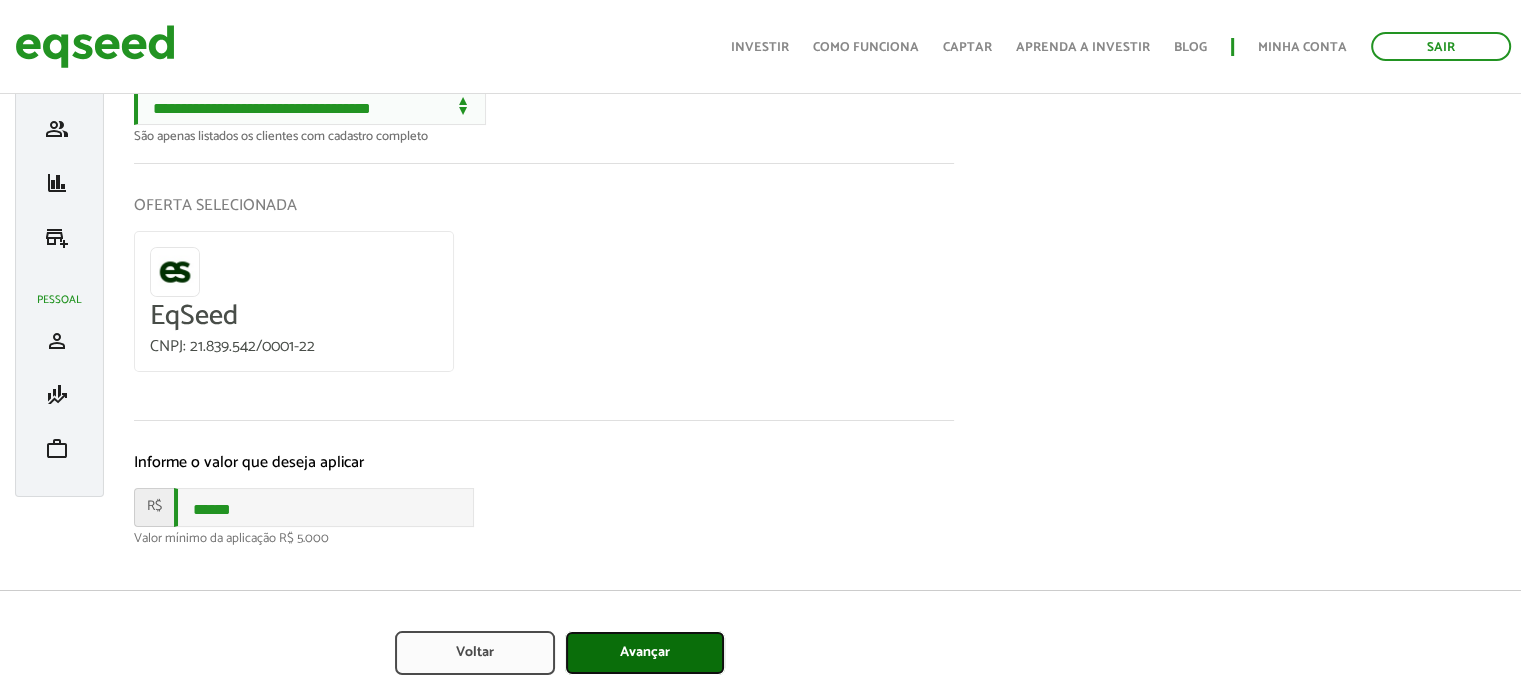 click on "Avançar" at bounding box center [645, 653] 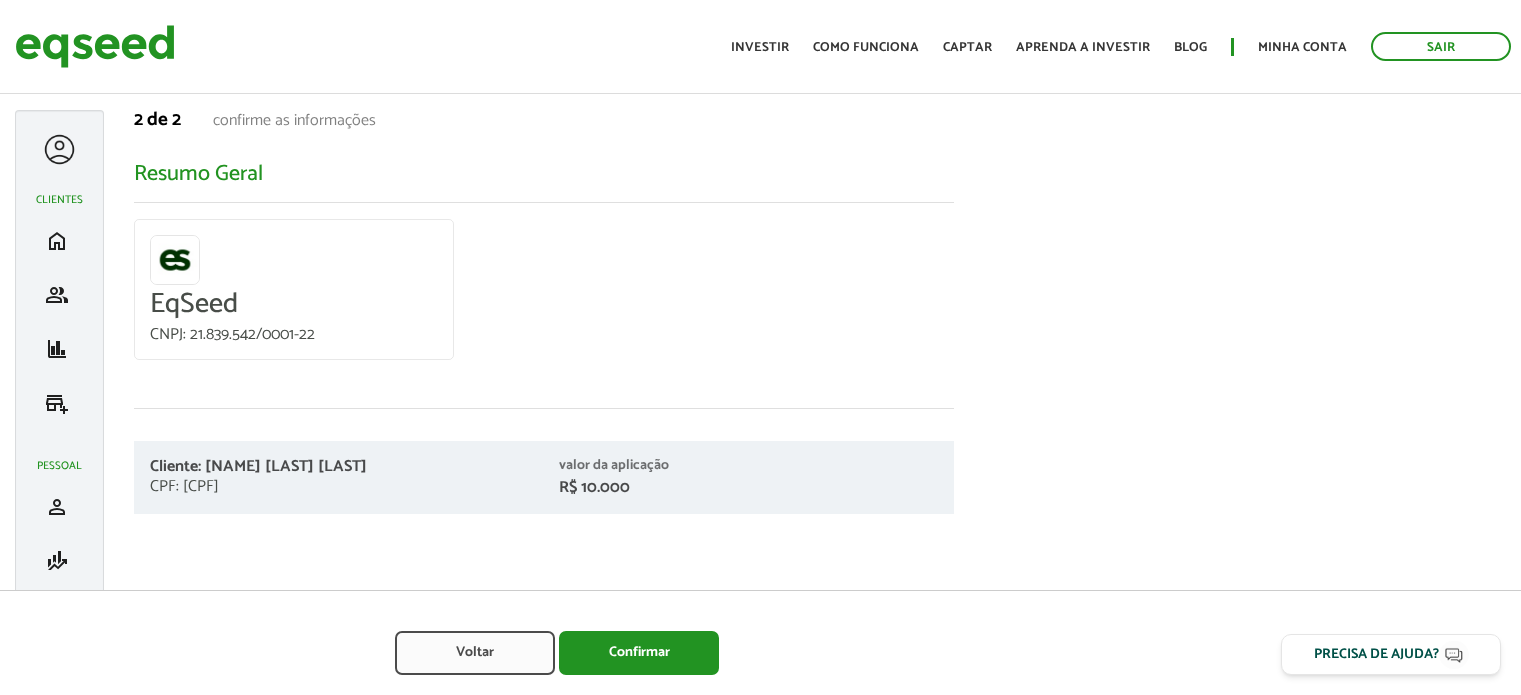 scroll, scrollTop: 0, scrollLeft: 0, axis: both 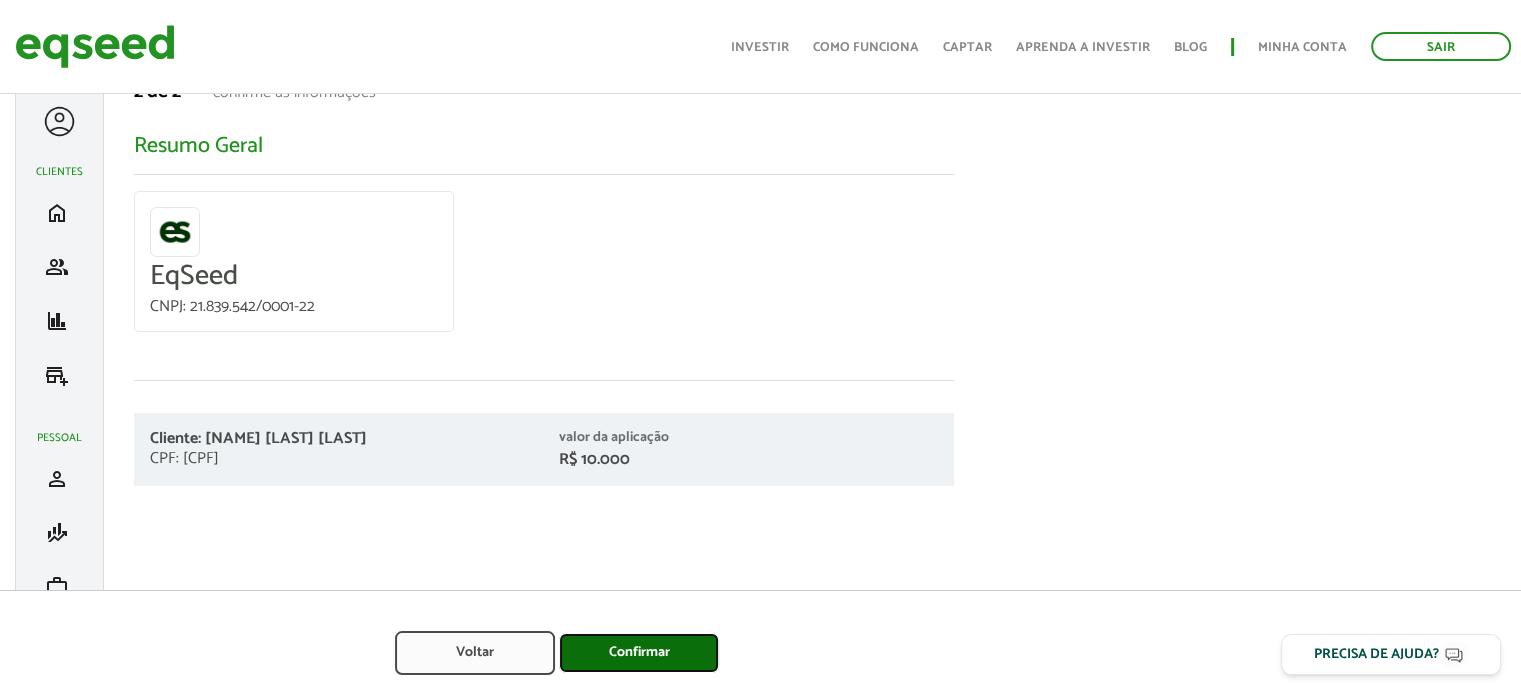 click on "Confirmar" at bounding box center [639, 653] 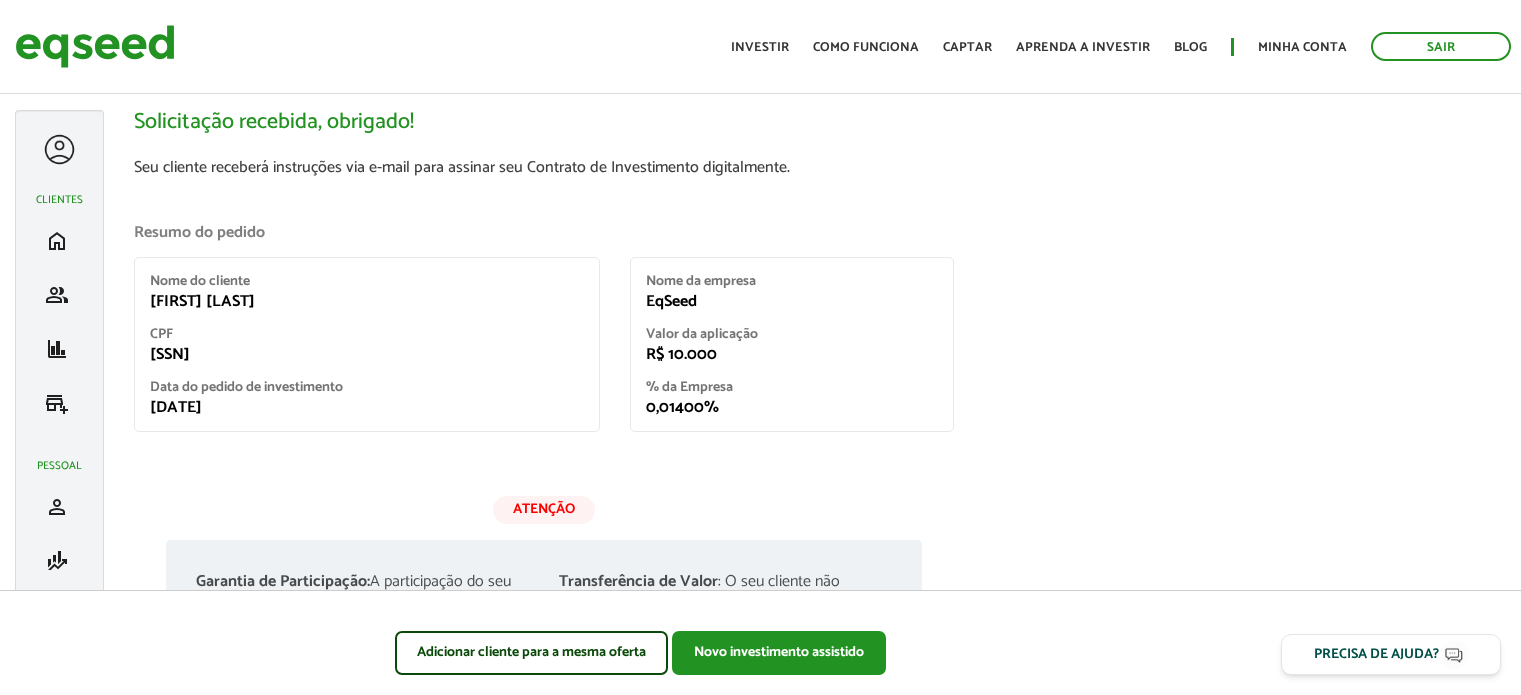 scroll, scrollTop: 0, scrollLeft: 0, axis: both 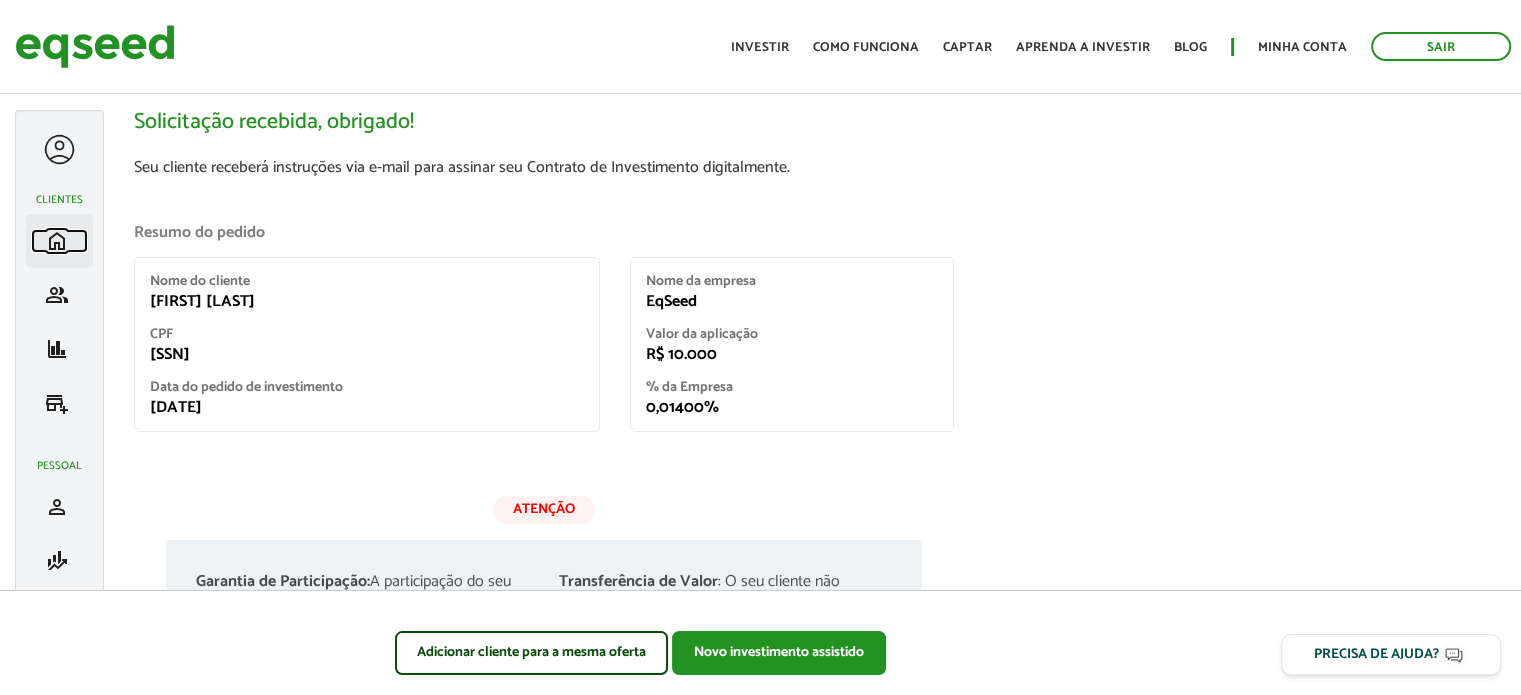 click on "home" at bounding box center (57, 241) 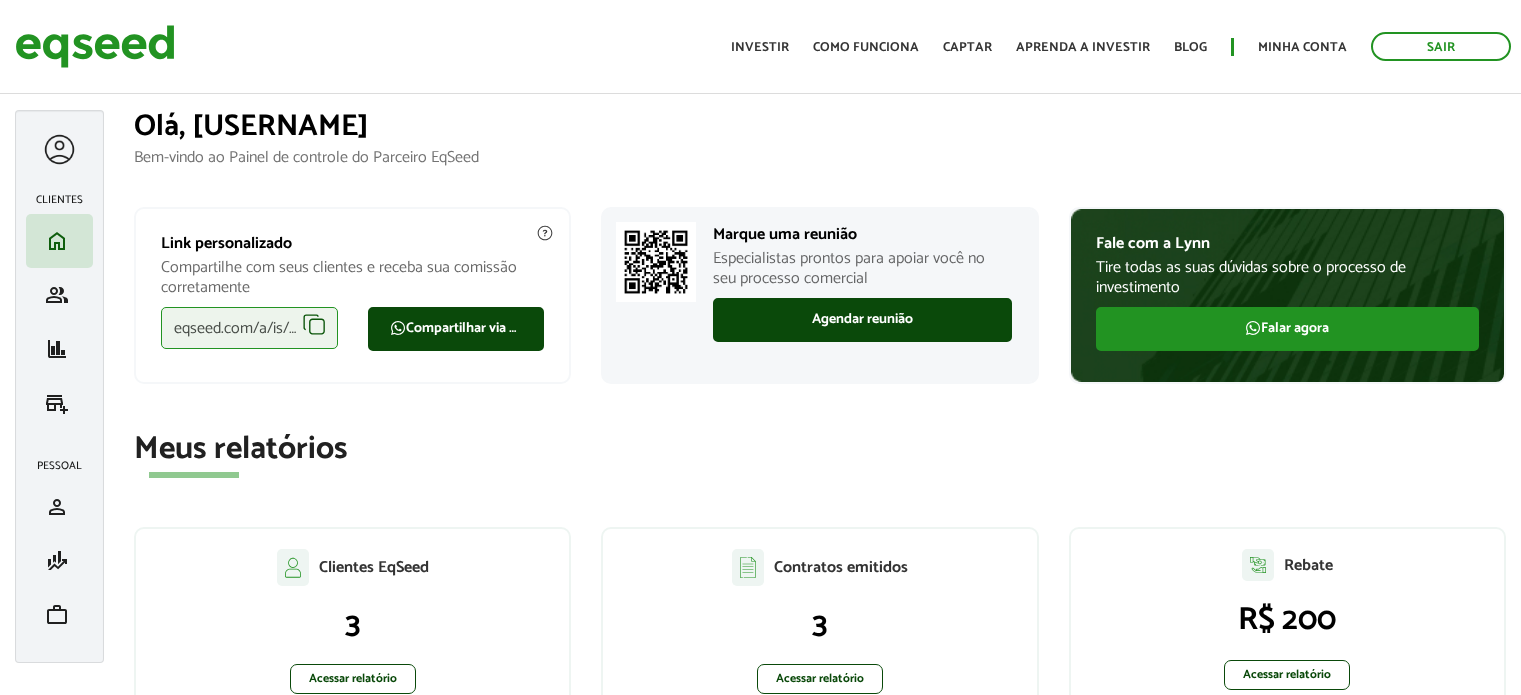 scroll, scrollTop: 0, scrollLeft: 0, axis: both 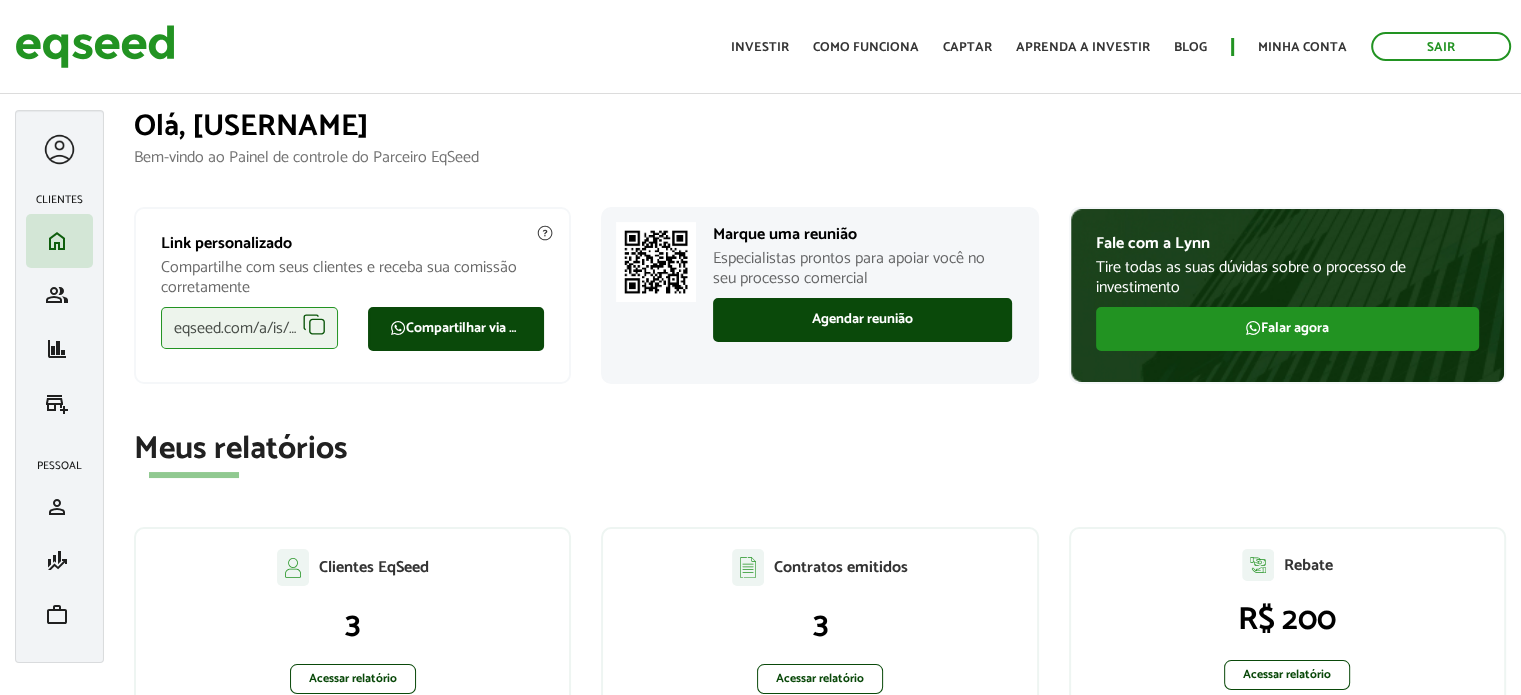 click on "eqseed.com/a/is/cleiton.nascimento" at bounding box center [249, 328] 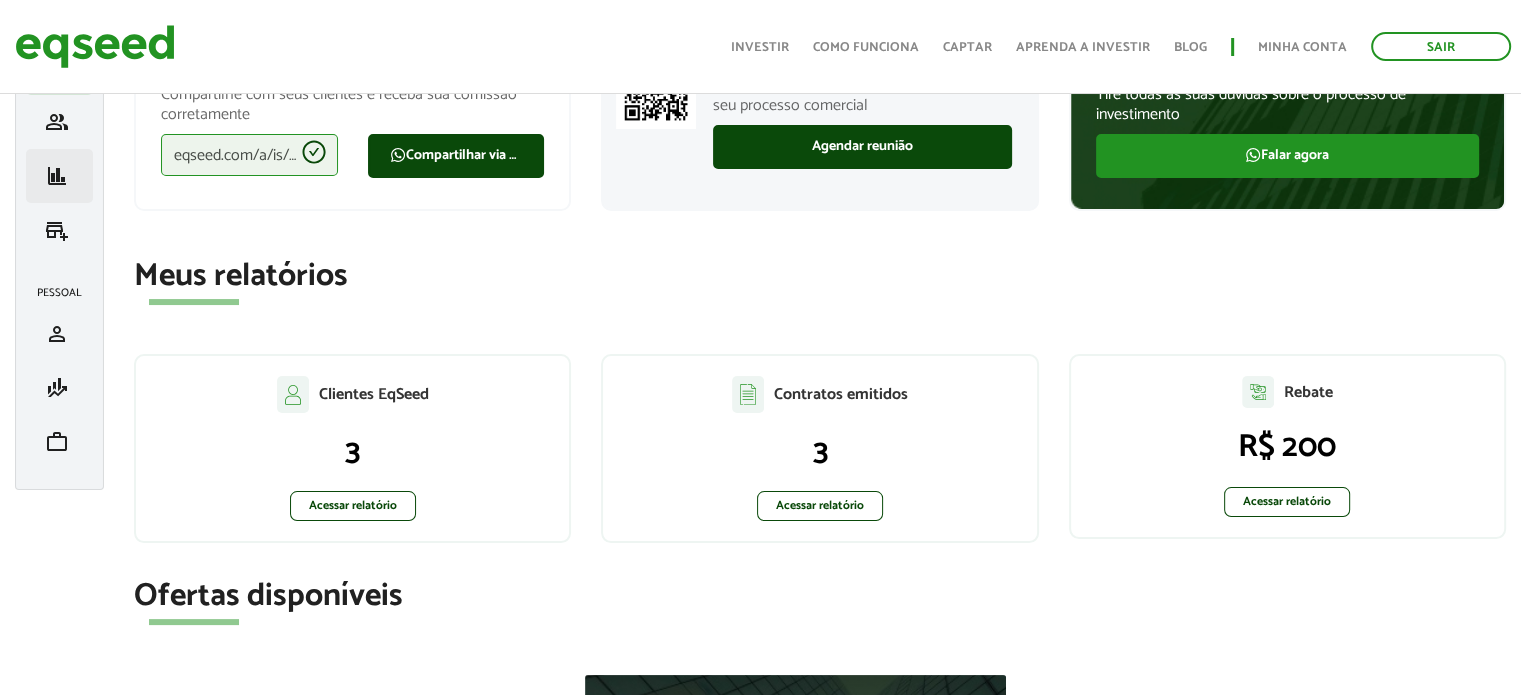 scroll, scrollTop: 0, scrollLeft: 0, axis: both 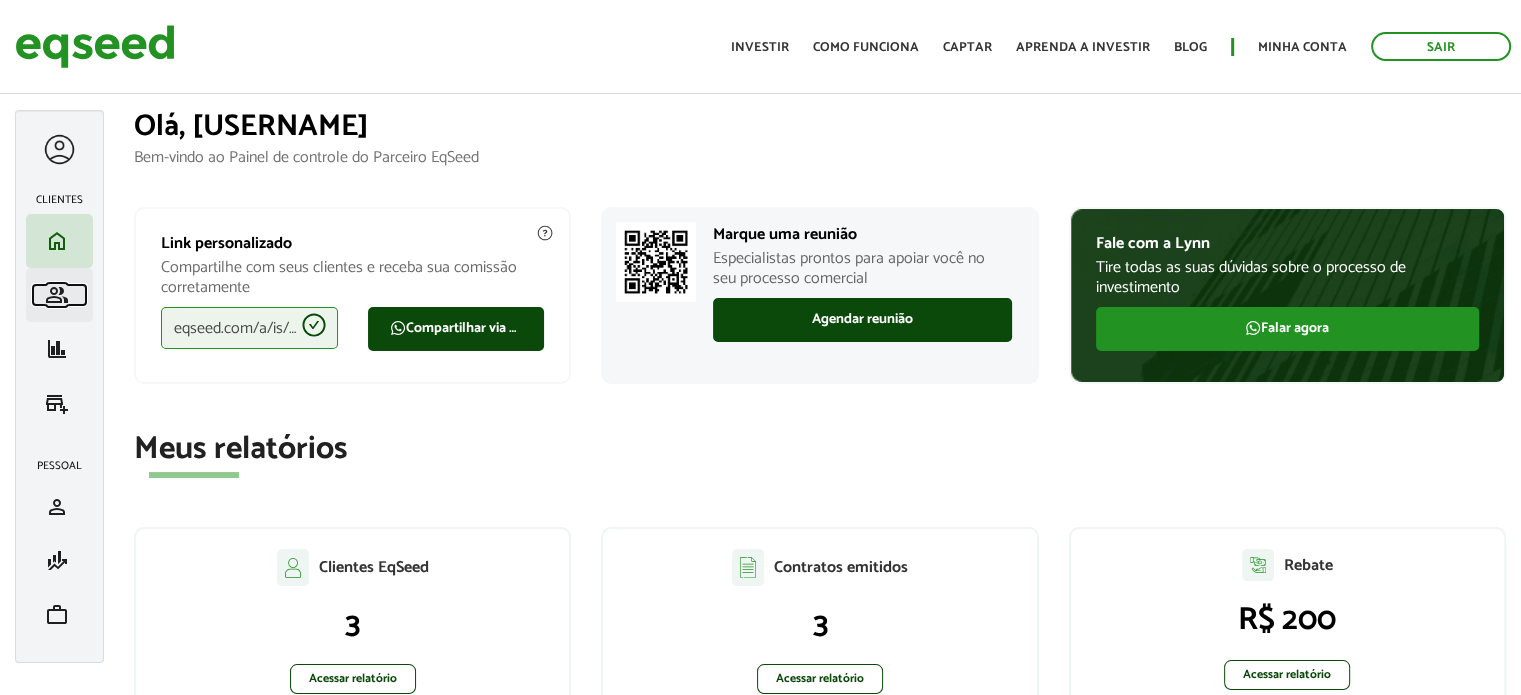 click on "group" at bounding box center (57, 295) 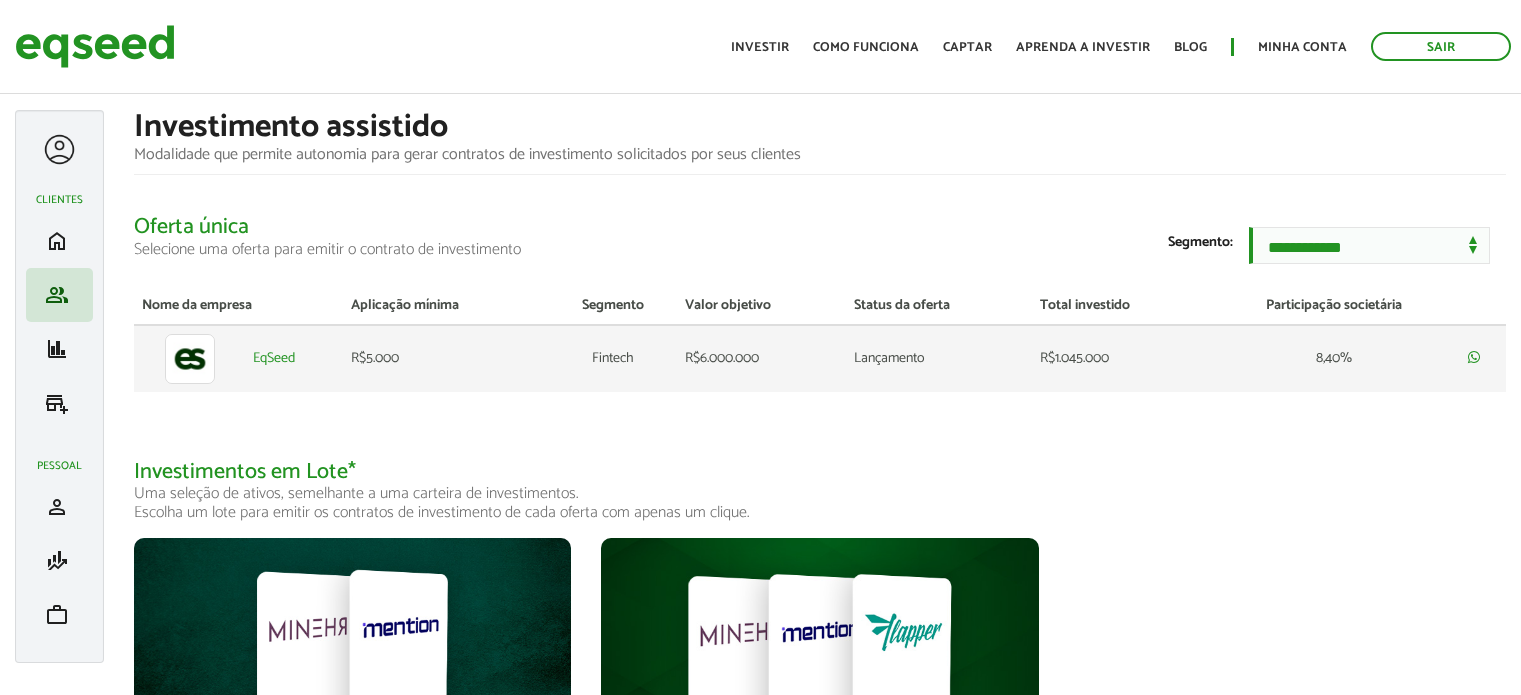 scroll, scrollTop: 0, scrollLeft: 0, axis: both 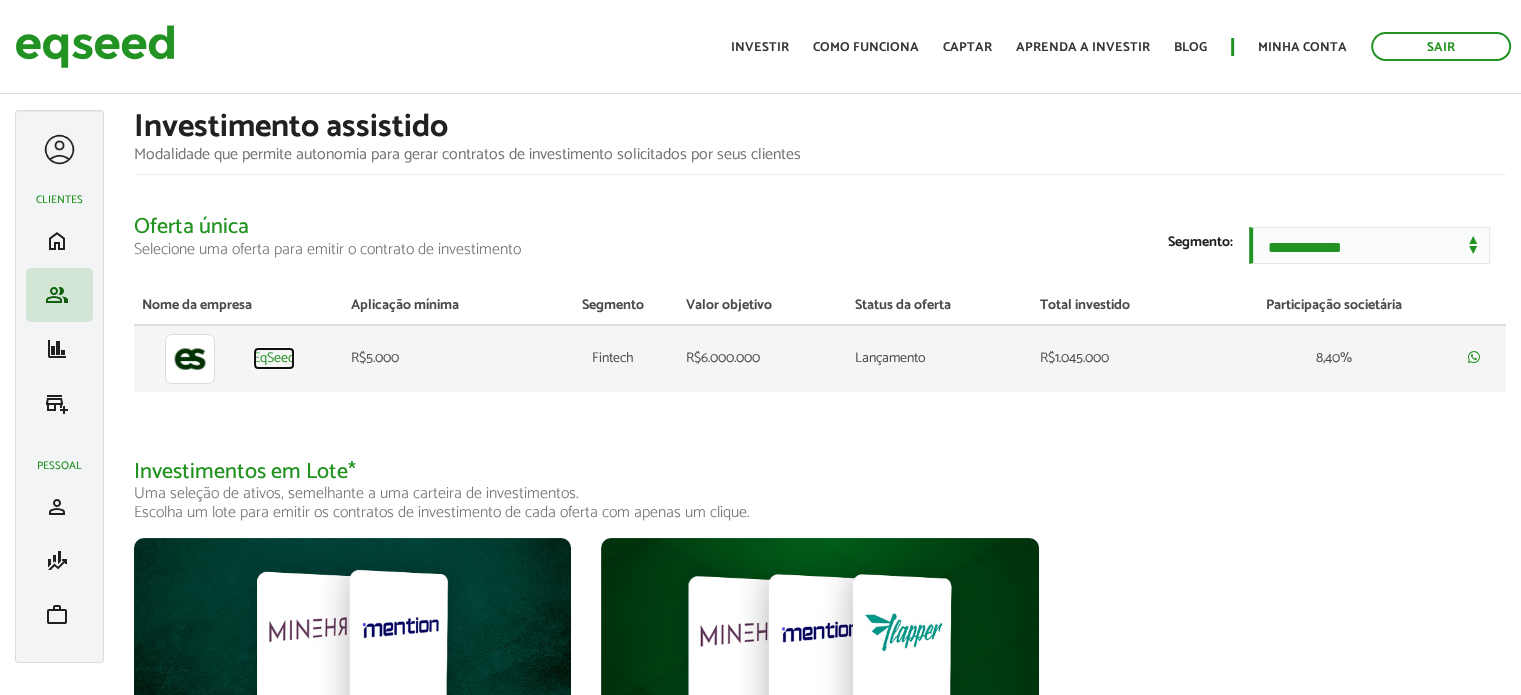 click on "EqSeed" at bounding box center (274, 359) 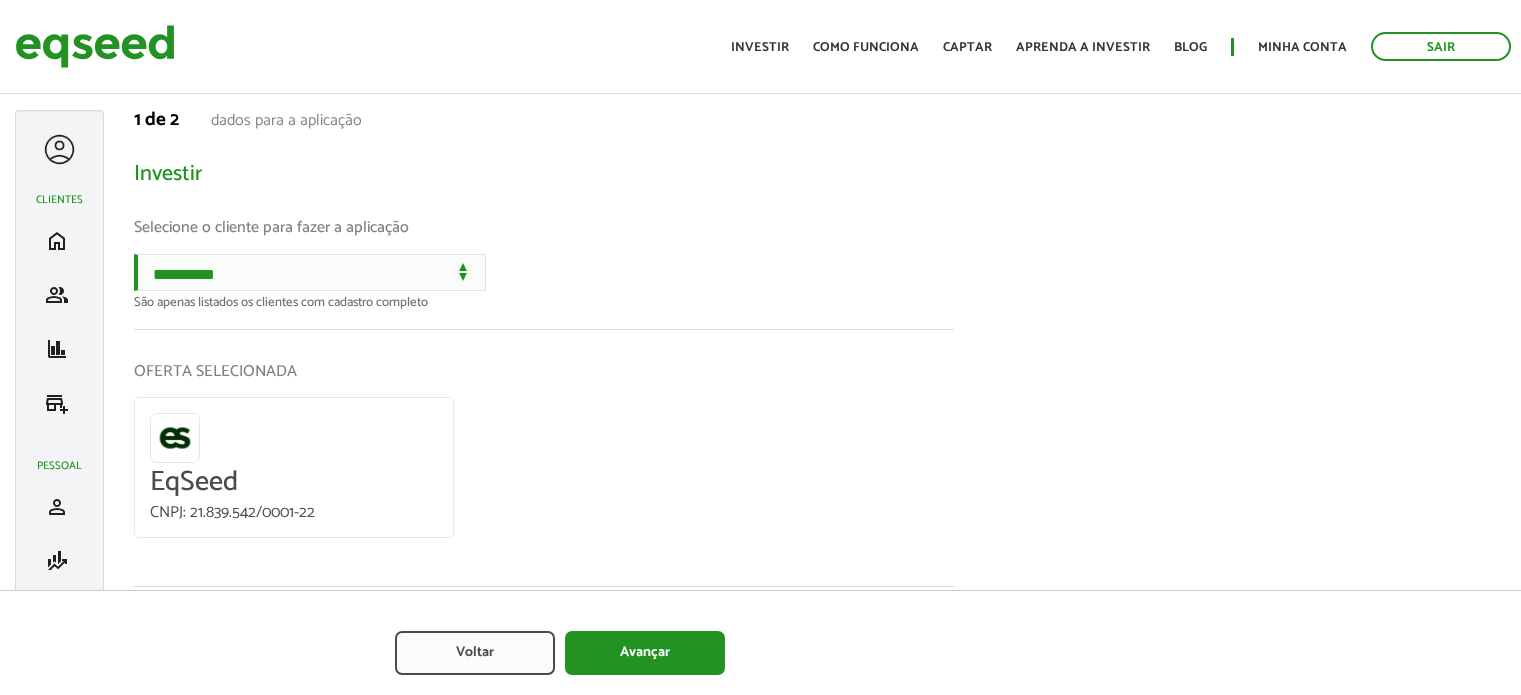 scroll, scrollTop: 0, scrollLeft: 0, axis: both 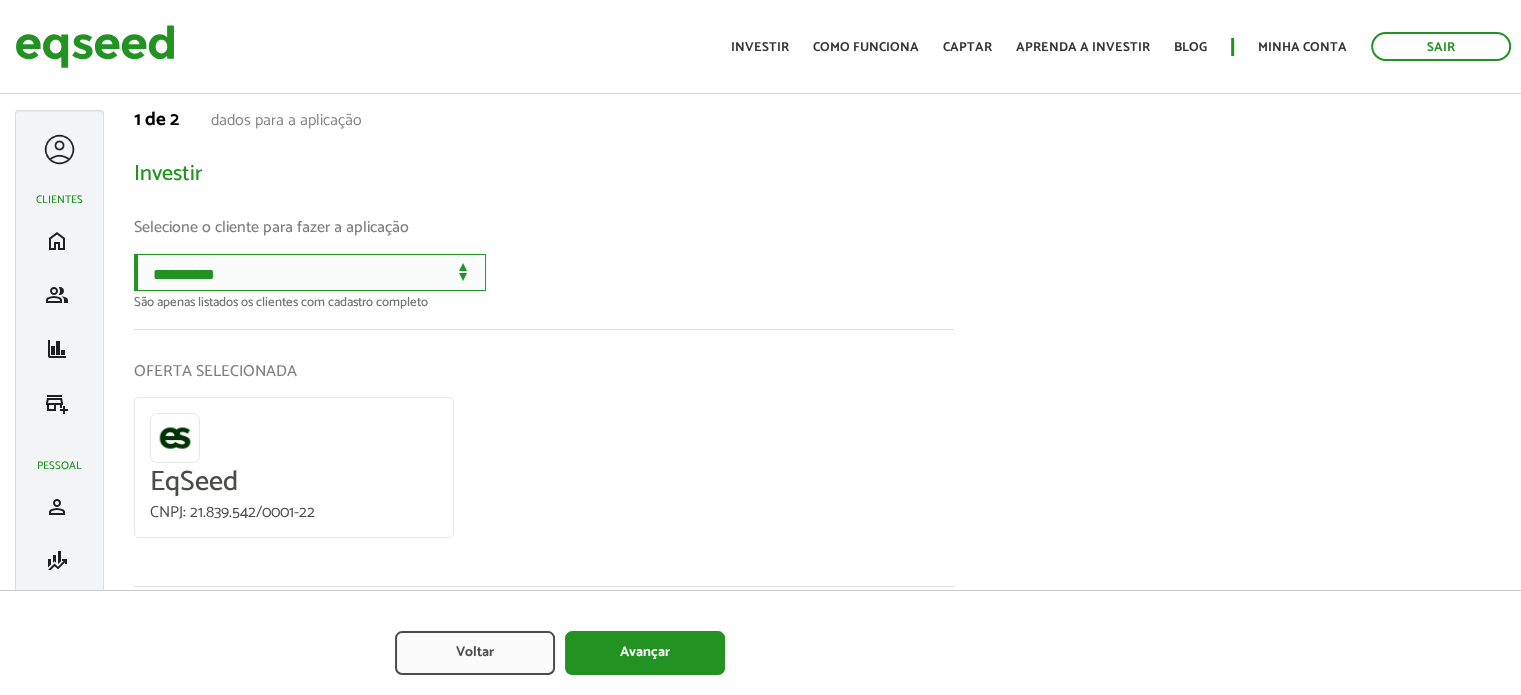 click on "**********" at bounding box center (310, 272) 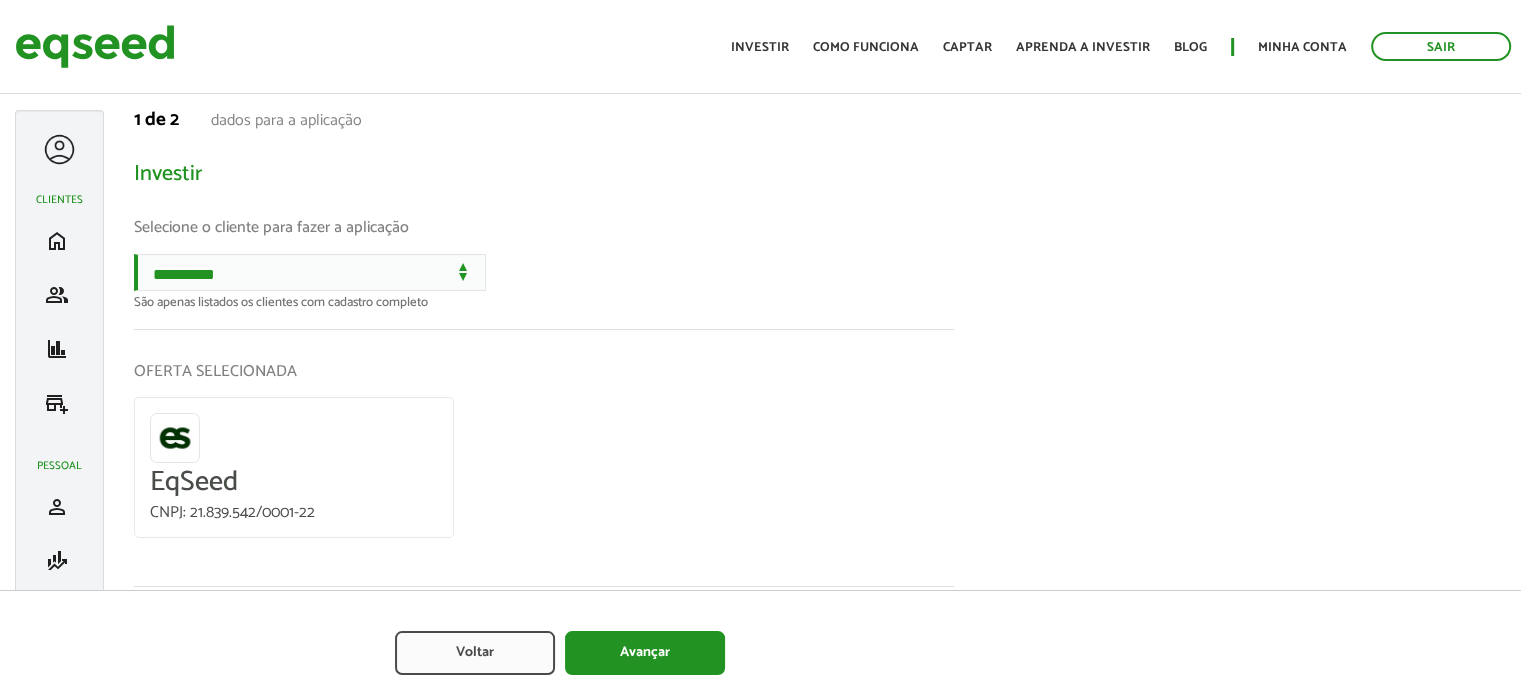 click on "OFERTA SELECIONADA EqSeed  CNPJ: 21.839.542/0001-22" at bounding box center [544, 458] 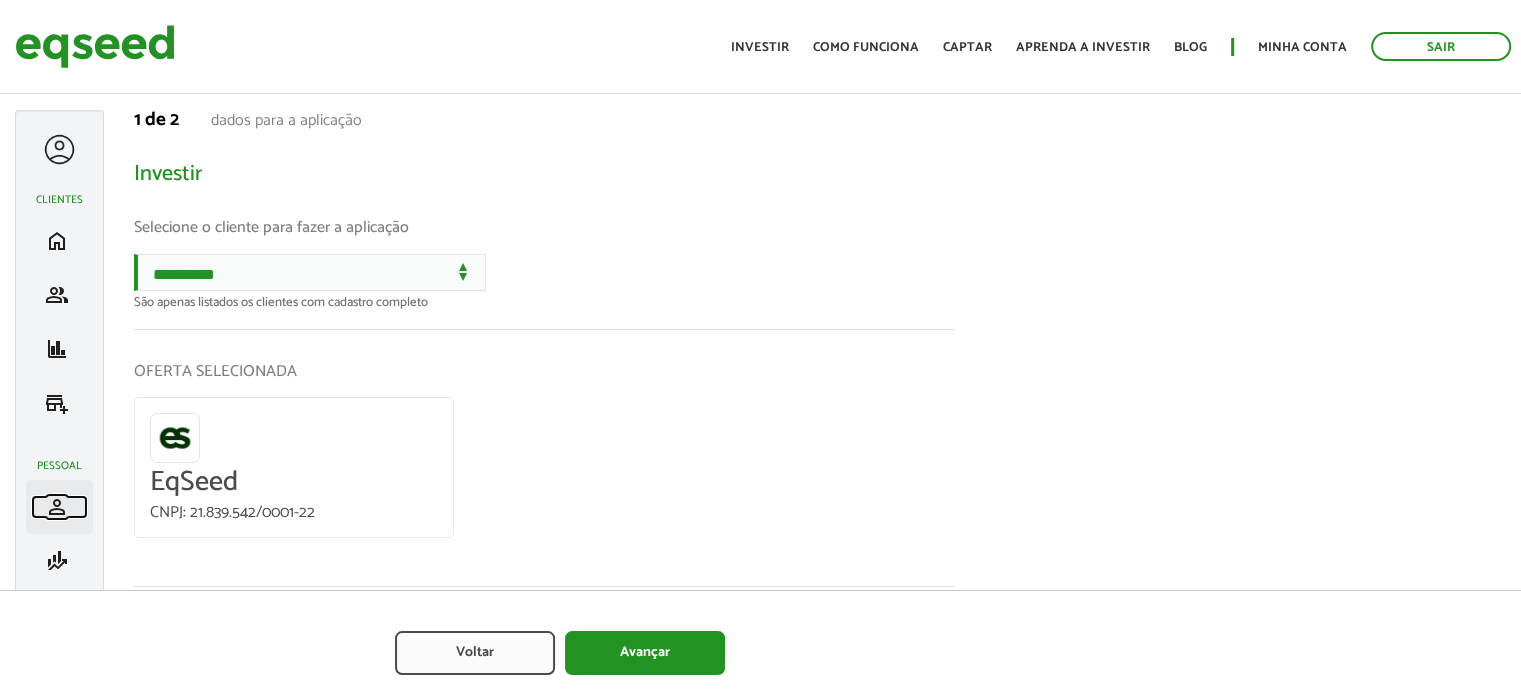 click on "person" at bounding box center (57, 507) 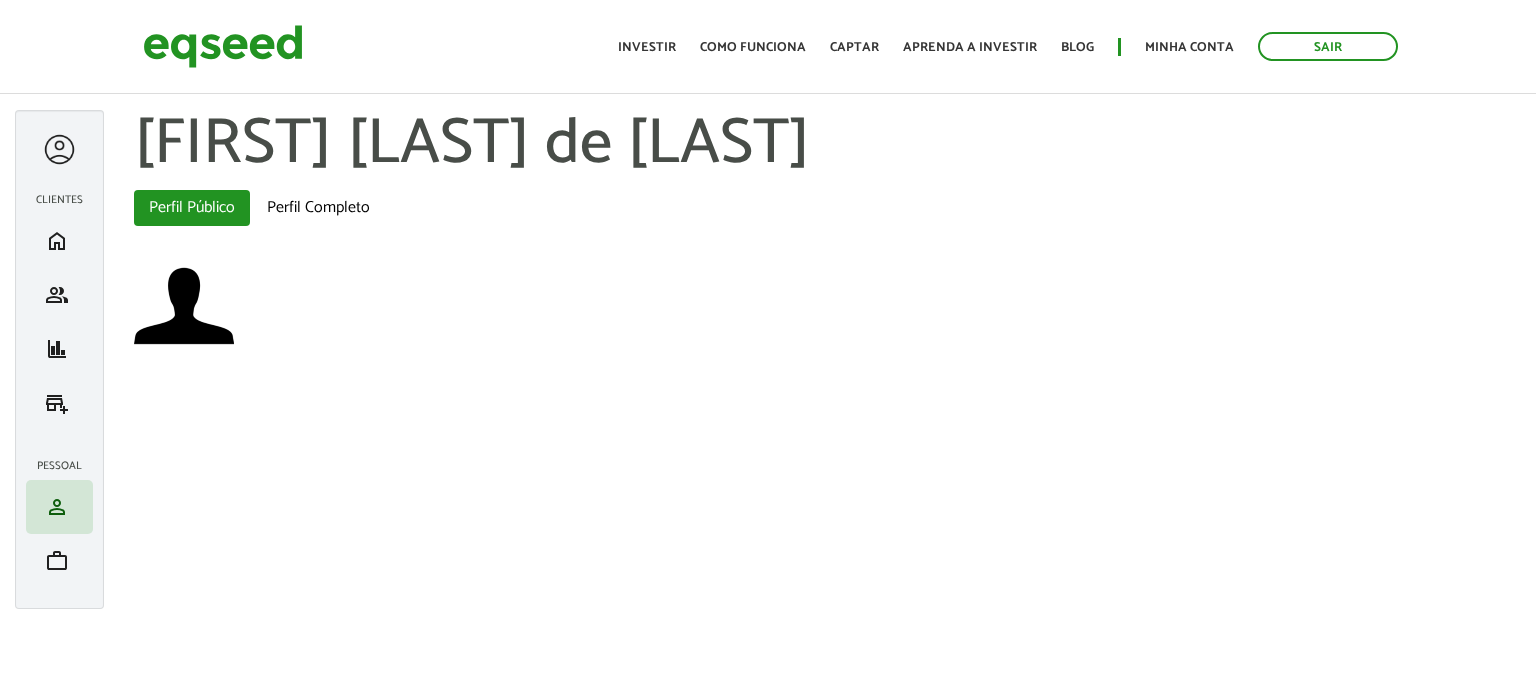 scroll, scrollTop: 0, scrollLeft: 0, axis: both 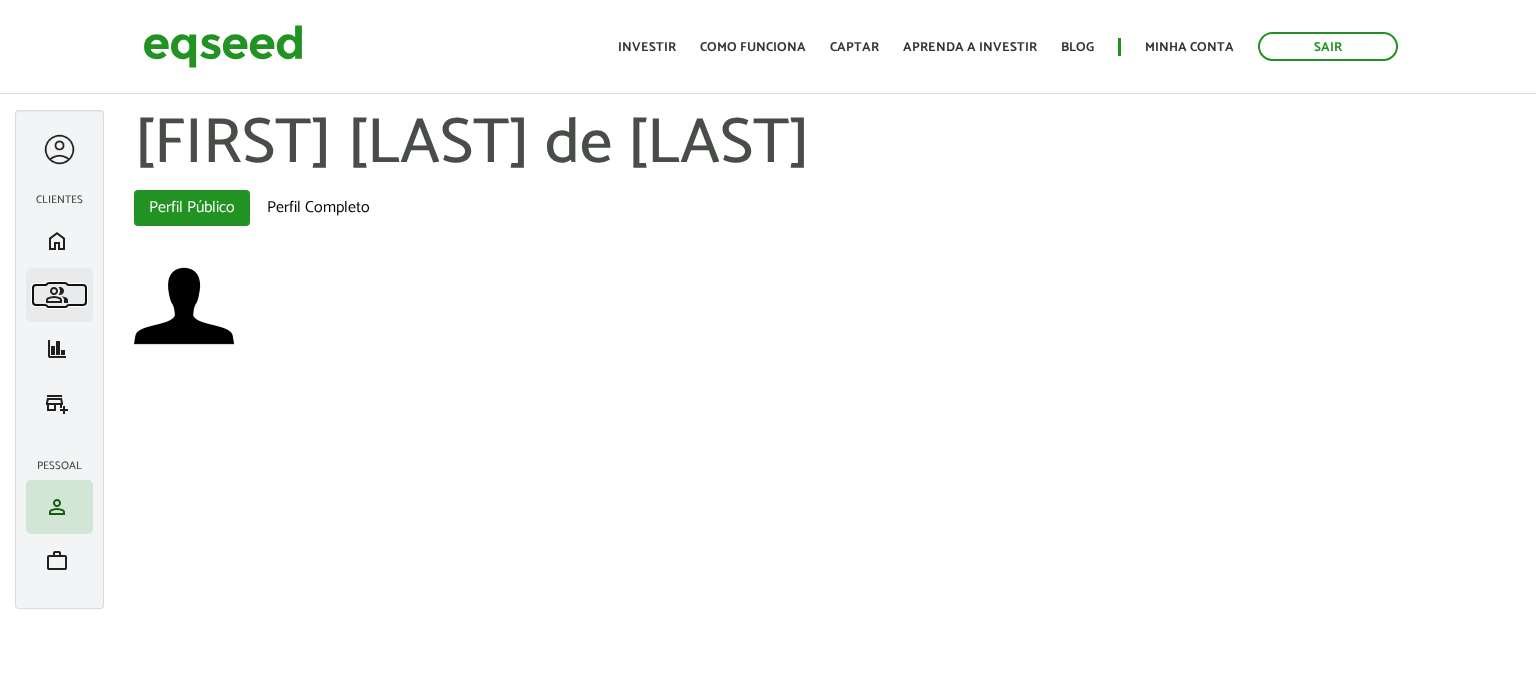 click on "group" at bounding box center [57, 295] 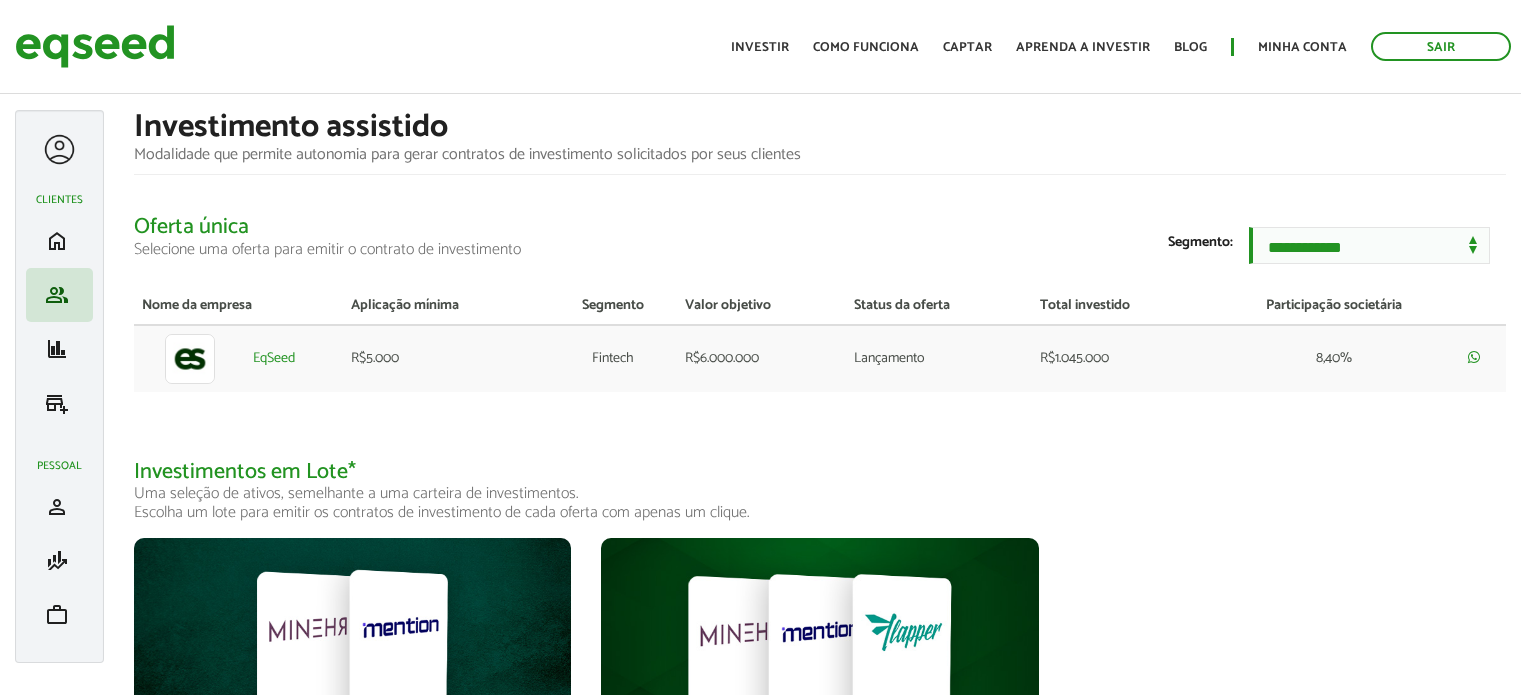 scroll, scrollTop: 0, scrollLeft: 0, axis: both 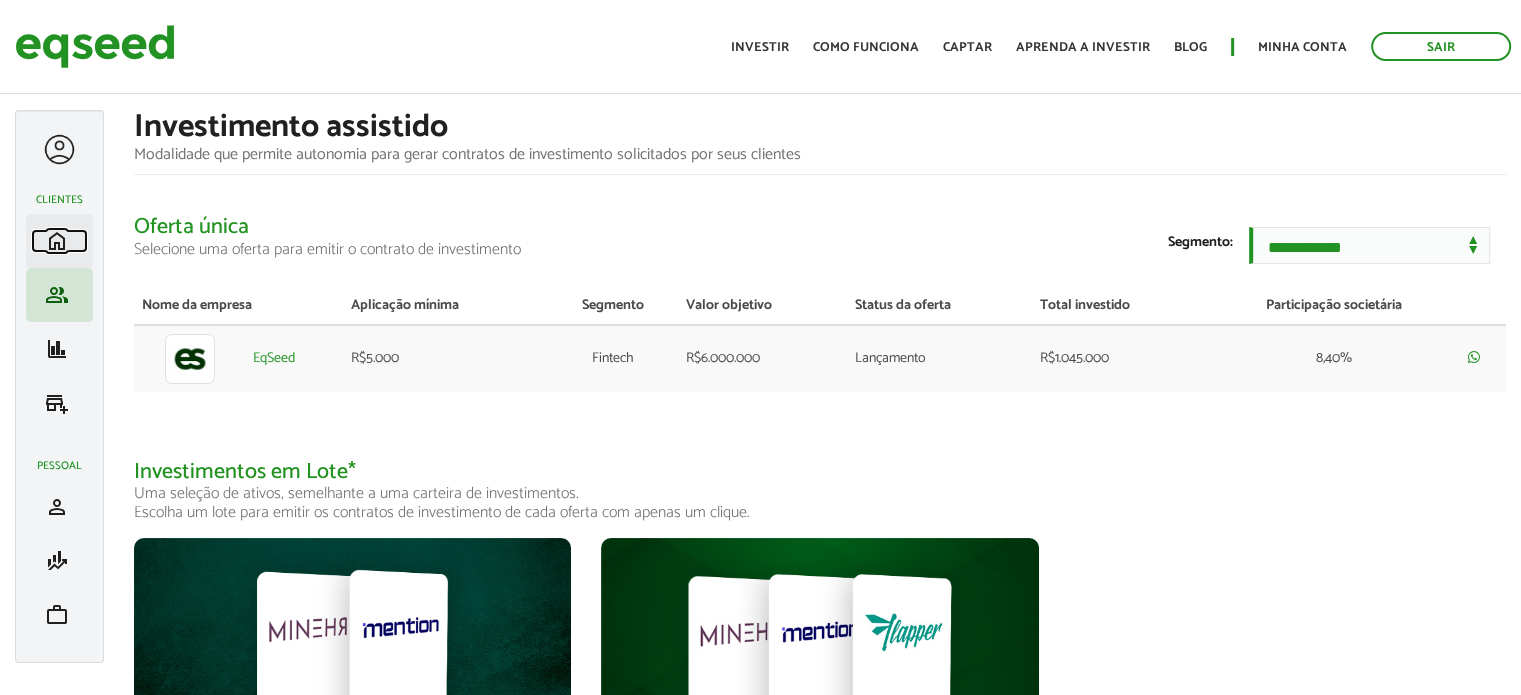 click on "home" at bounding box center [57, 241] 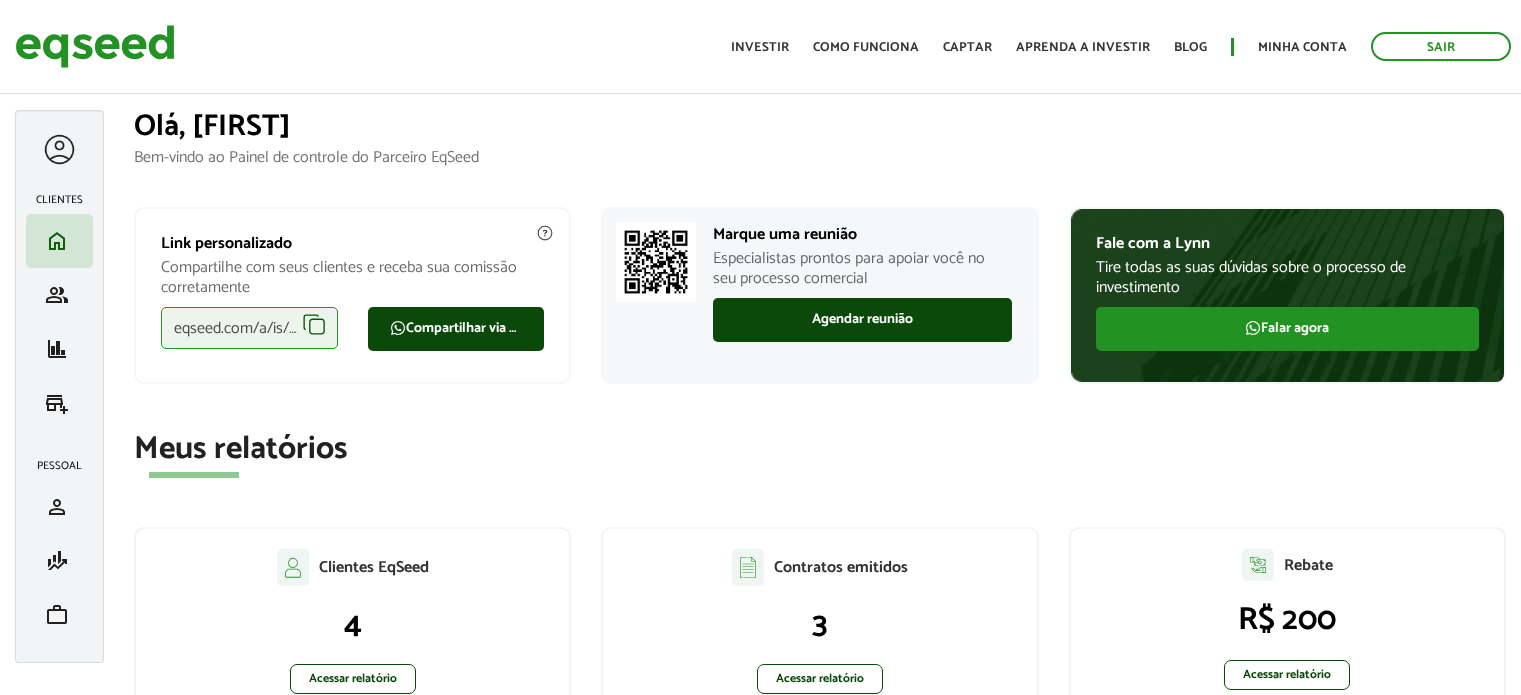 scroll, scrollTop: 0, scrollLeft: 0, axis: both 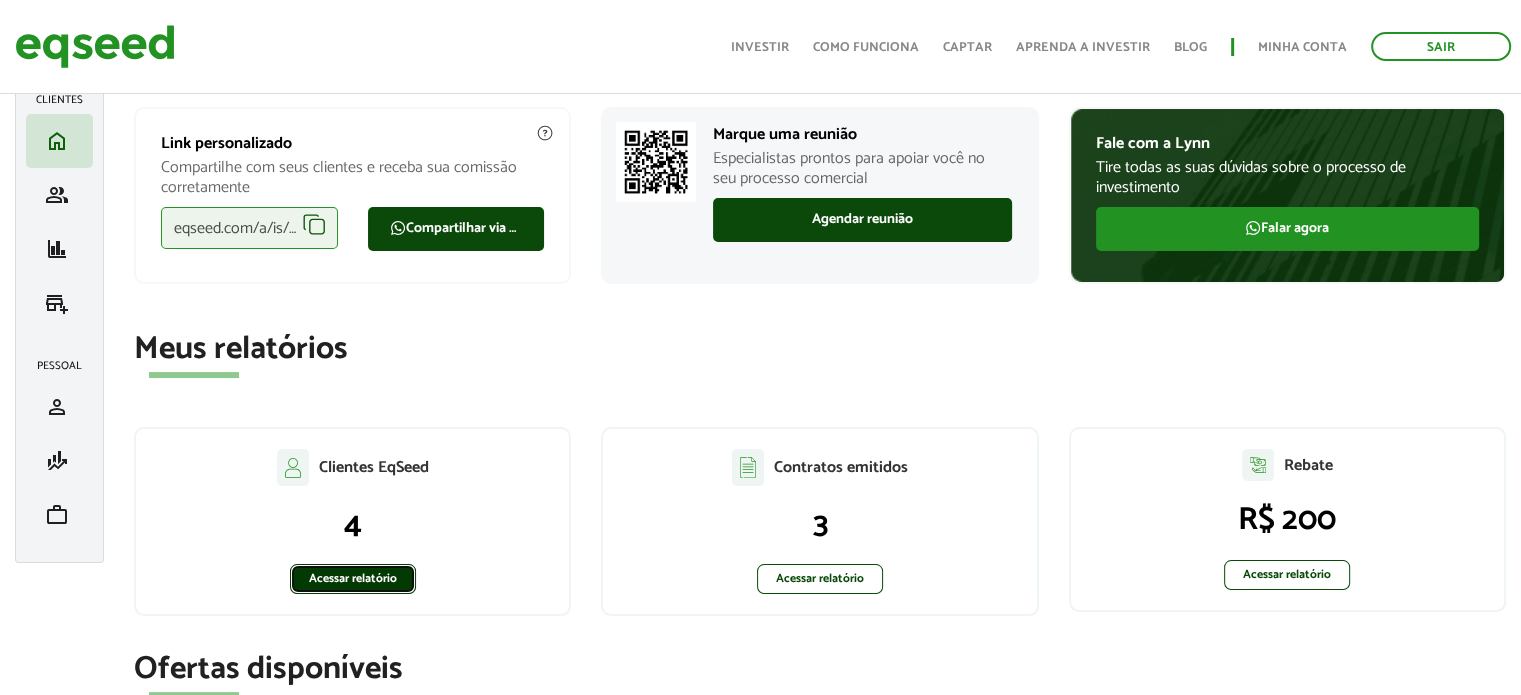 click on "Acessar relatório" at bounding box center [353, 579] 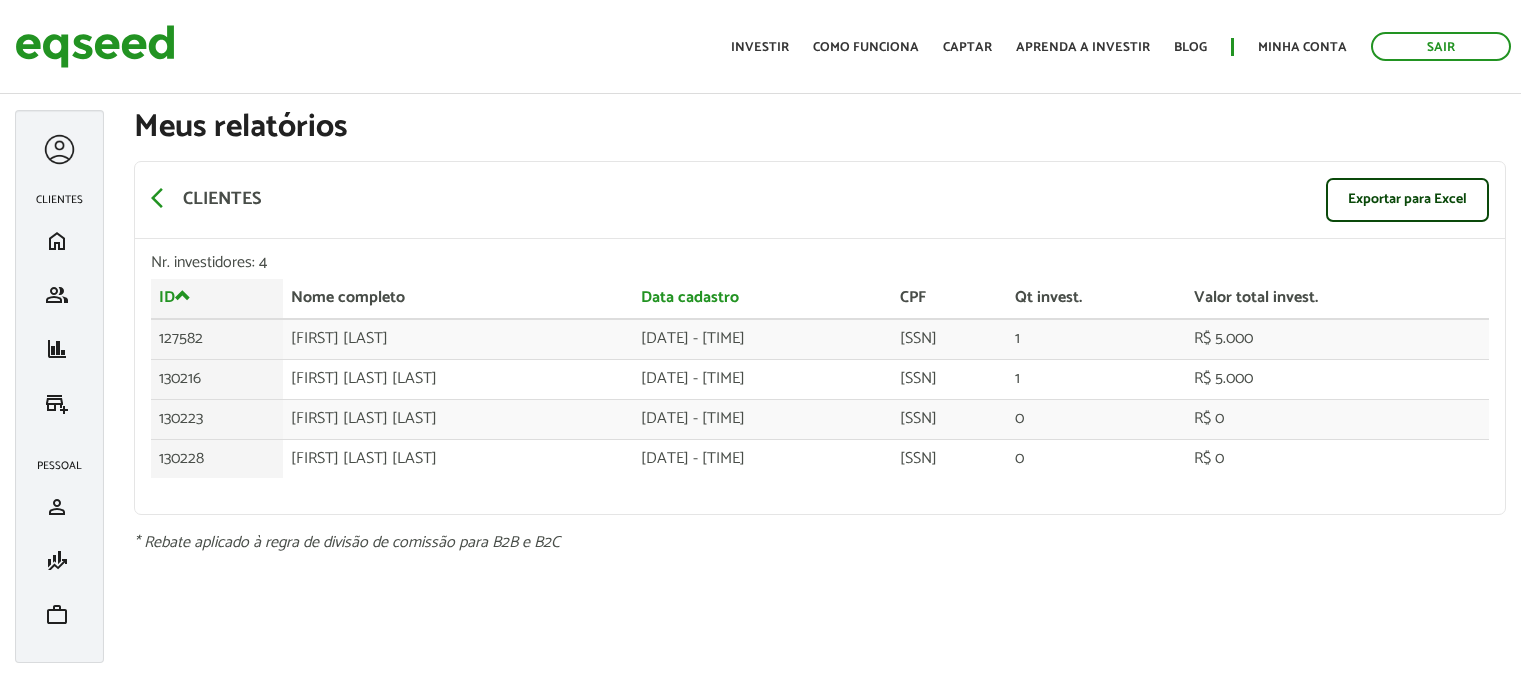 scroll, scrollTop: 0, scrollLeft: 0, axis: both 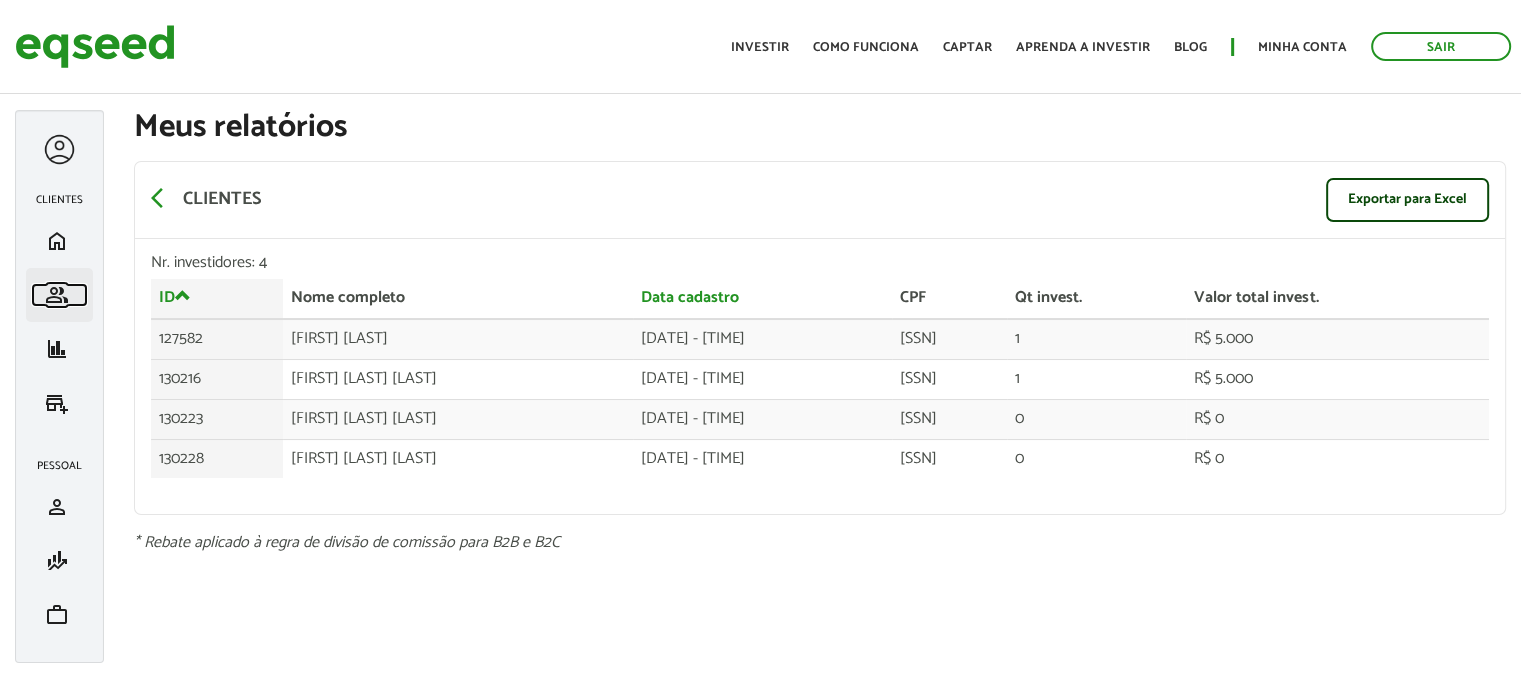 click on "group" at bounding box center [57, 295] 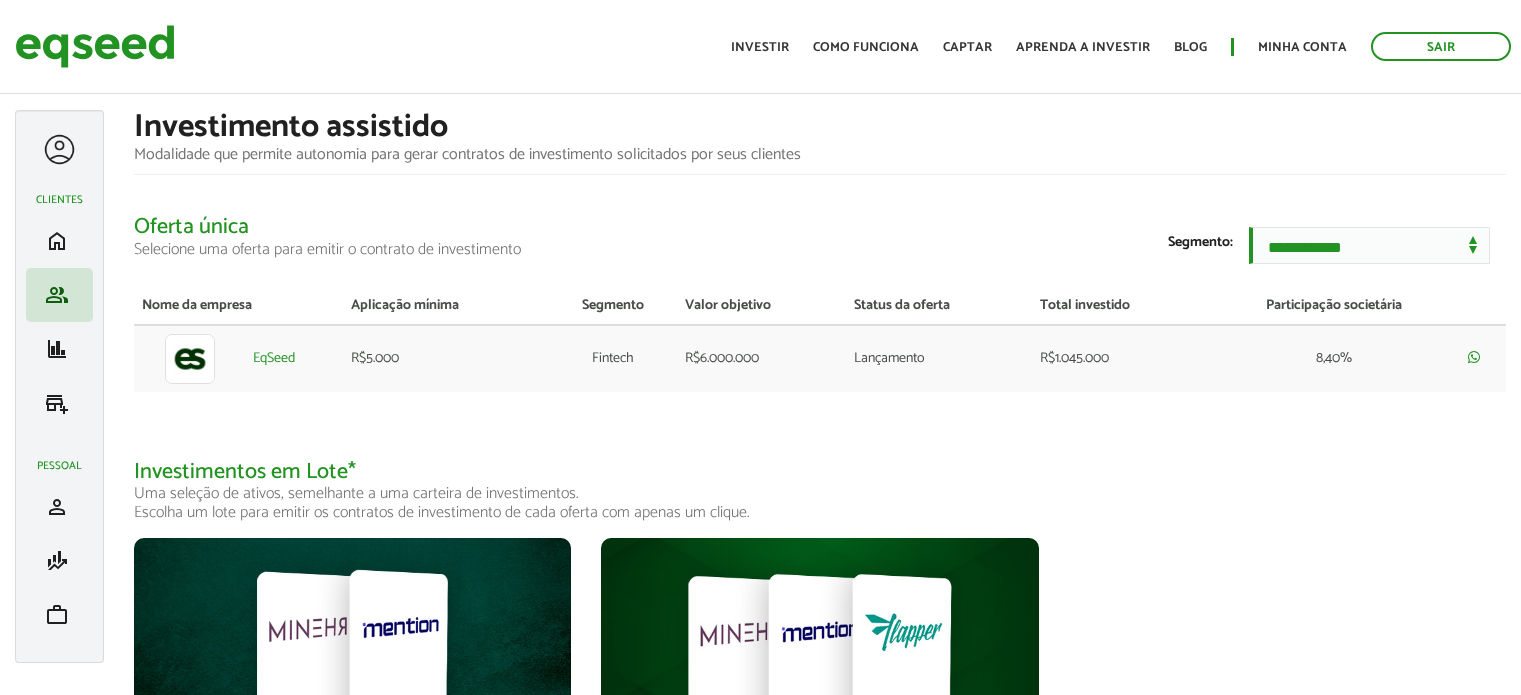 scroll, scrollTop: 0, scrollLeft: 0, axis: both 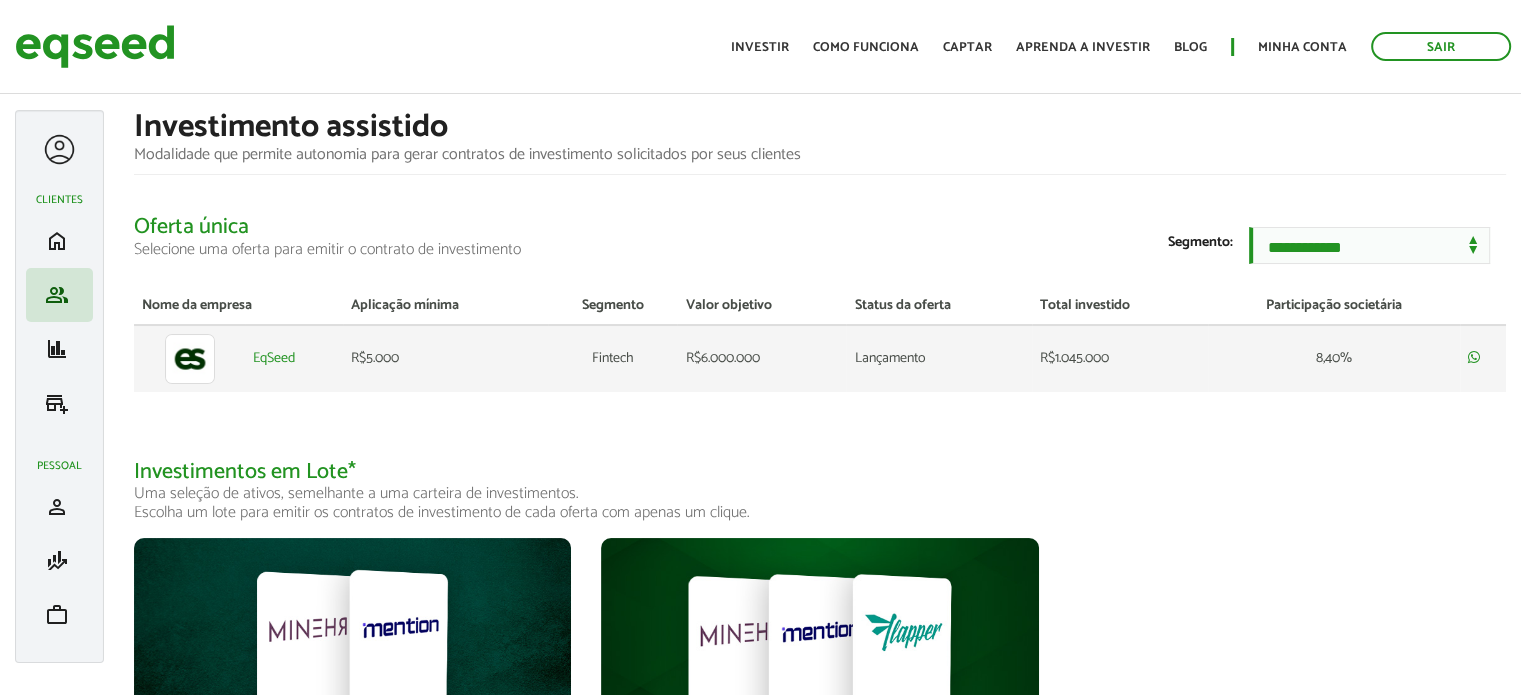 click on "R$1.045.000" at bounding box center (1120, 358) 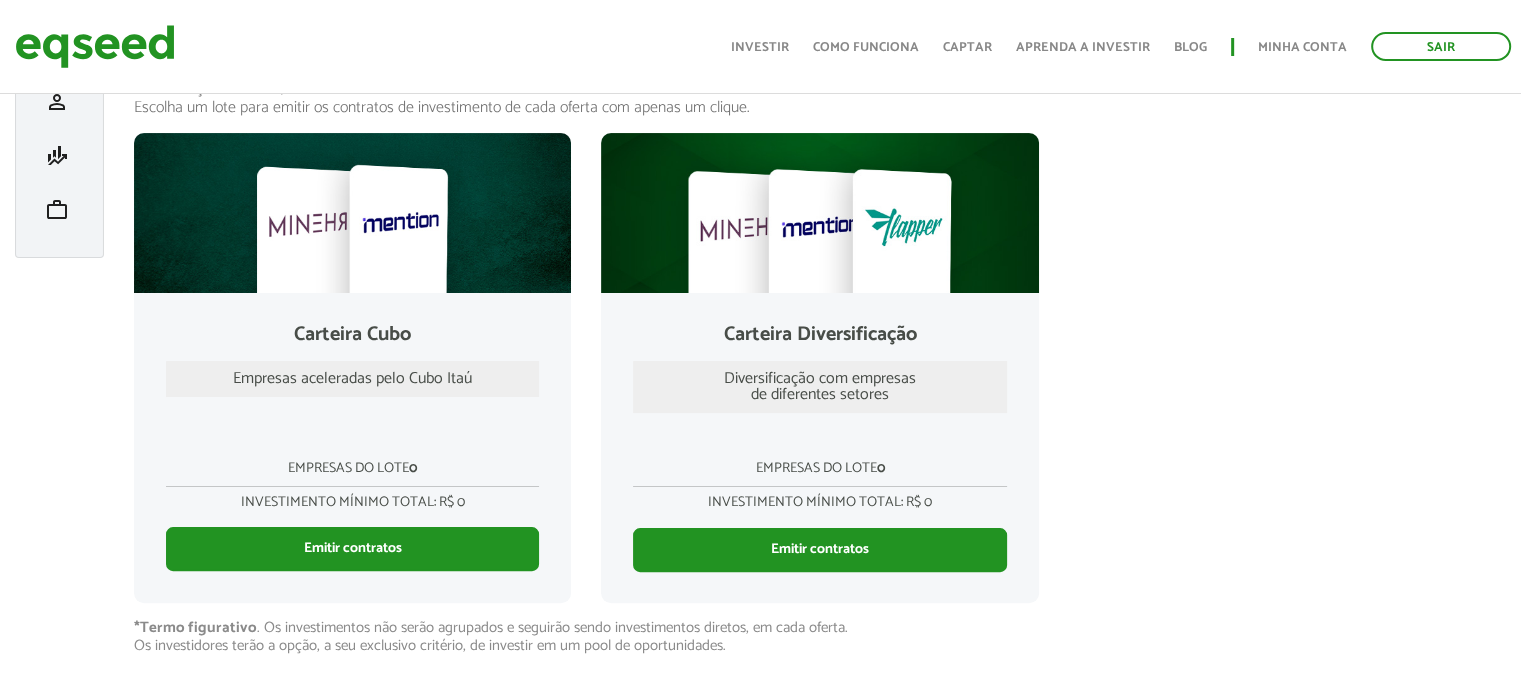 scroll, scrollTop: 0, scrollLeft: 0, axis: both 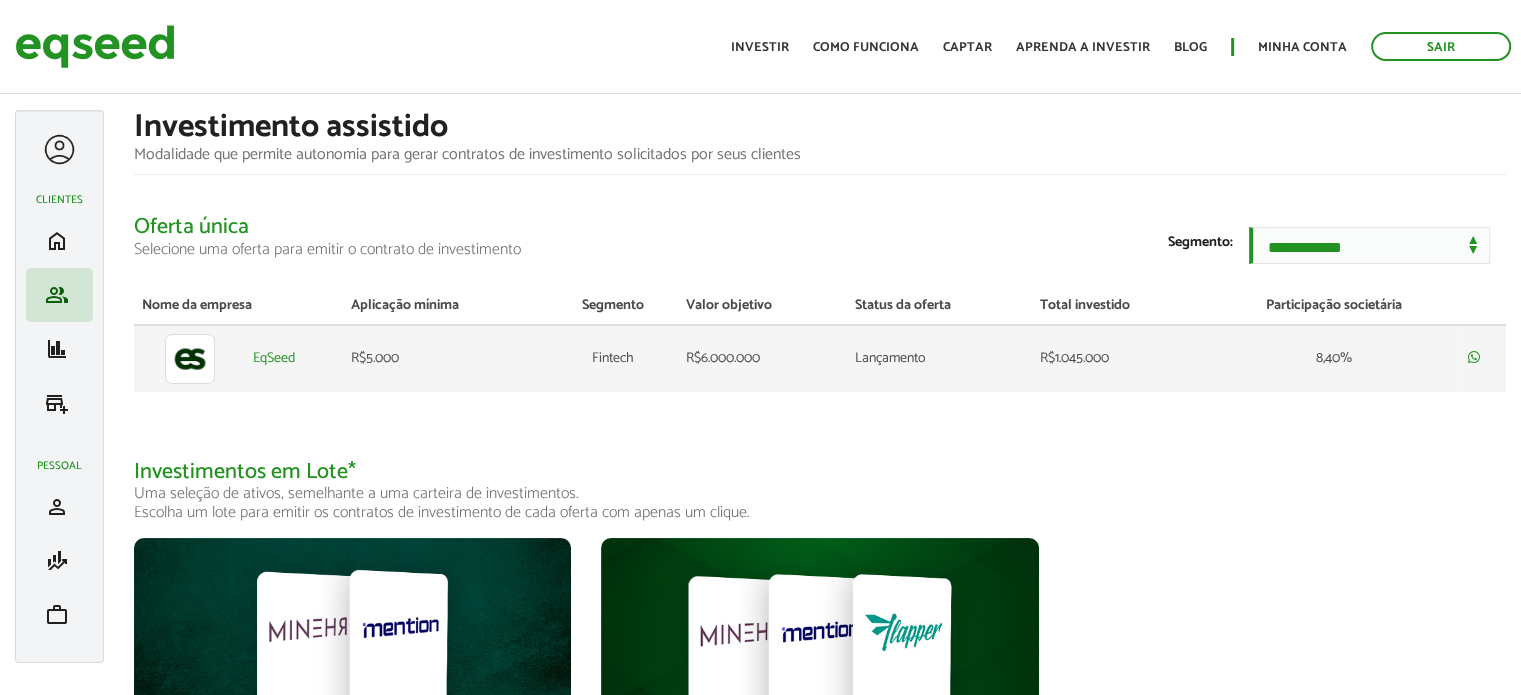 click on "Lançamento" at bounding box center (939, 358) 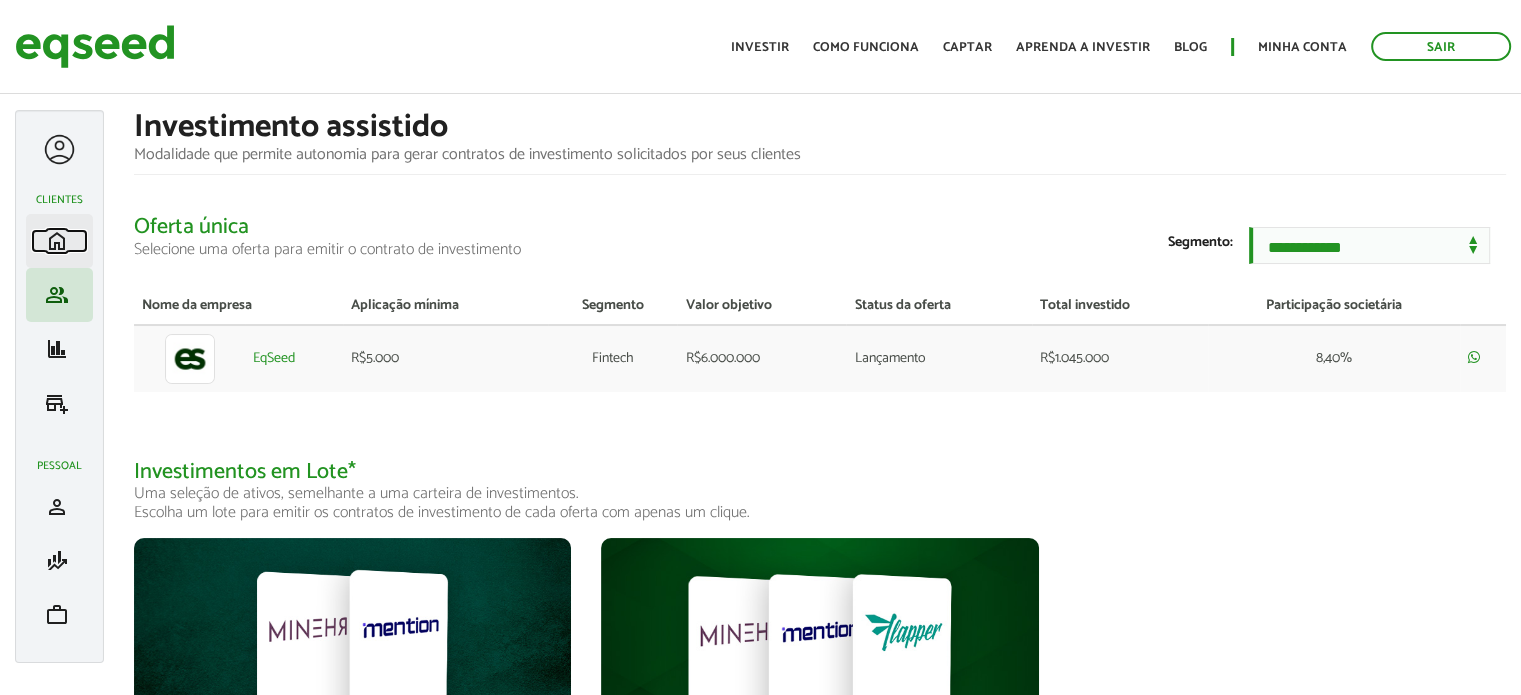 click on "home" at bounding box center [57, 241] 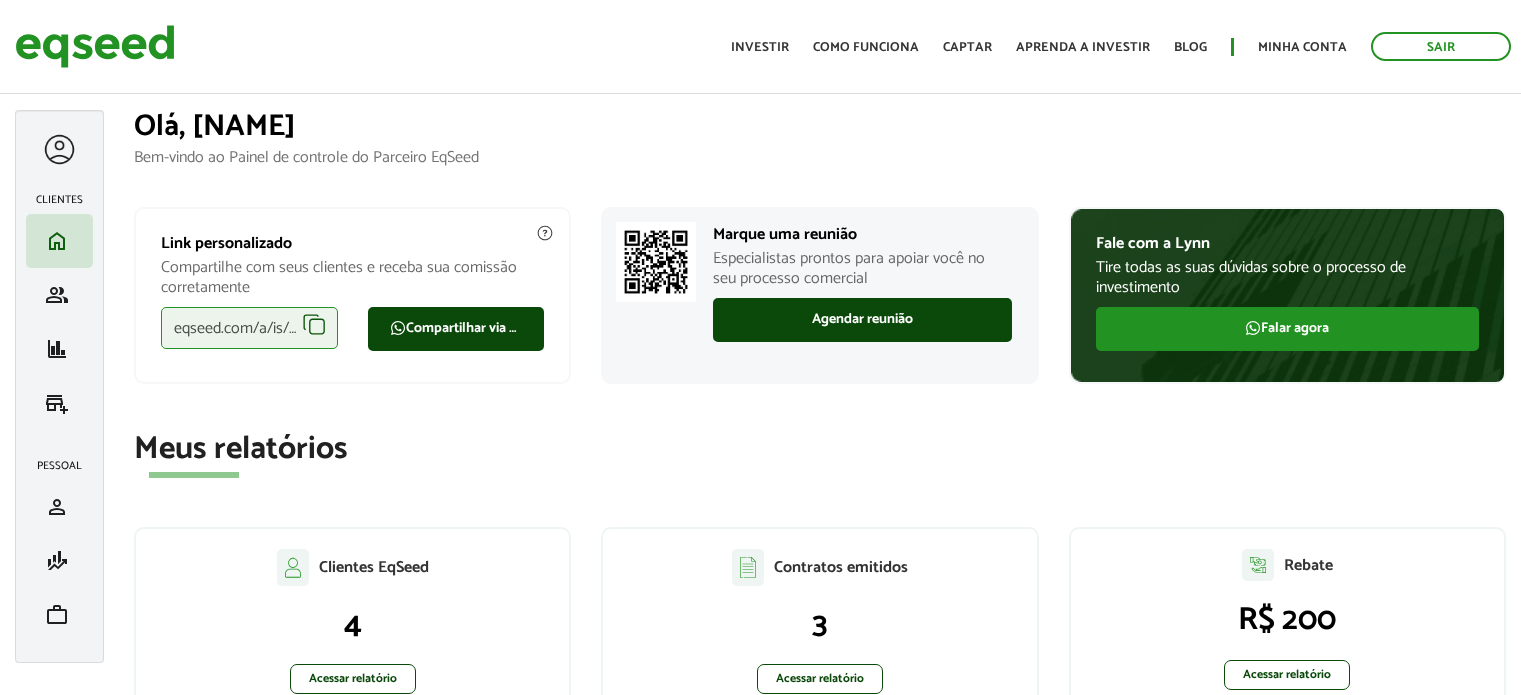 scroll, scrollTop: 0, scrollLeft: 0, axis: both 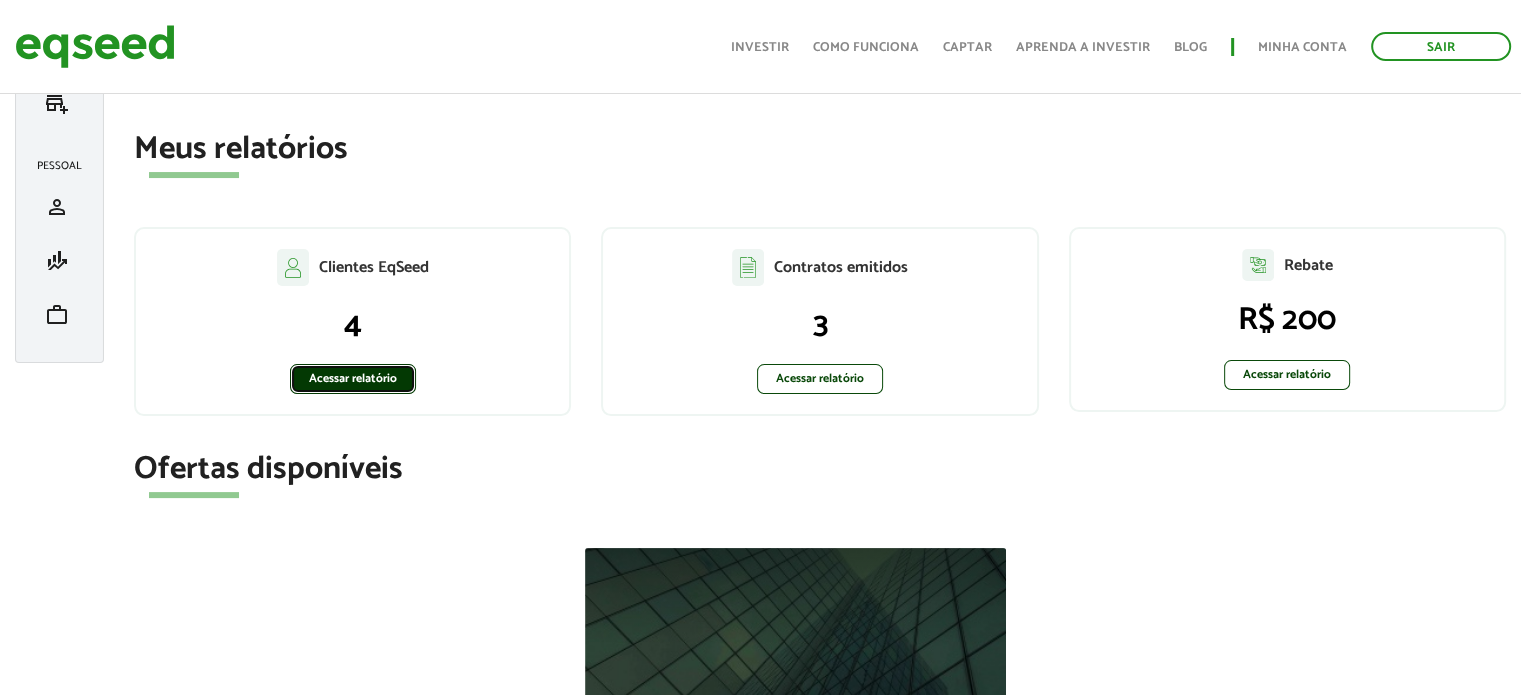 click on "Acessar relatório" at bounding box center (353, 379) 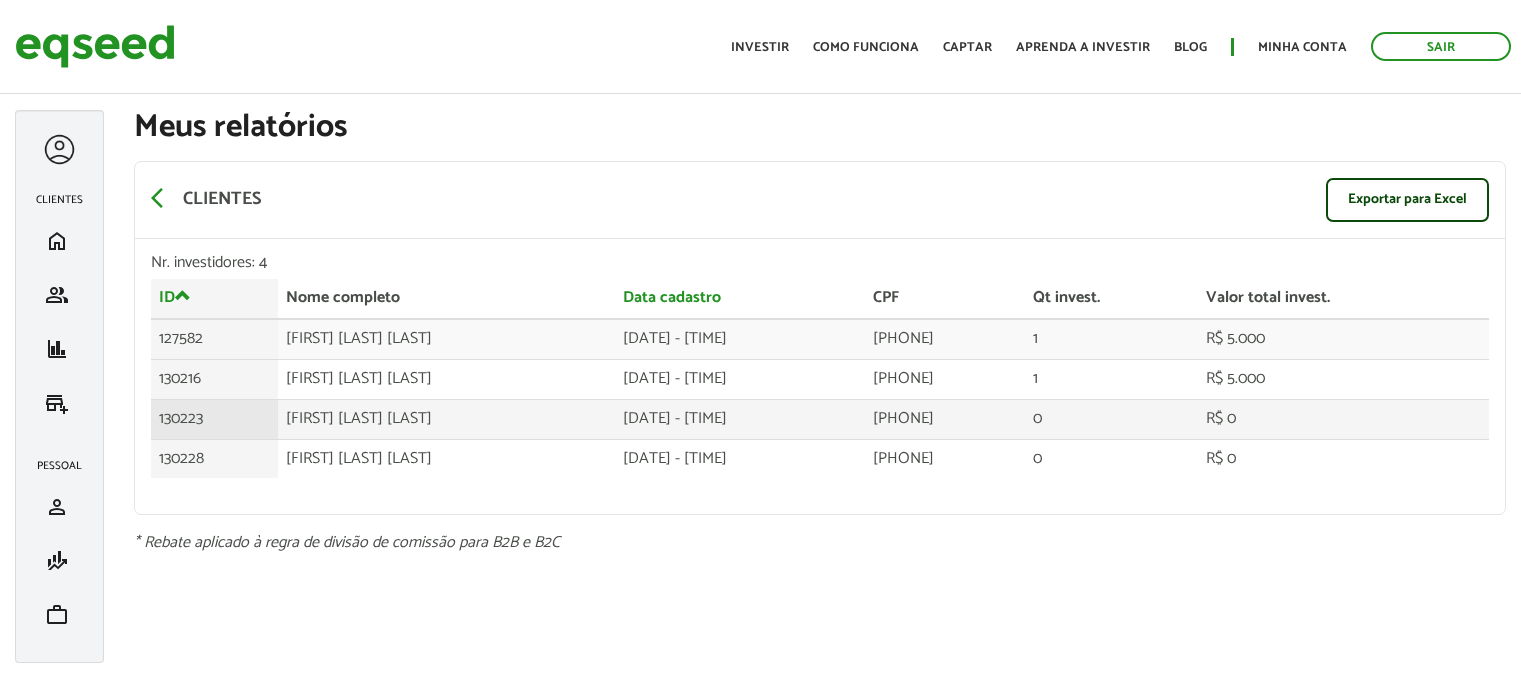scroll, scrollTop: 0, scrollLeft: 0, axis: both 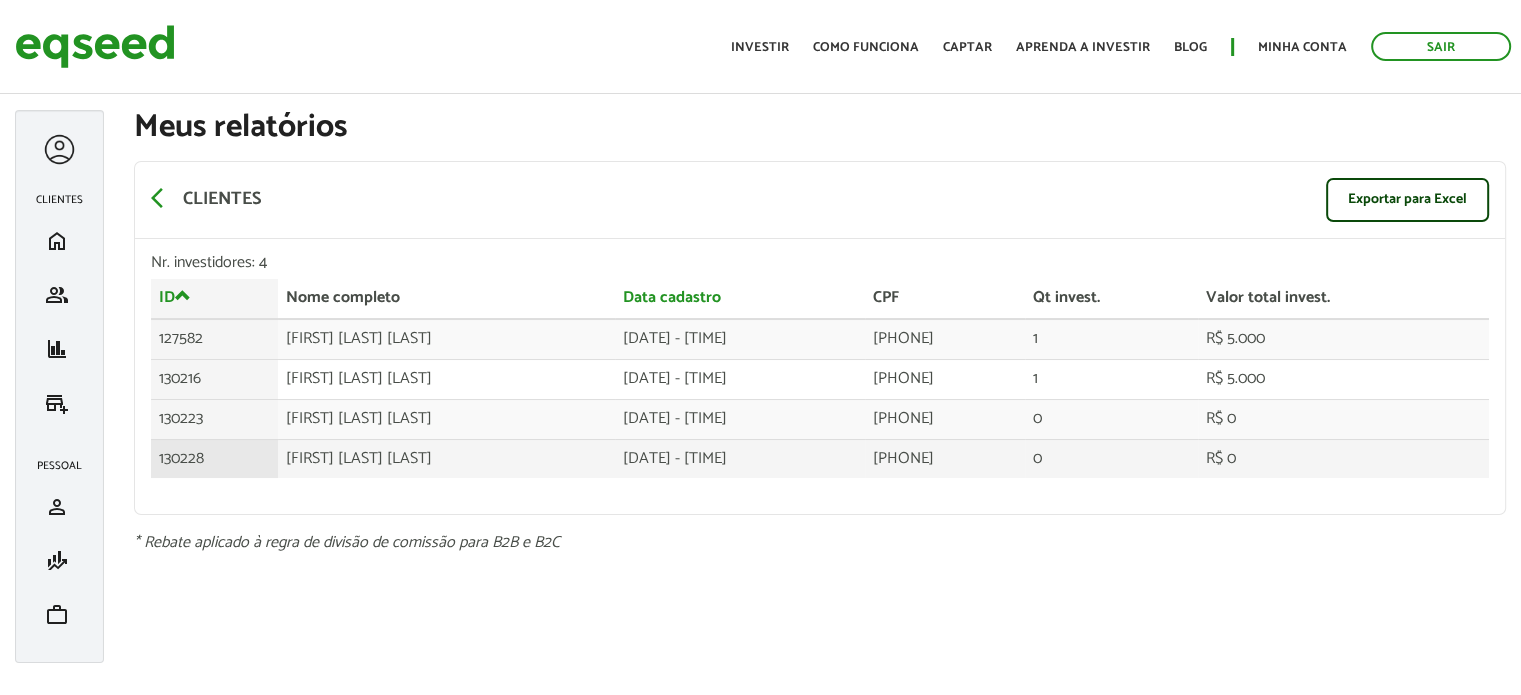 click on "Edmilson Santana Santos" at bounding box center [446, 339] 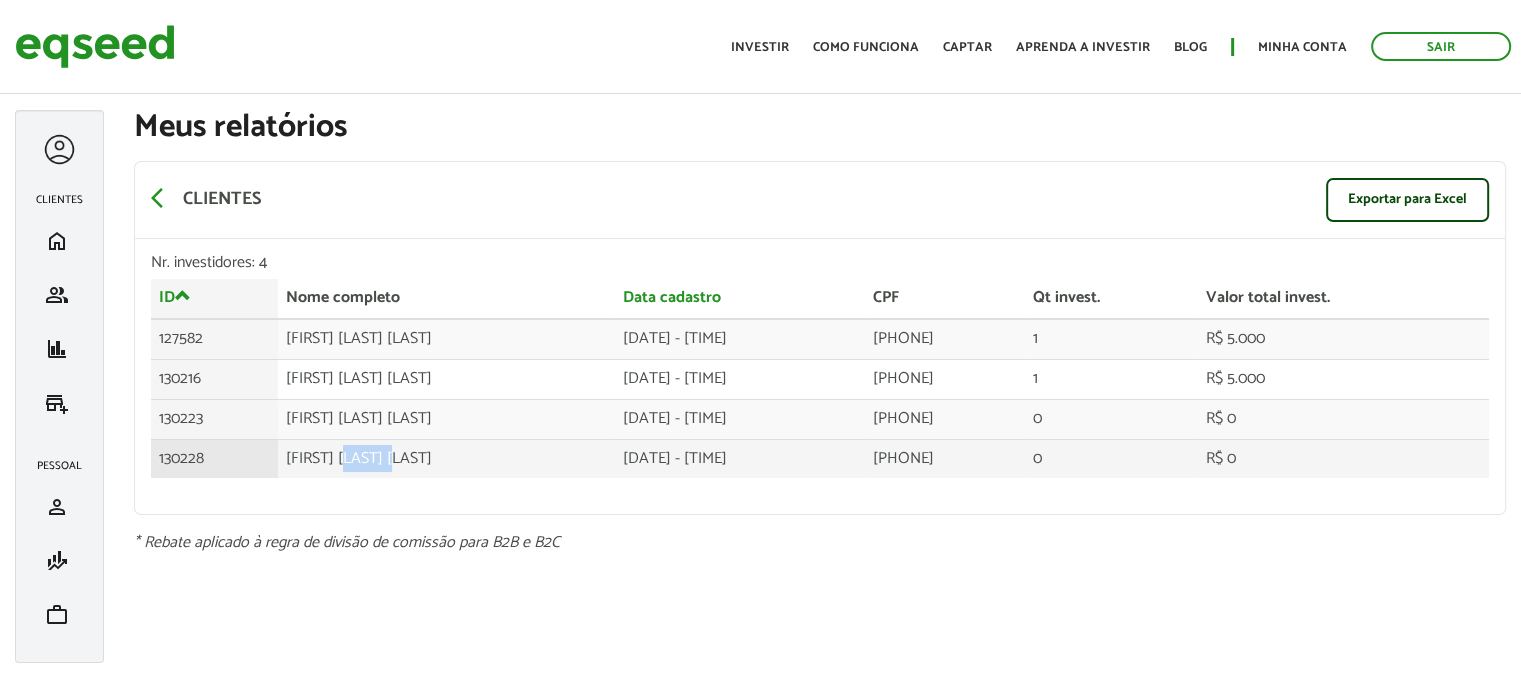 click on "Edmilson Santana Santos" at bounding box center (446, 339) 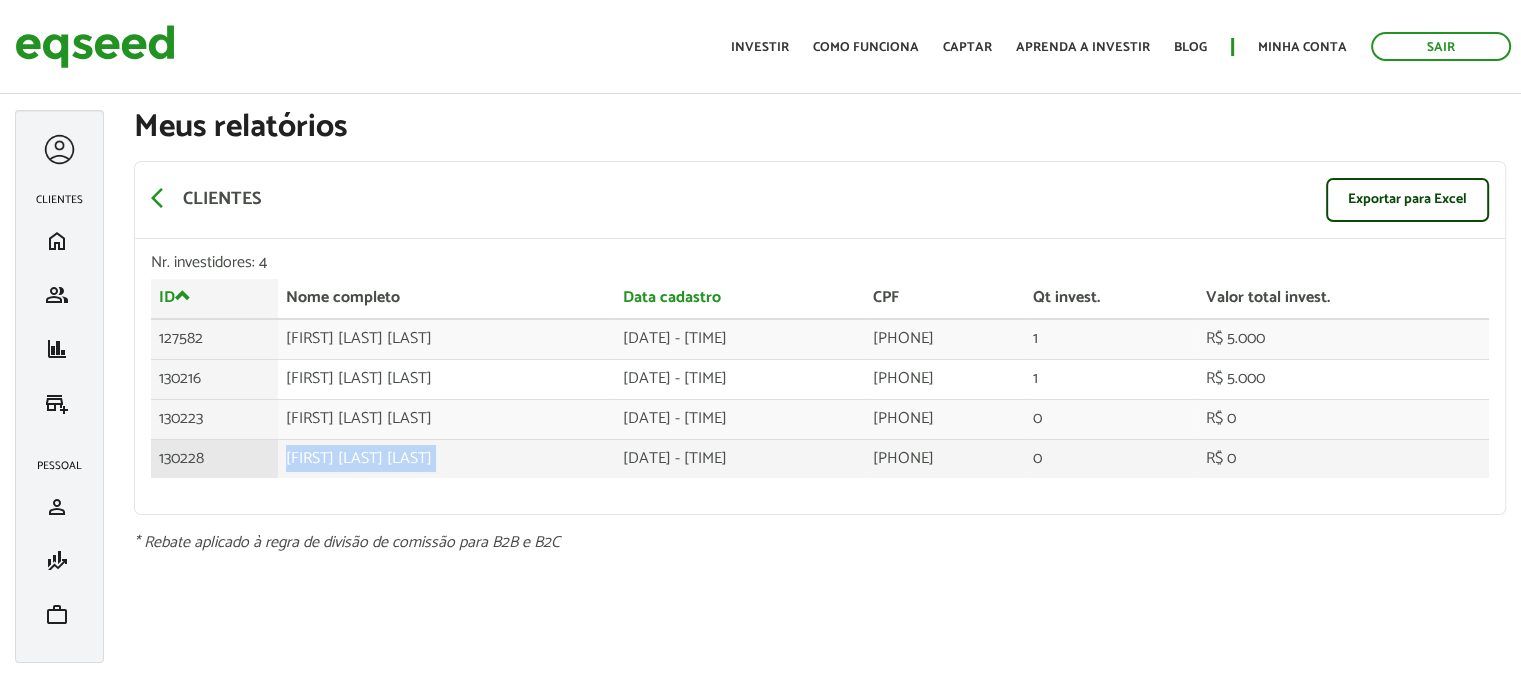 click on "Edmilson Santana Santos" at bounding box center [446, 339] 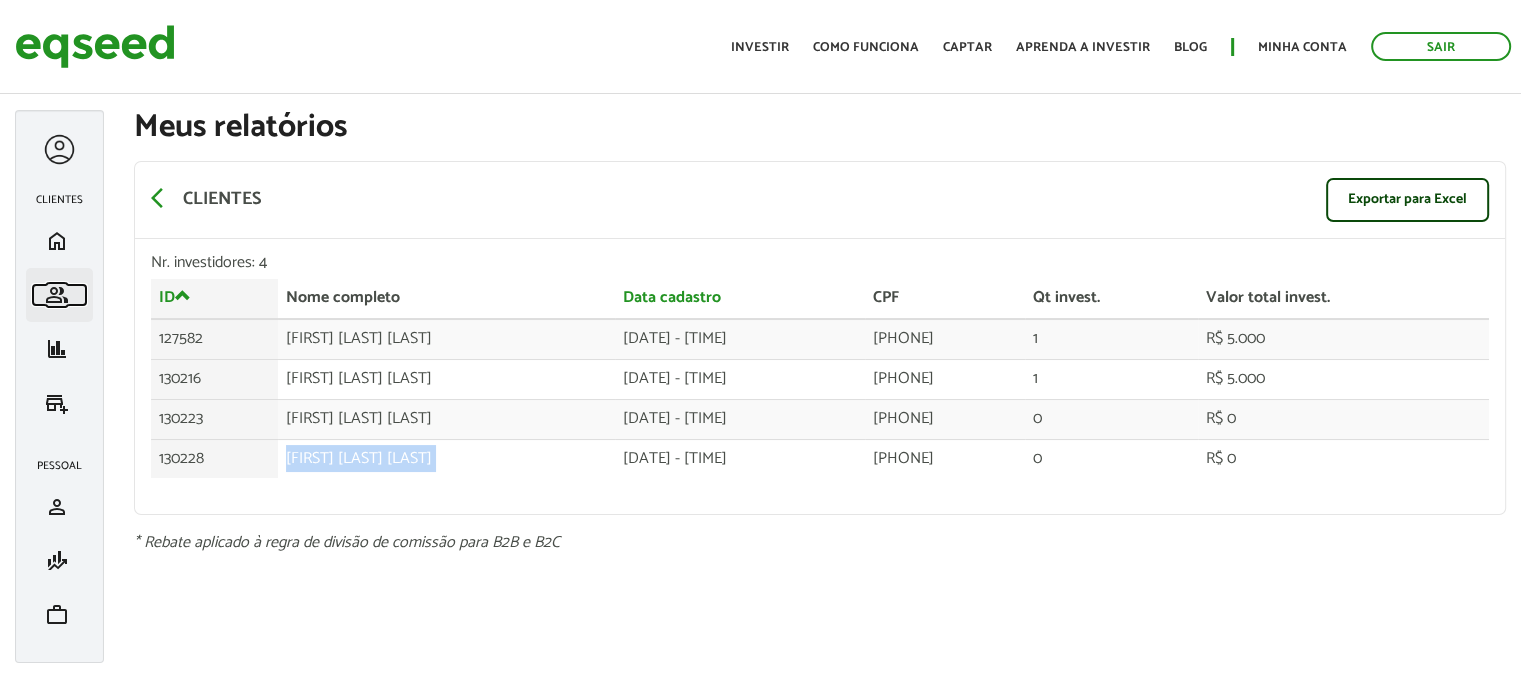click on "group" at bounding box center [57, 295] 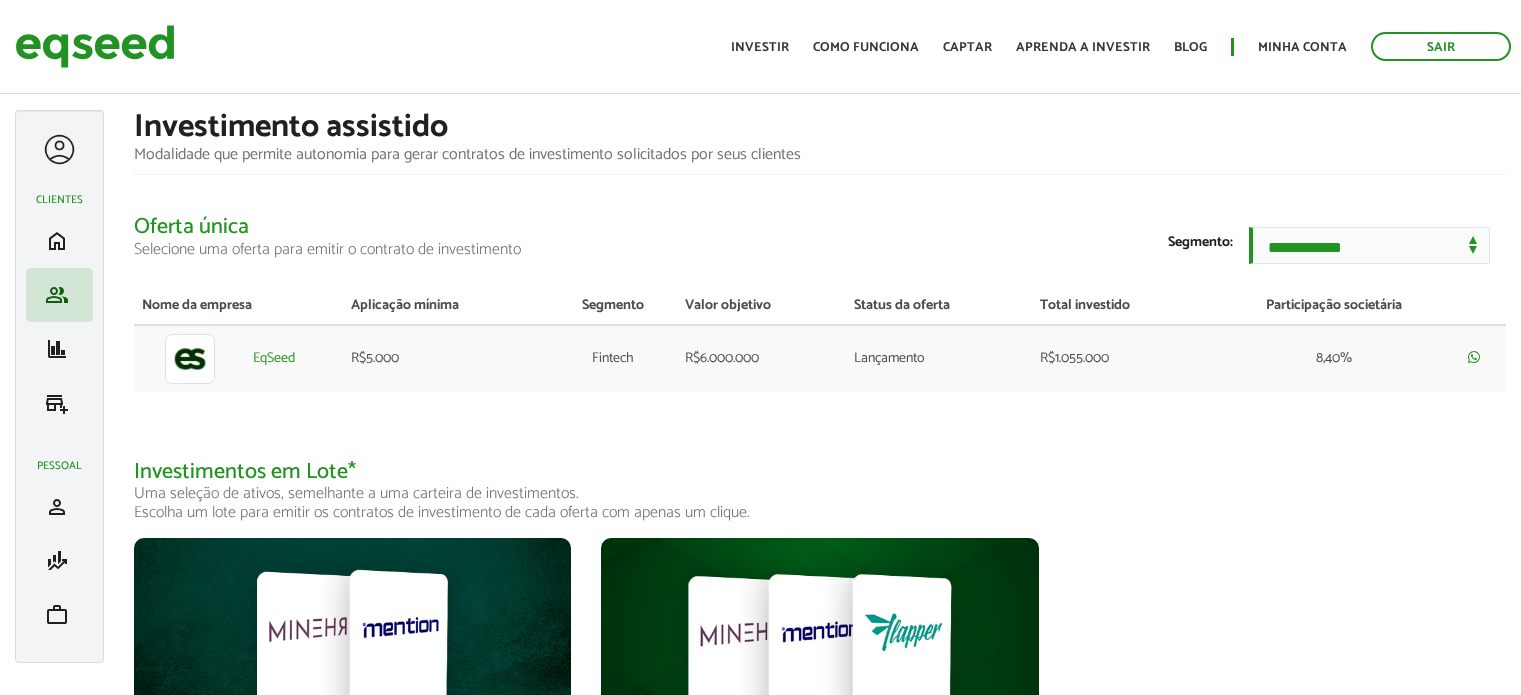 scroll, scrollTop: 0, scrollLeft: 0, axis: both 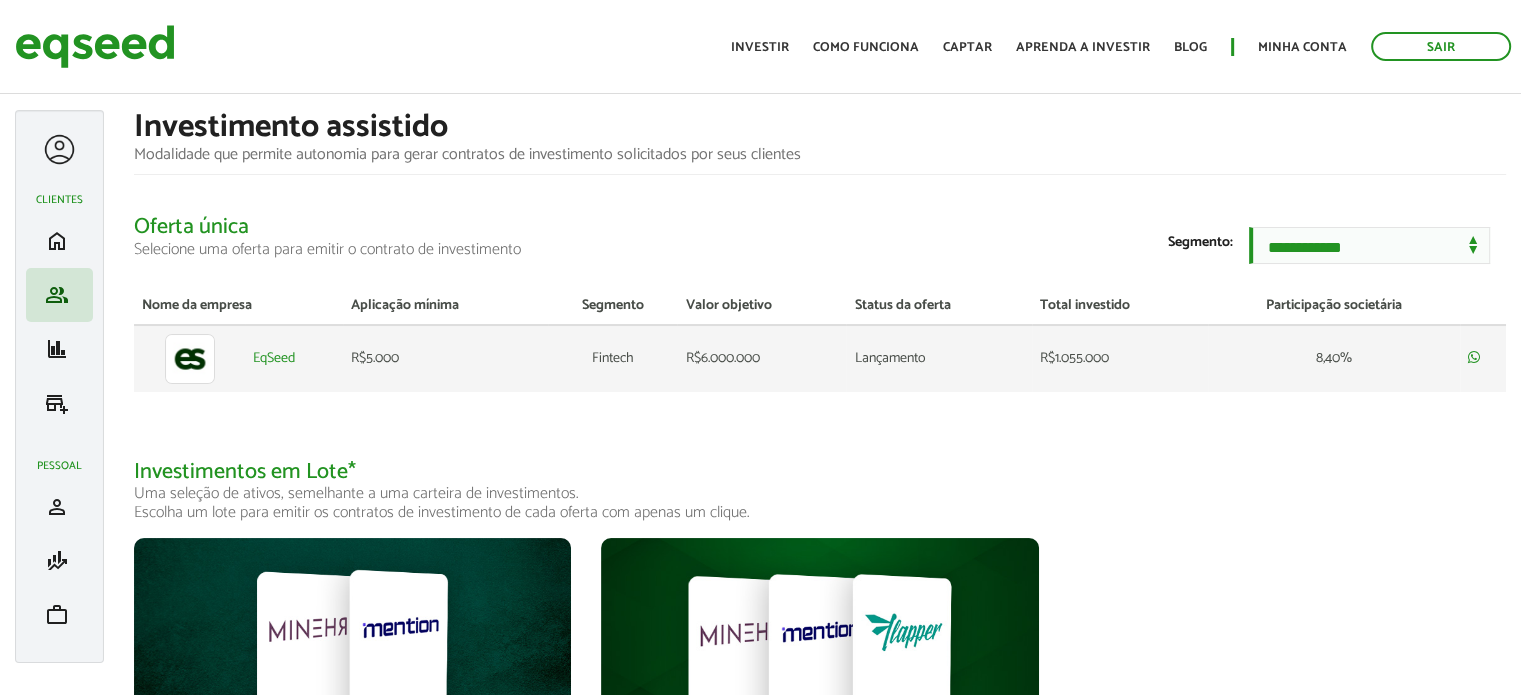 click on "EqSeed" at bounding box center [294, 358] 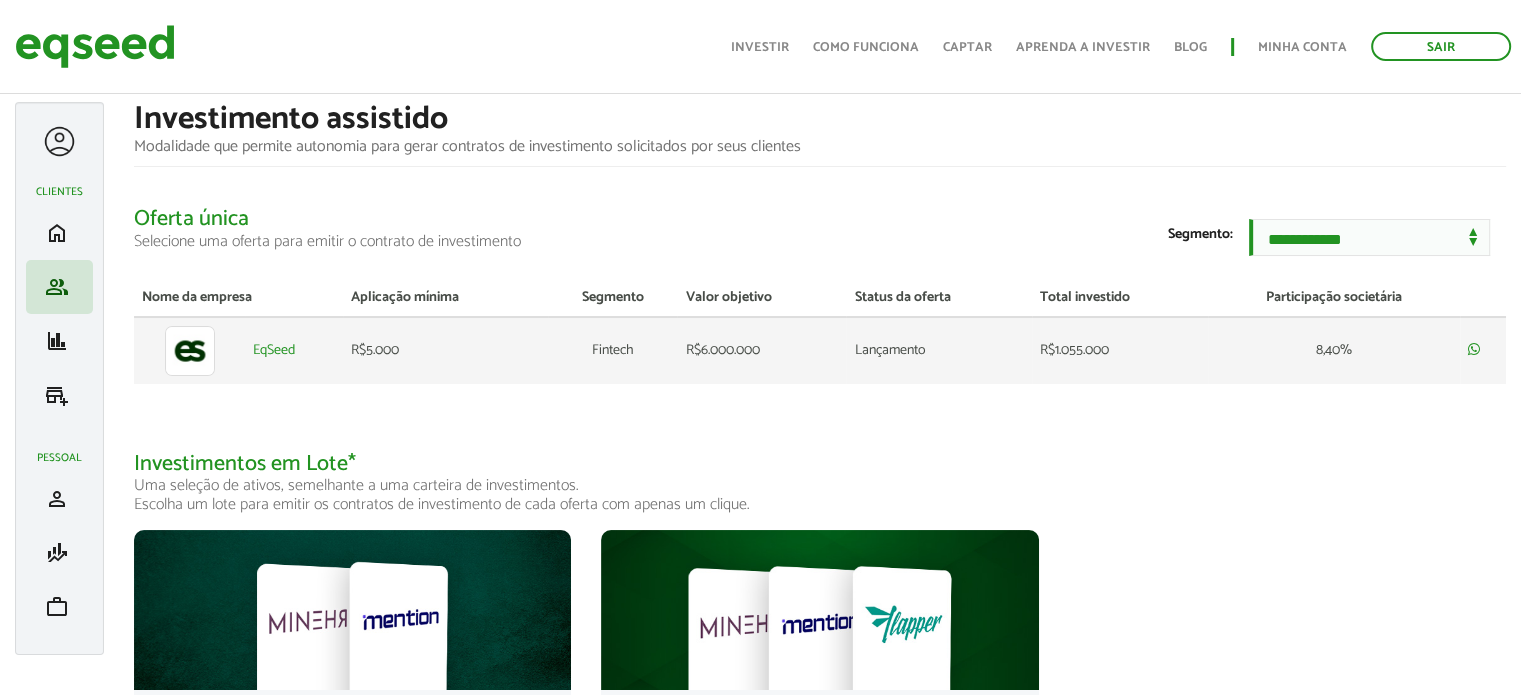 scroll, scrollTop: 0, scrollLeft: 0, axis: both 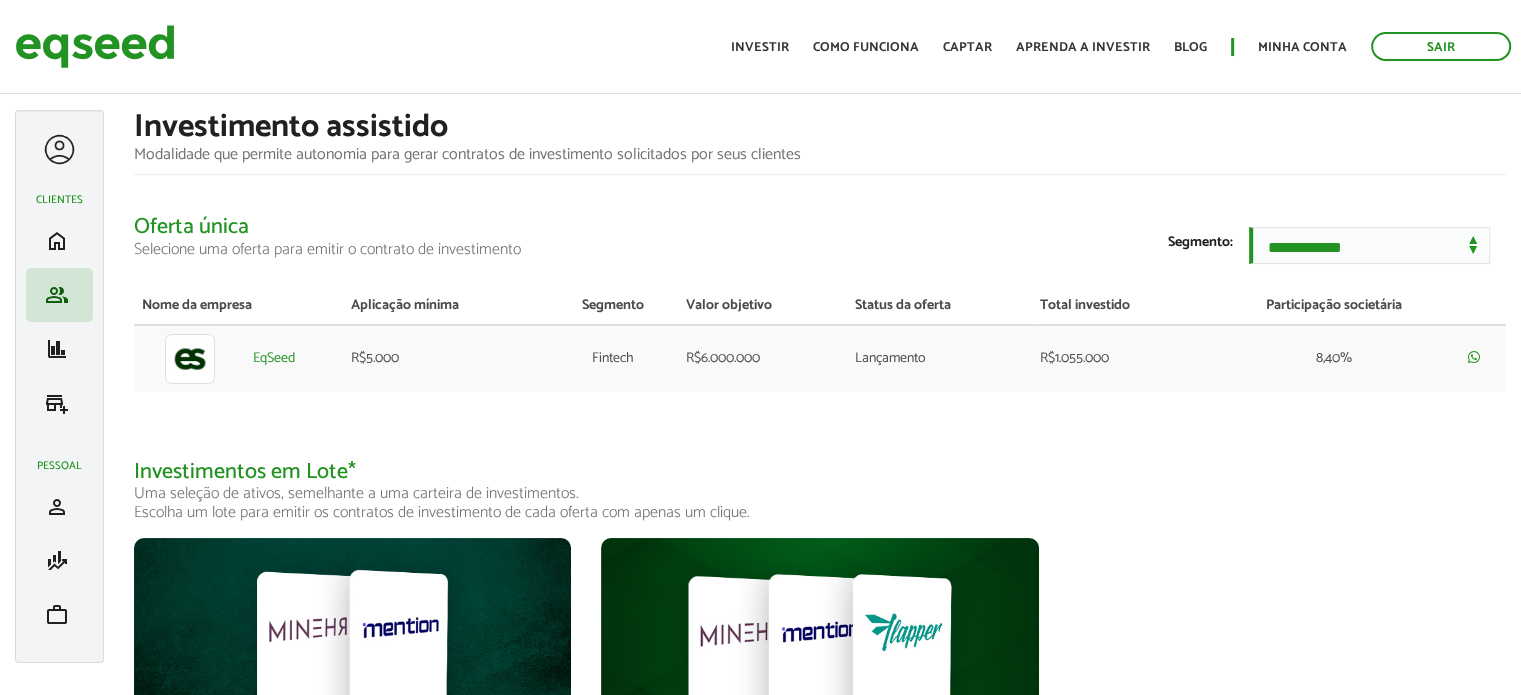 click on "Início
Investir
Como funciona
Captar
Aprenda a investir
Blog
Minha conta
Sair" at bounding box center [1121, 46] 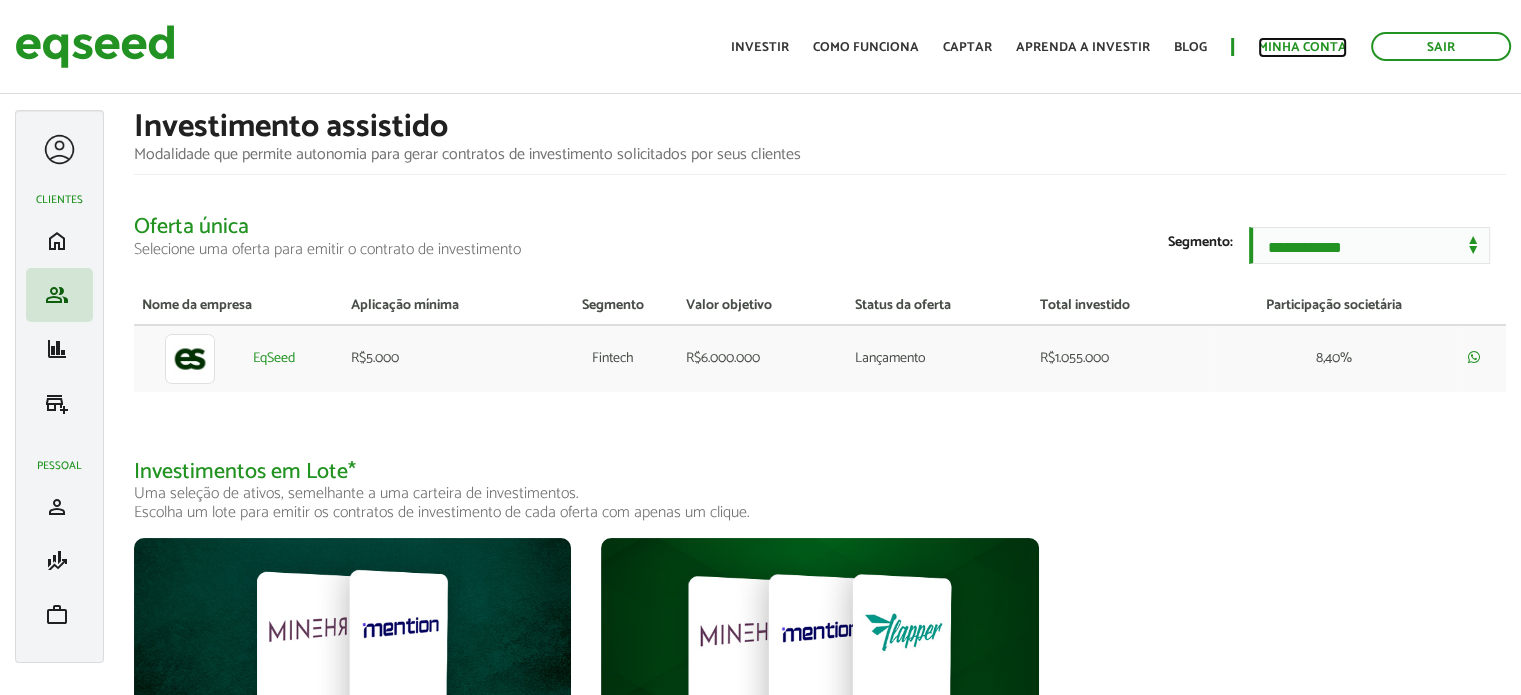 click on "Minha conta" at bounding box center [1302, 47] 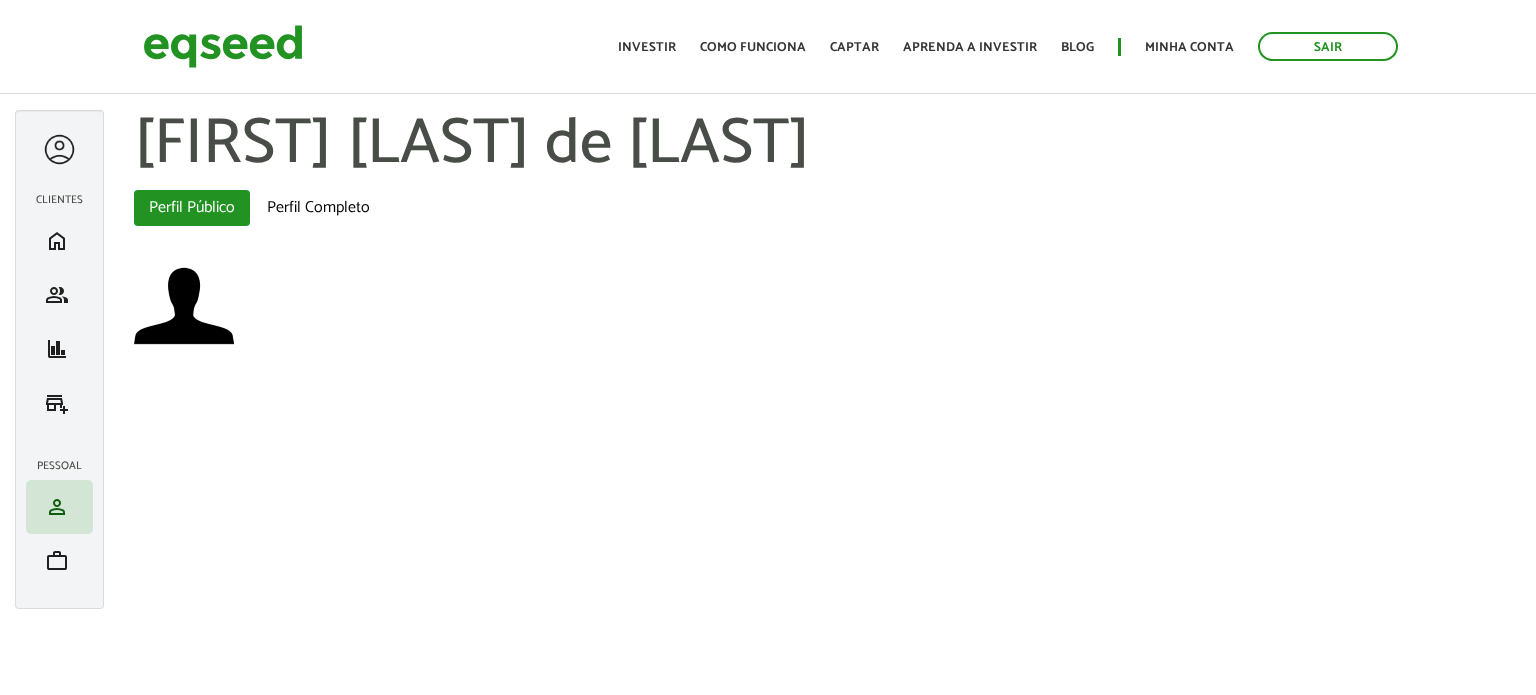 scroll, scrollTop: 0, scrollLeft: 0, axis: both 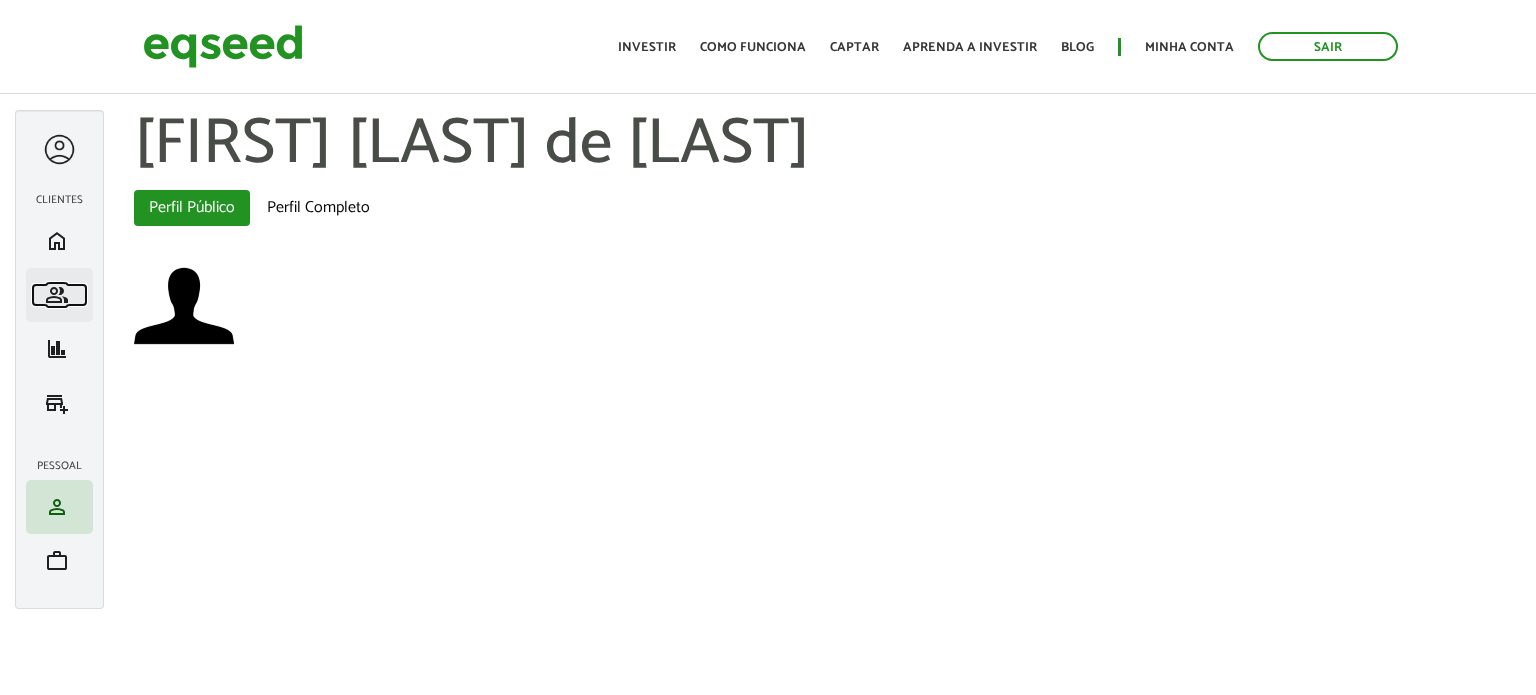 click on "group" at bounding box center [57, 295] 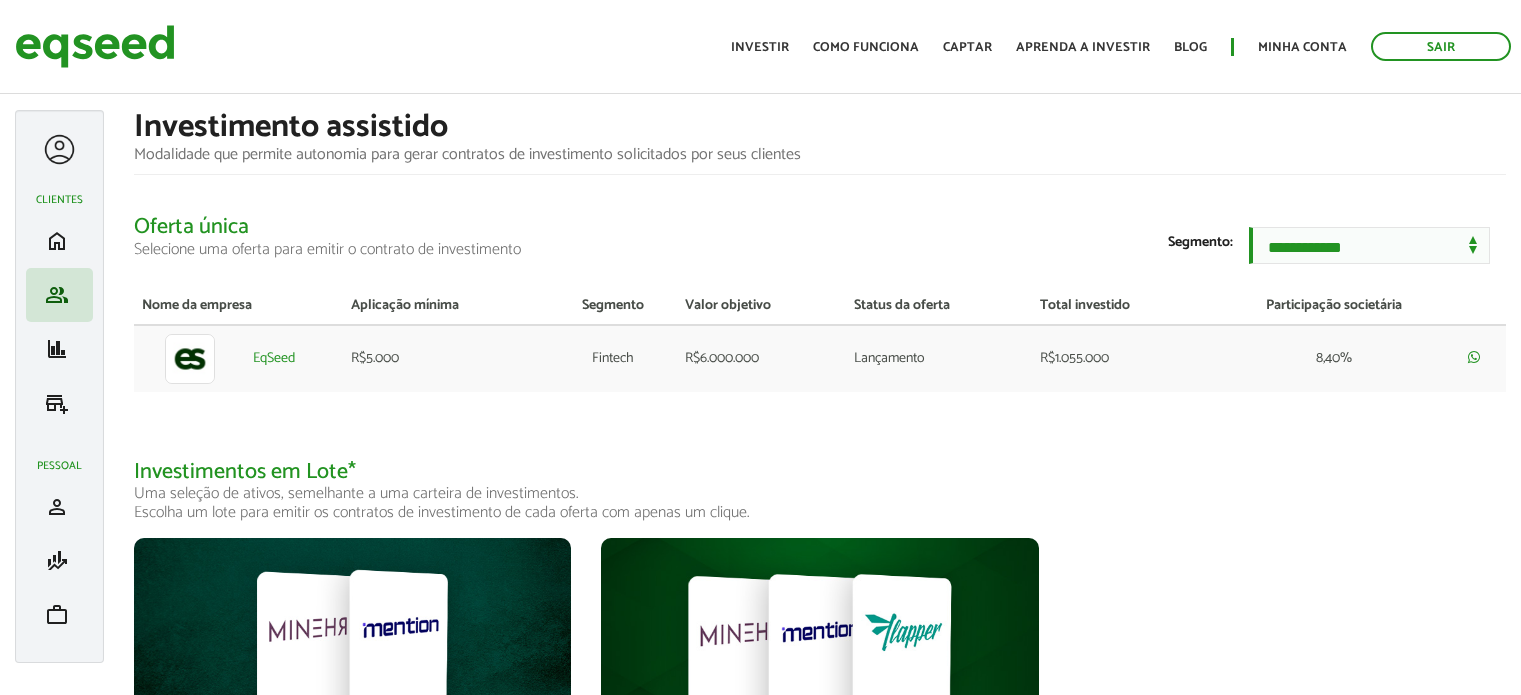 scroll, scrollTop: 0, scrollLeft: 0, axis: both 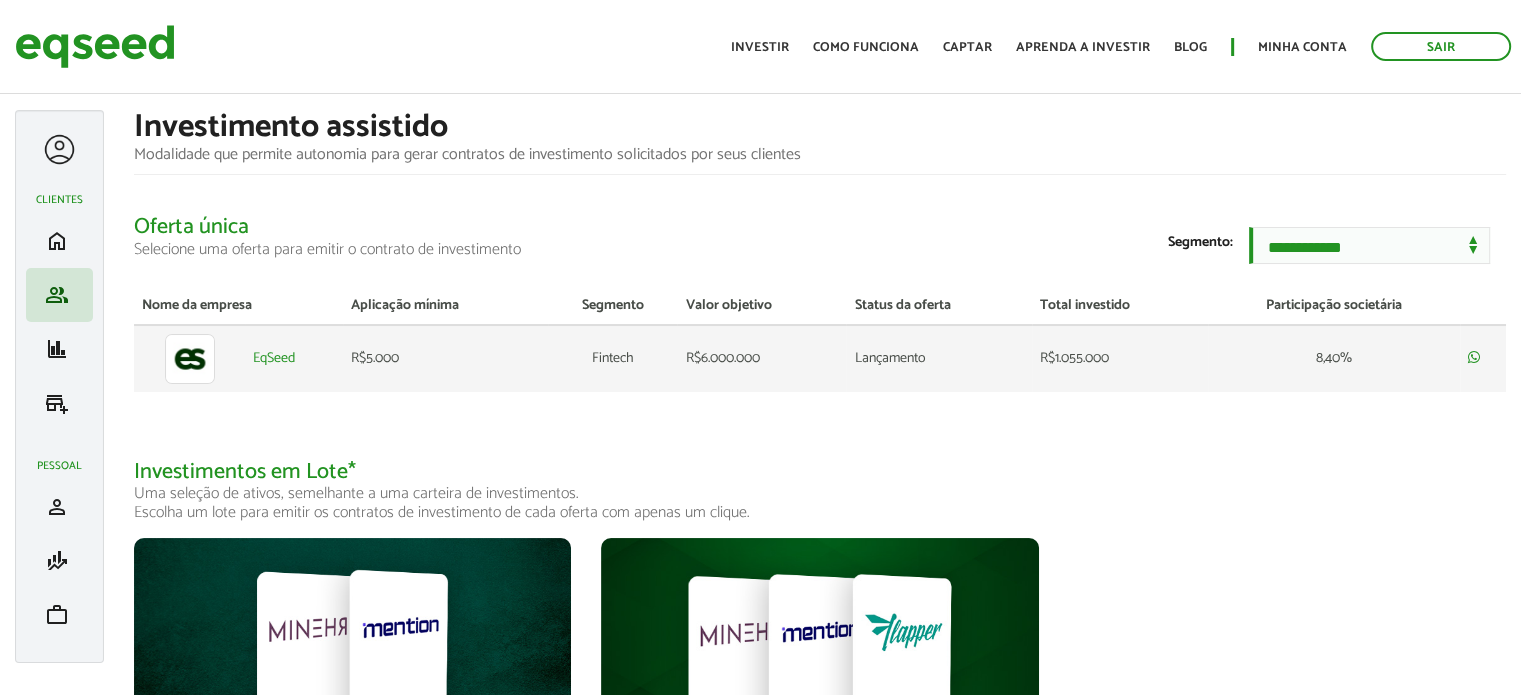 click on "R$5.000" at bounding box center [445, 358] 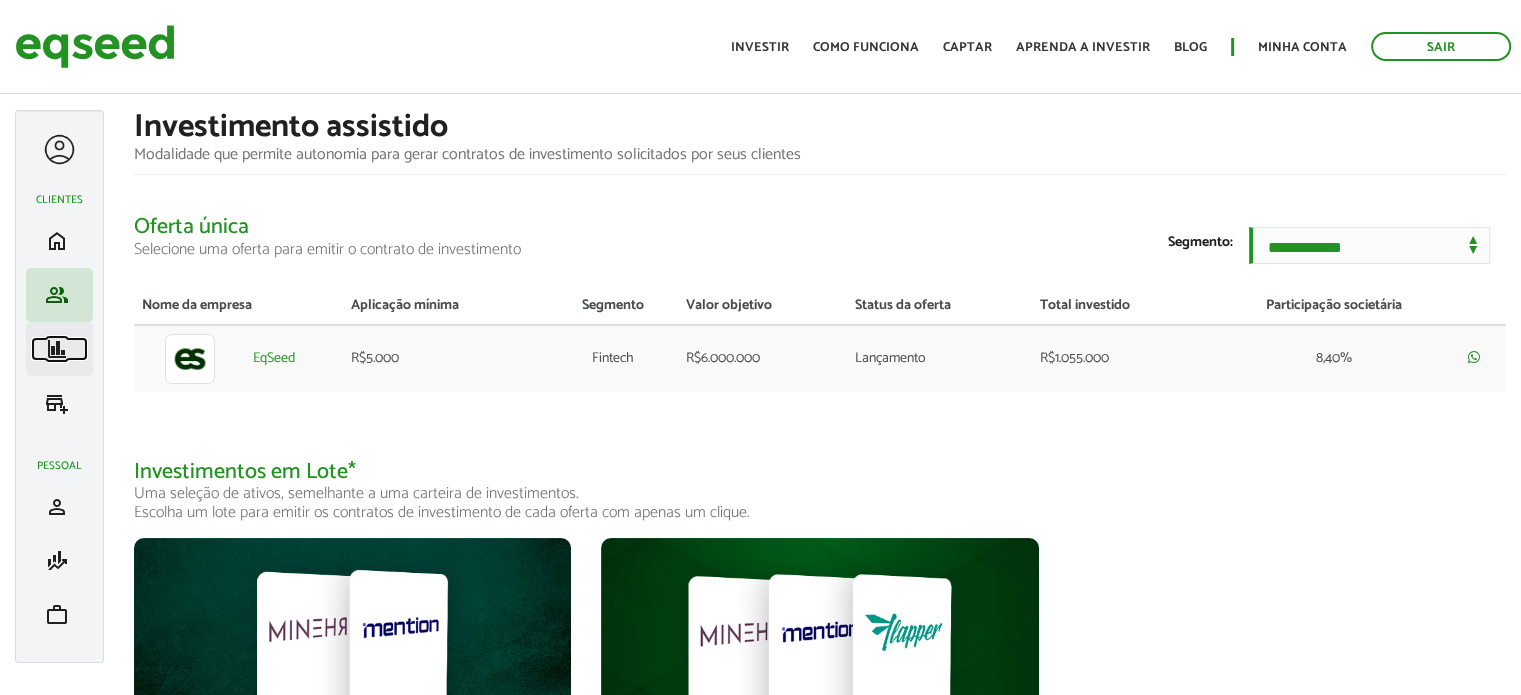 click on "finance" at bounding box center (57, 349) 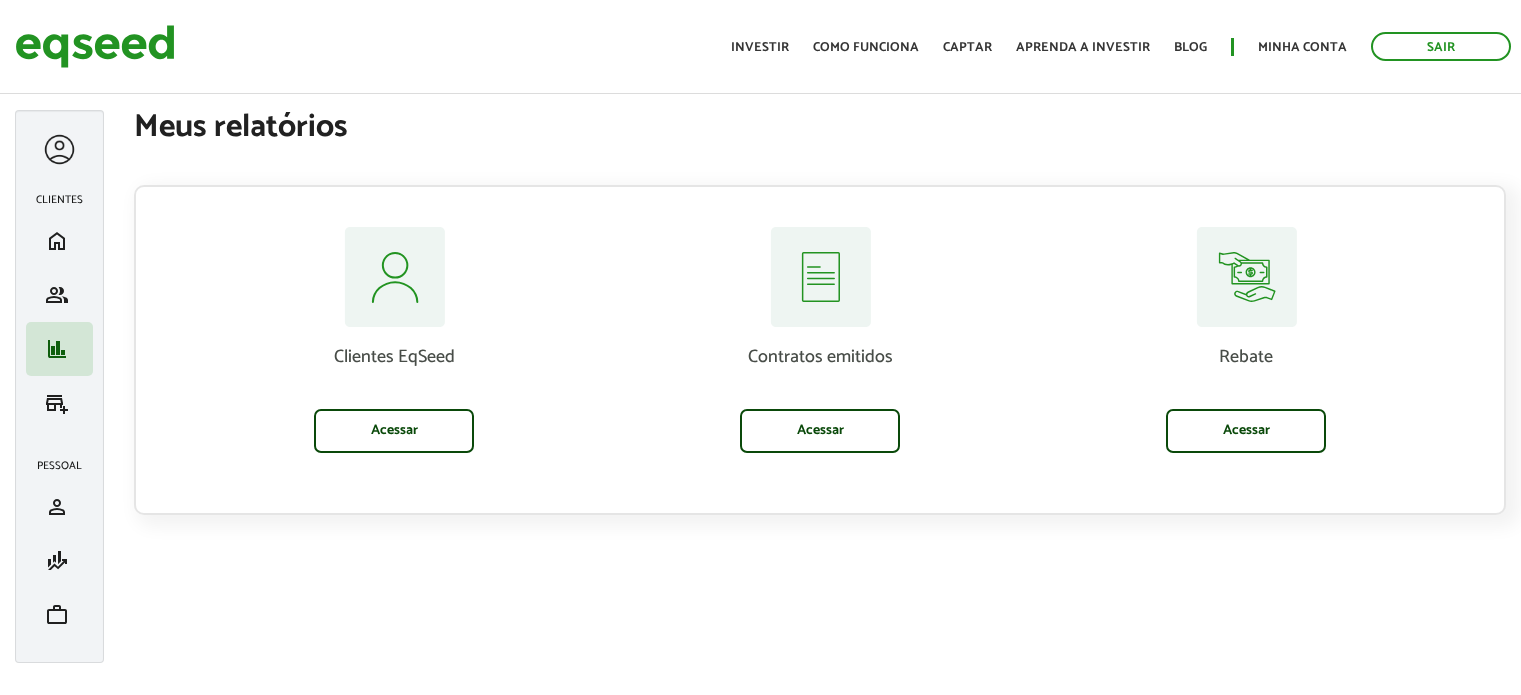 scroll, scrollTop: 0, scrollLeft: 0, axis: both 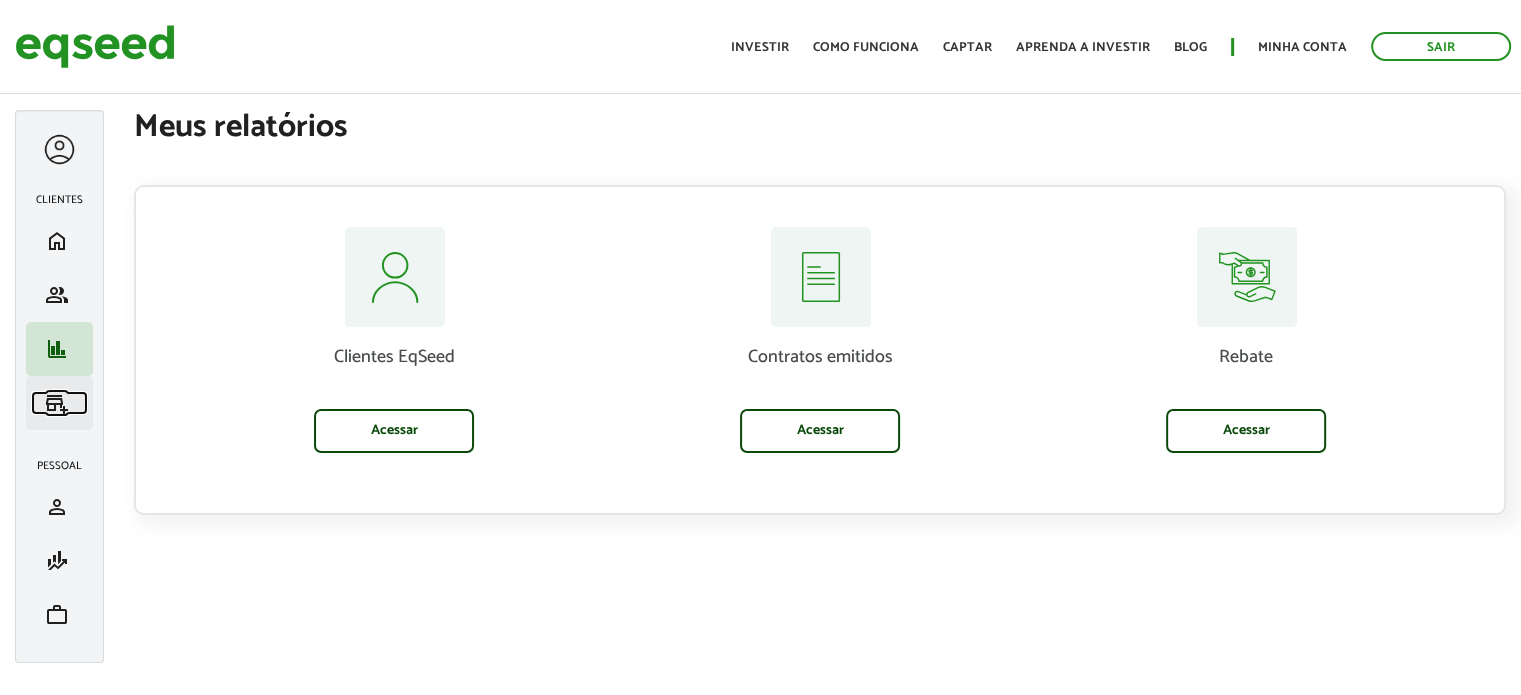 click on "add_business" at bounding box center (57, 403) 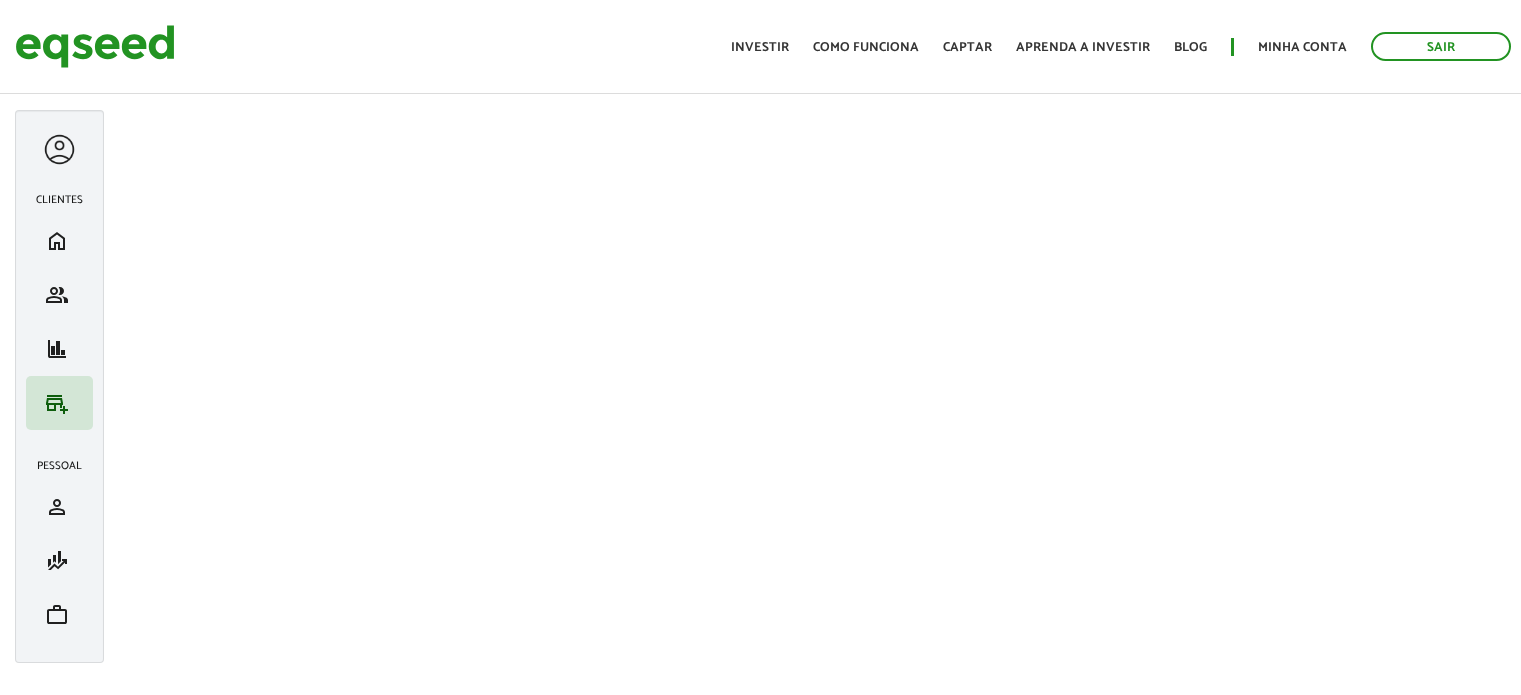 scroll, scrollTop: 0, scrollLeft: 0, axis: both 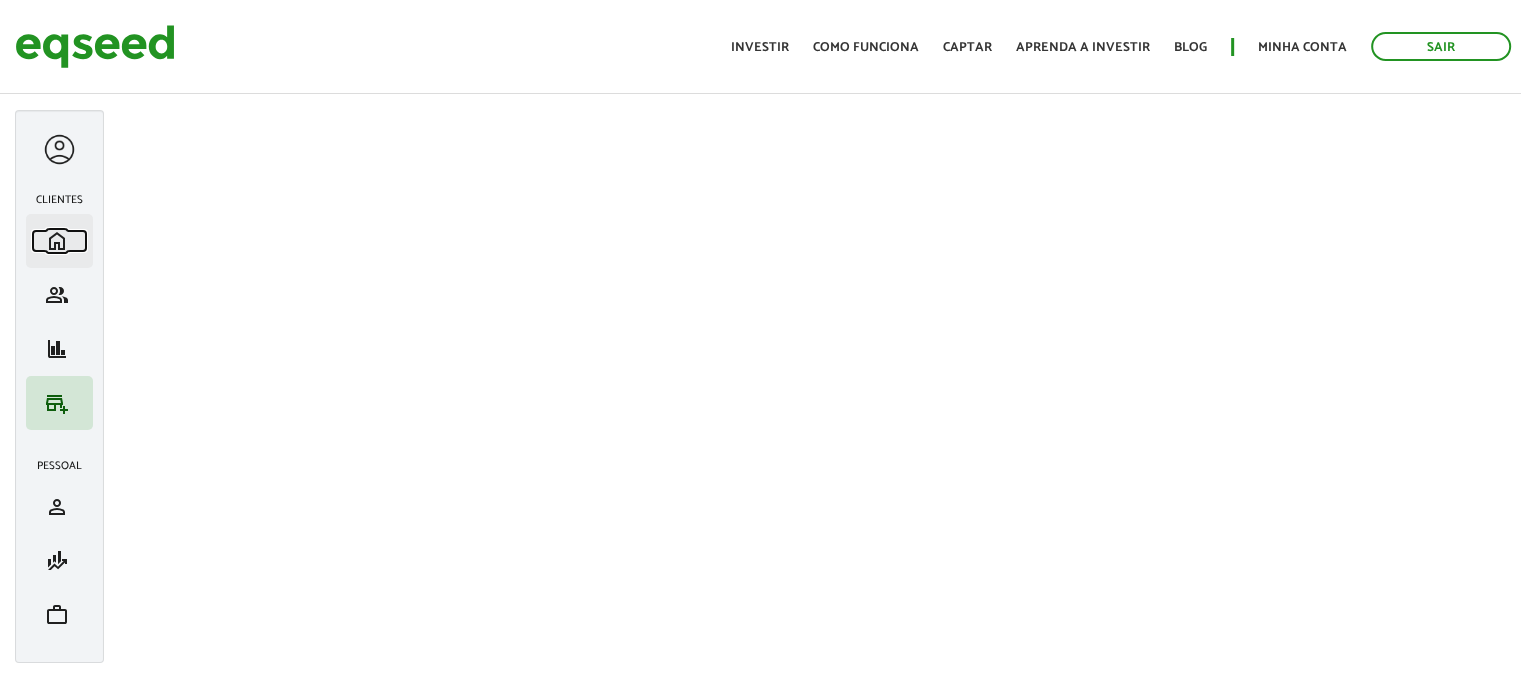 click on "home" at bounding box center (57, 241) 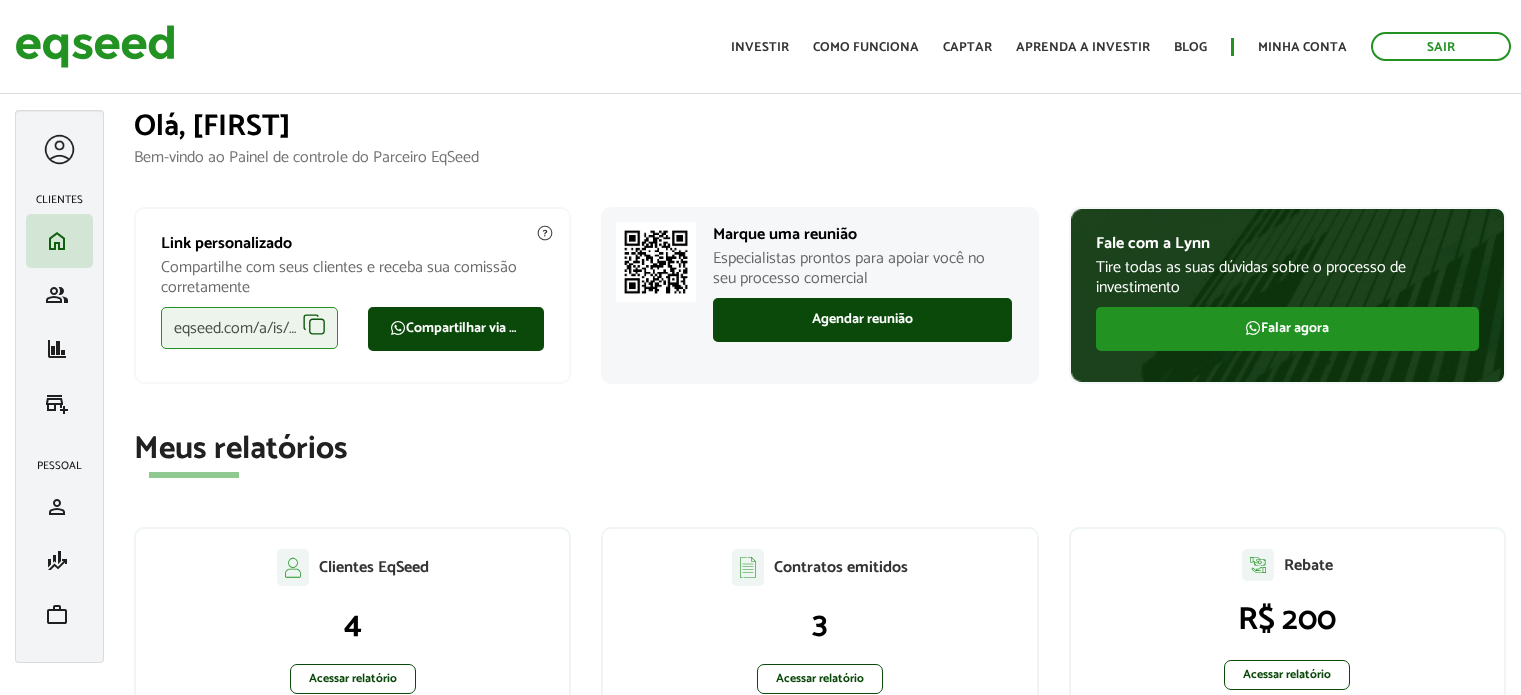 scroll, scrollTop: 0, scrollLeft: 0, axis: both 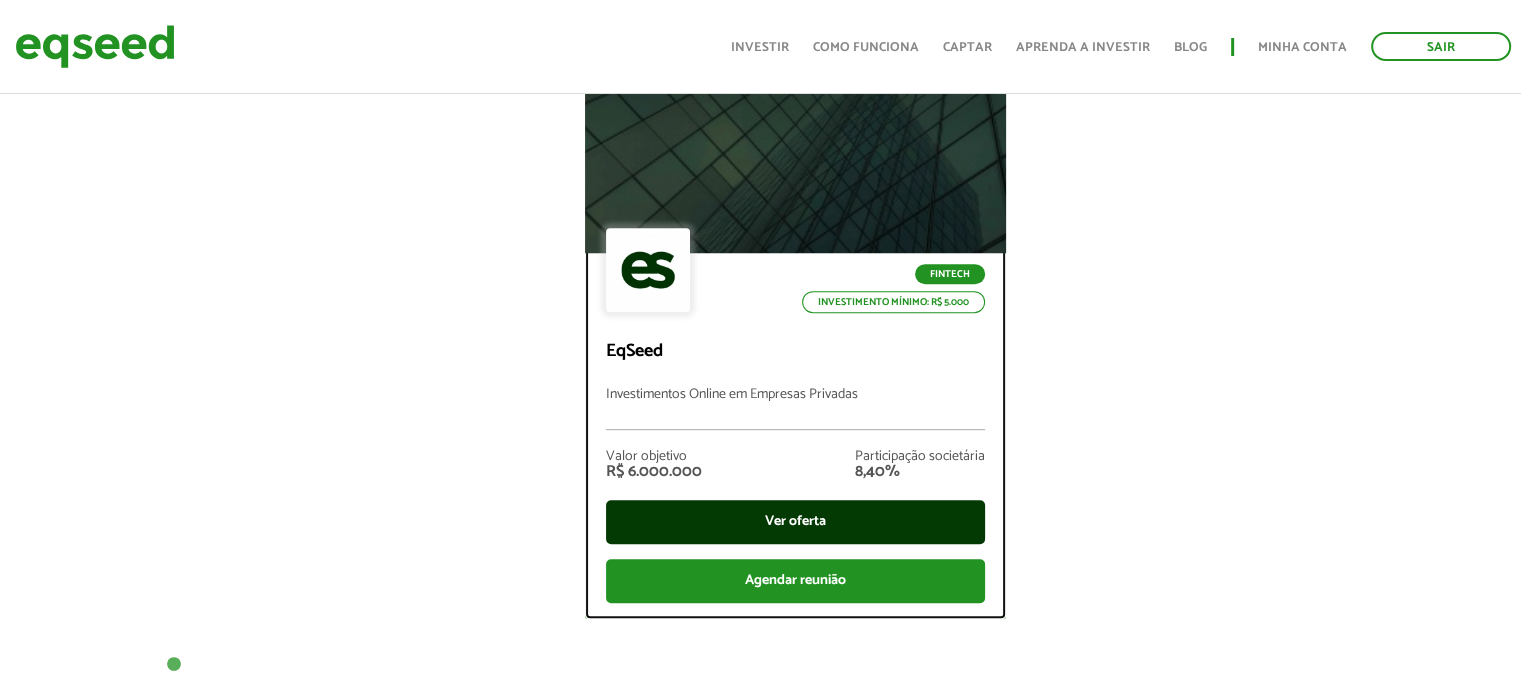 click on "Ver oferta" at bounding box center [795, 522] 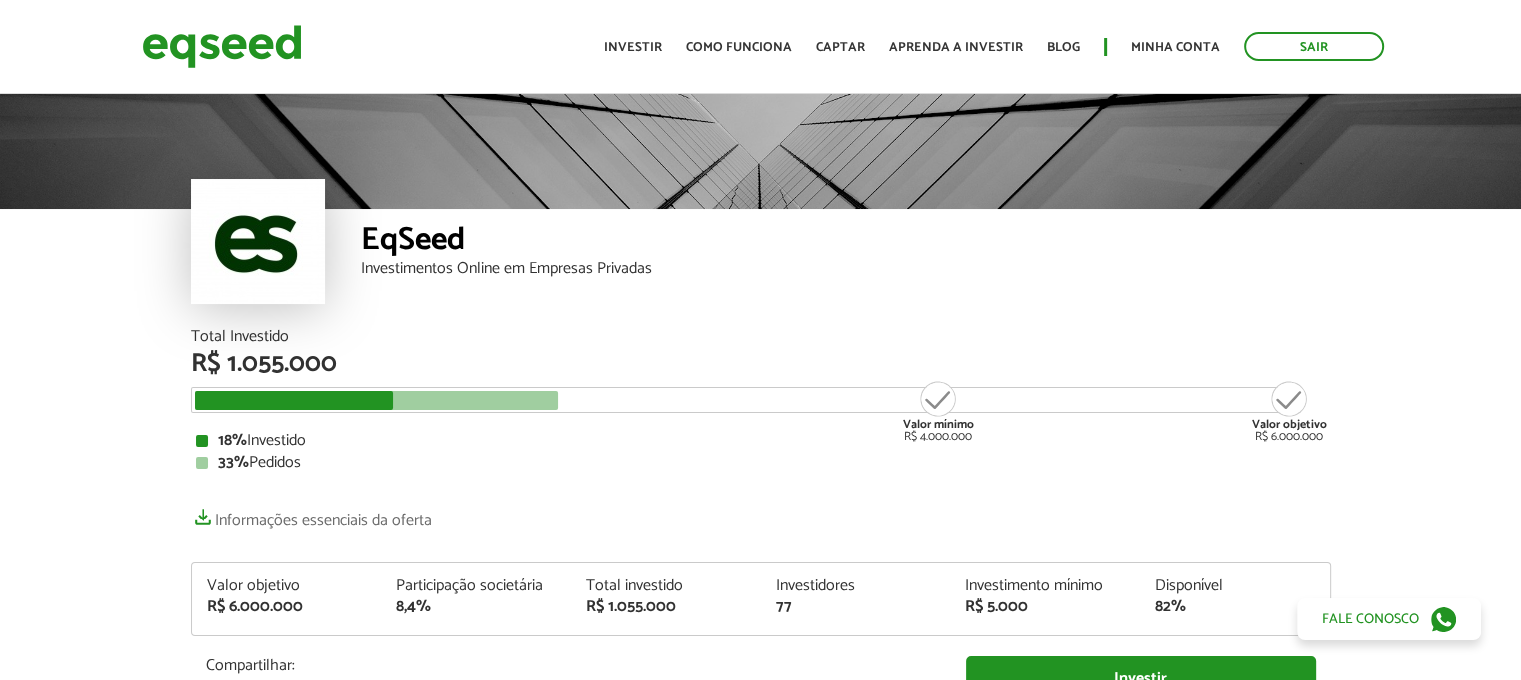 scroll, scrollTop: 300, scrollLeft: 0, axis: vertical 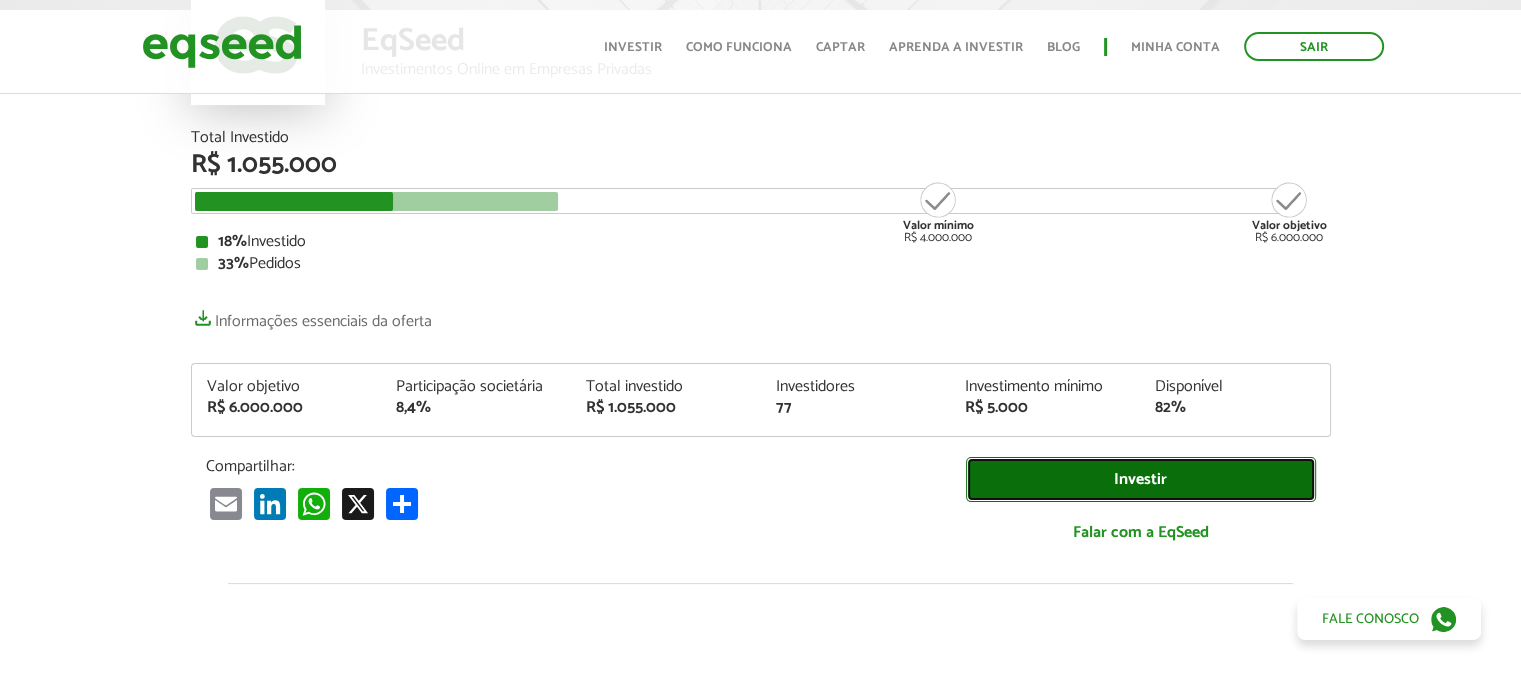 click on "Investir" at bounding box center [1141, 479] 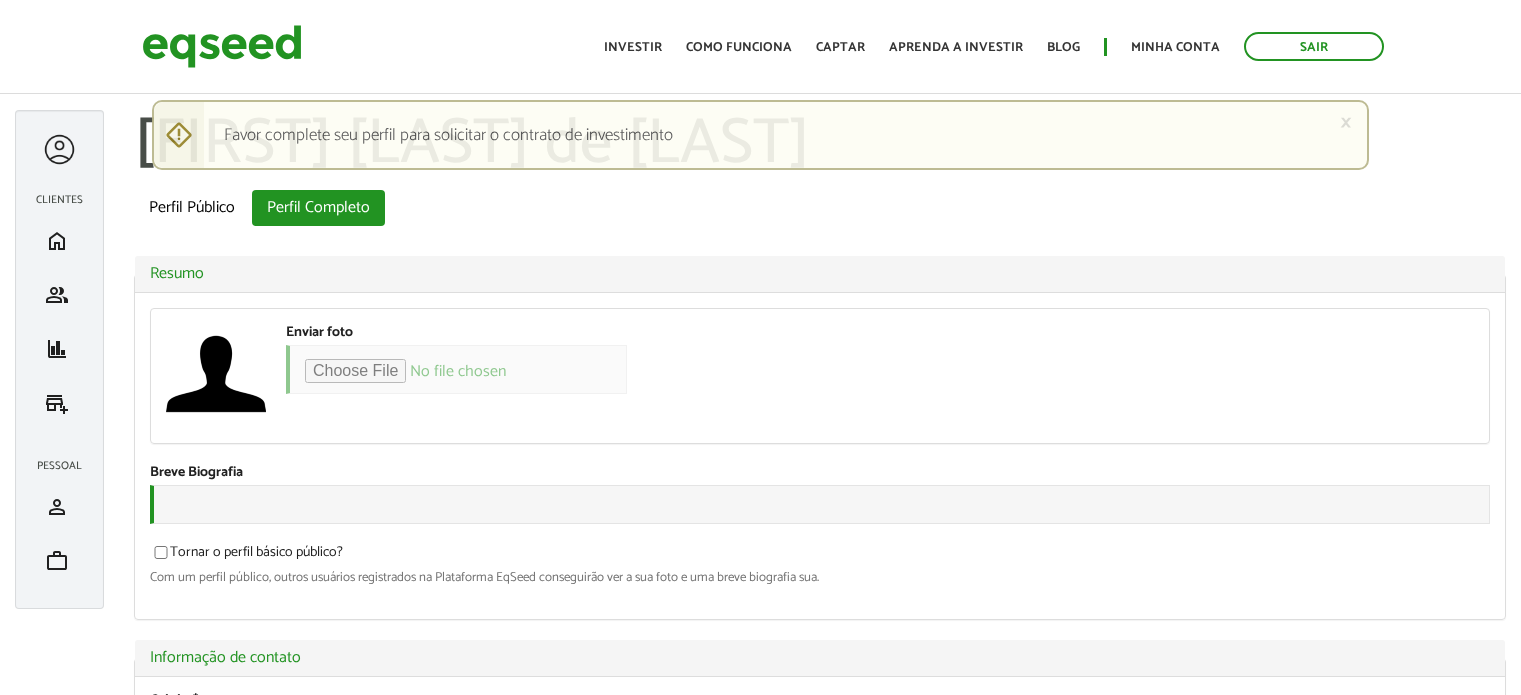 scroll, scrollTop: 0, scrollLeft: 0, axis: both 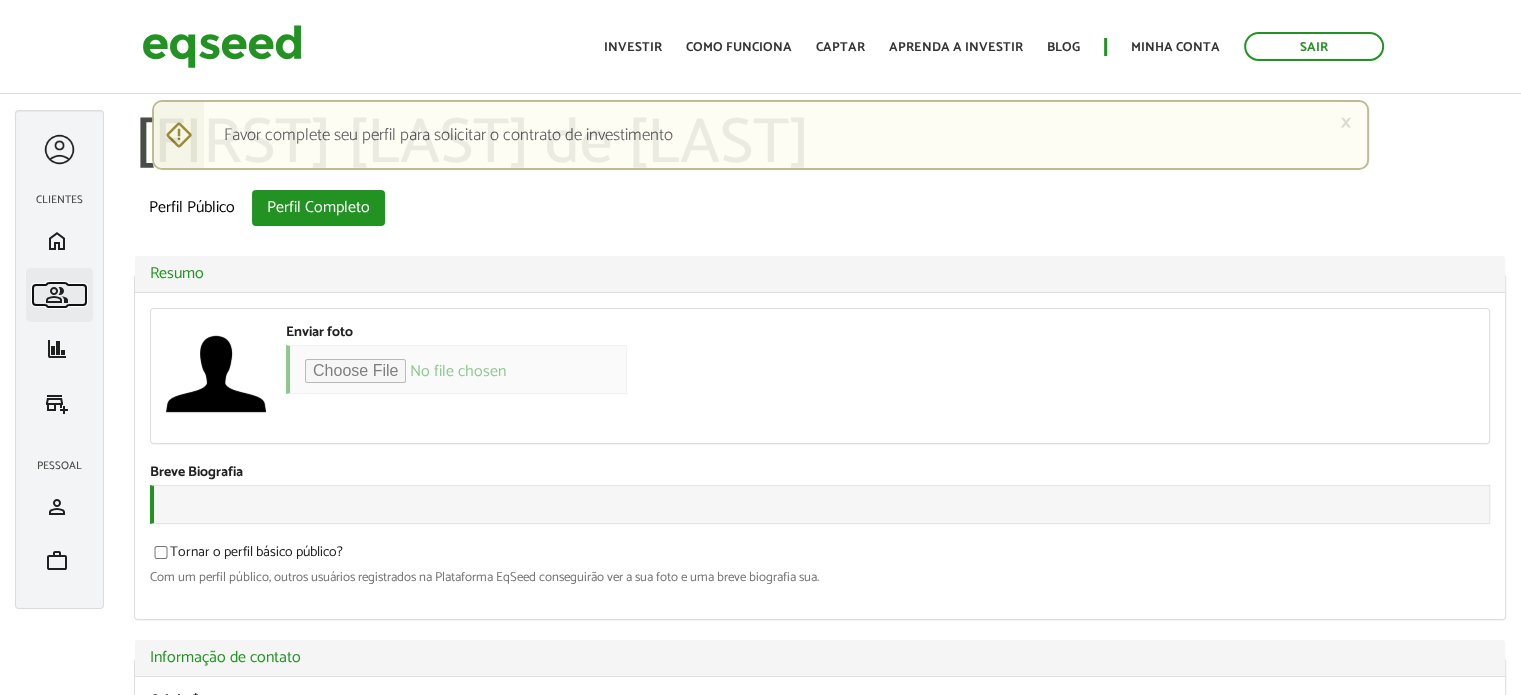 click on "group" at bounding box center (57, 295) 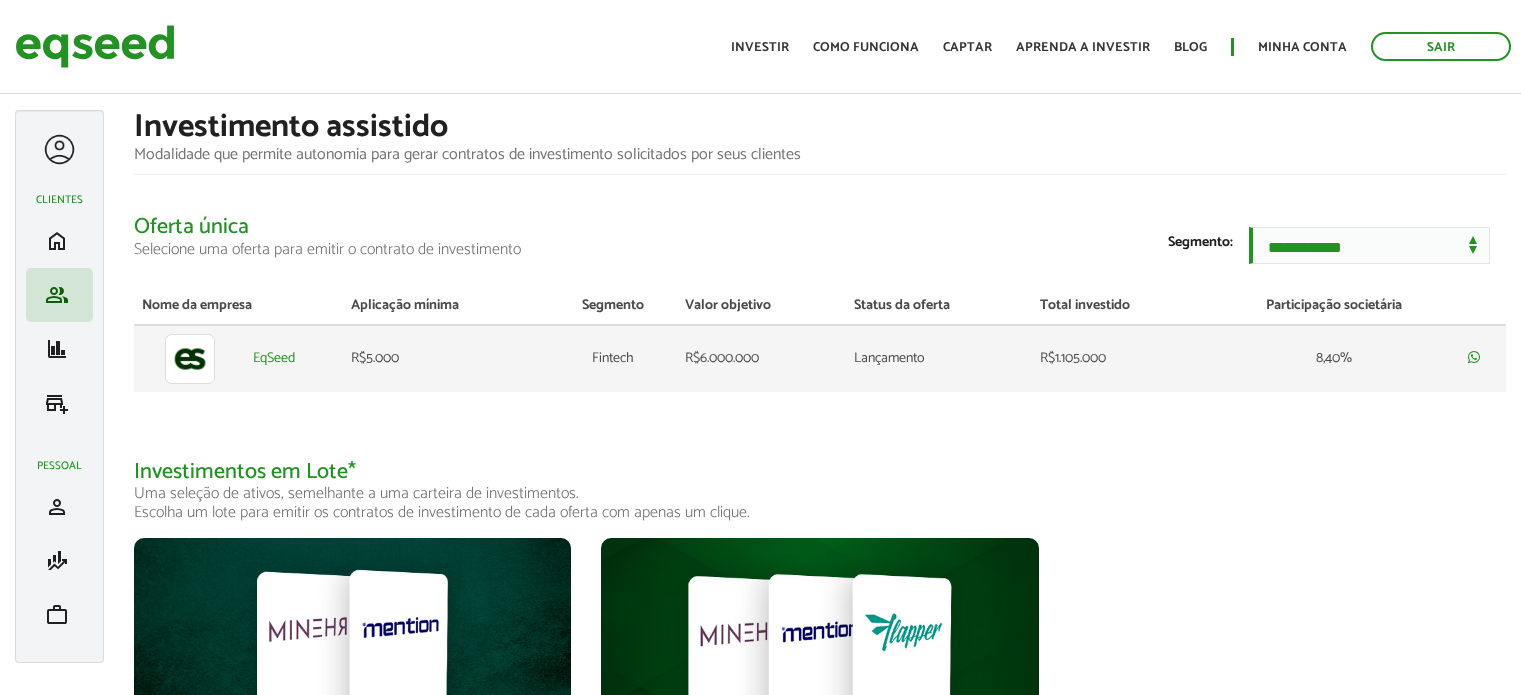 scroll, scrollTop: 0, scrollLeft: 0, axis: both 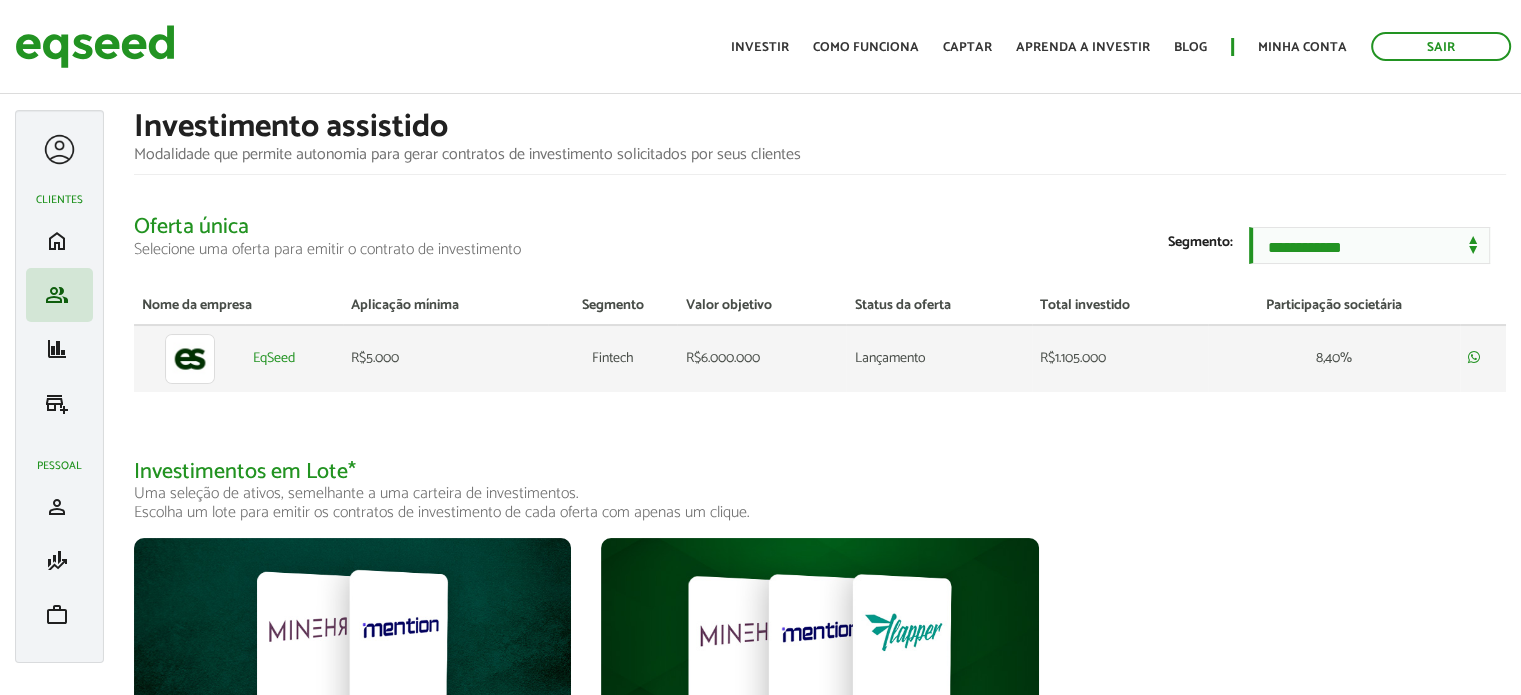 click on "R$5.000" at bounding box center (445, 358) 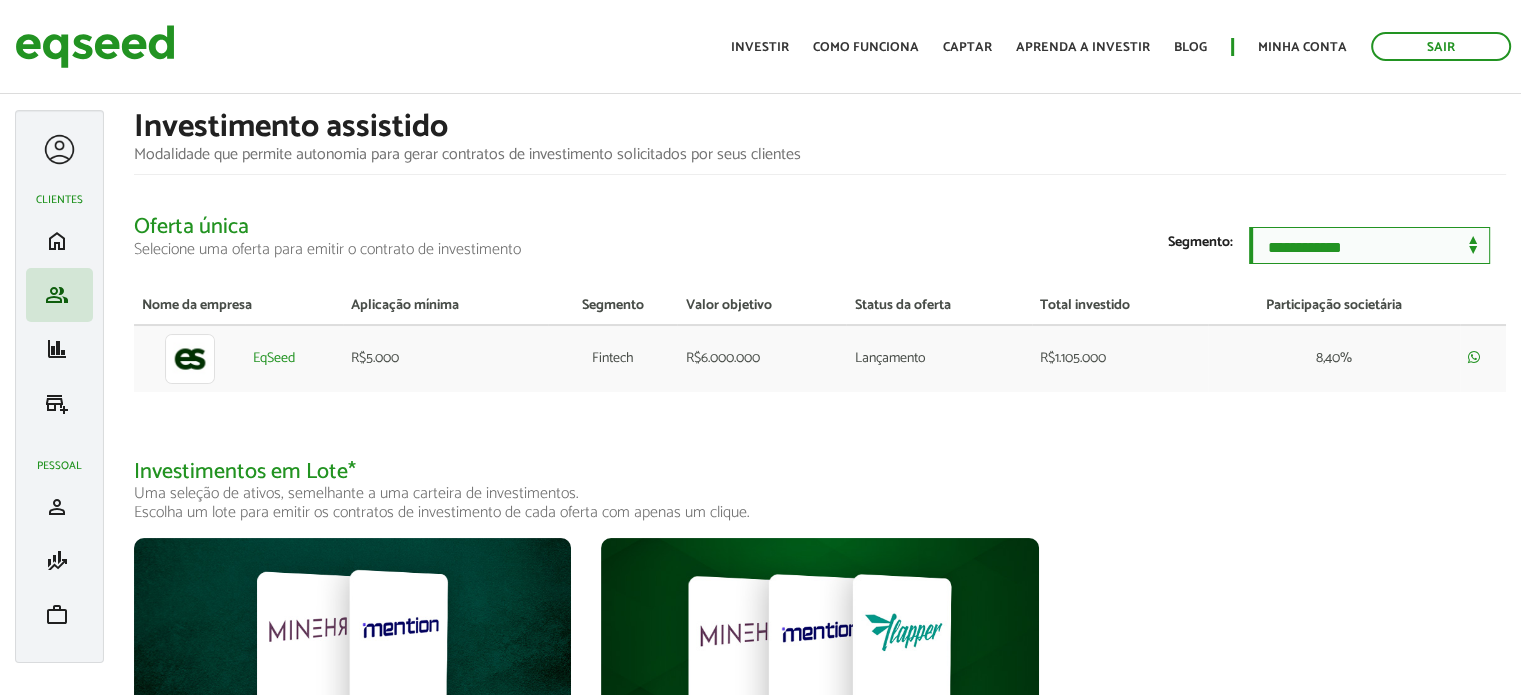 click on "**********" at bounding box center (1369, 245) 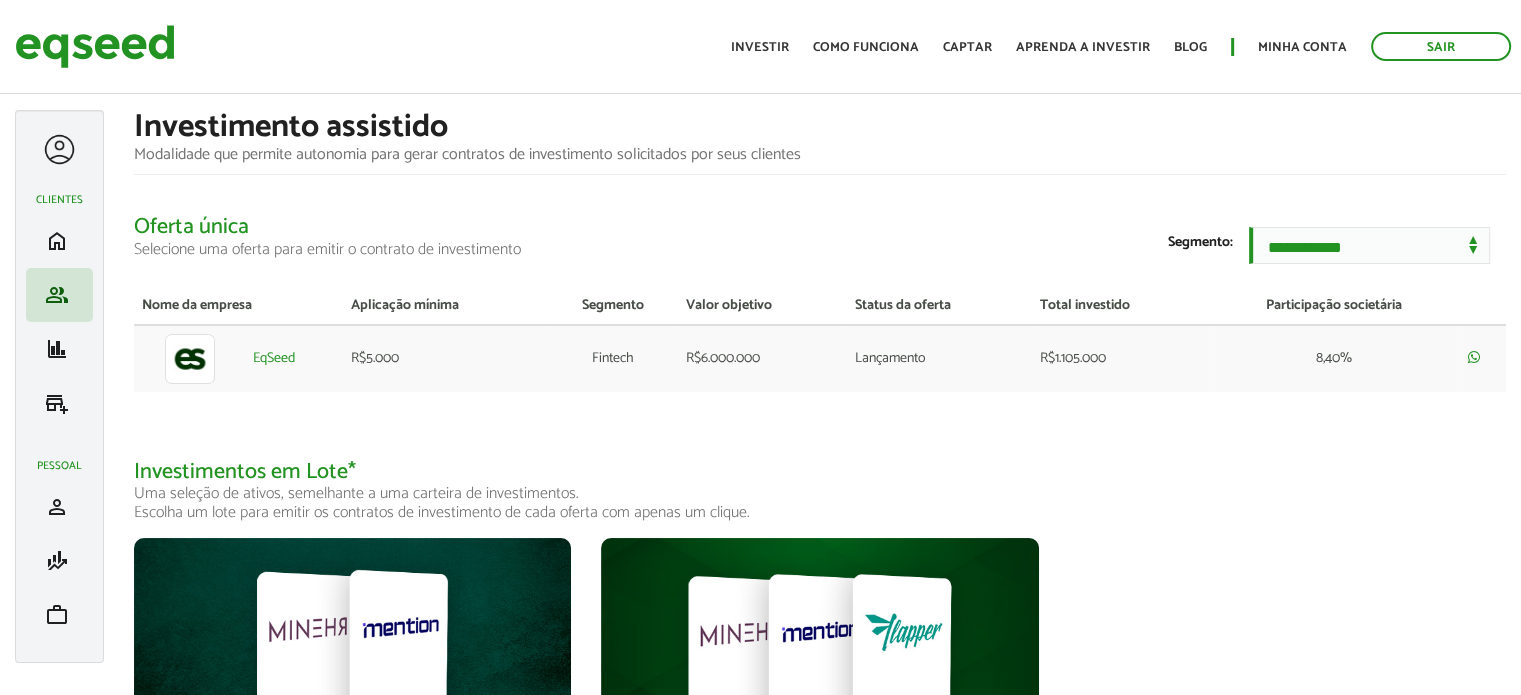 click on "**********" at bounding box center [820, 602] 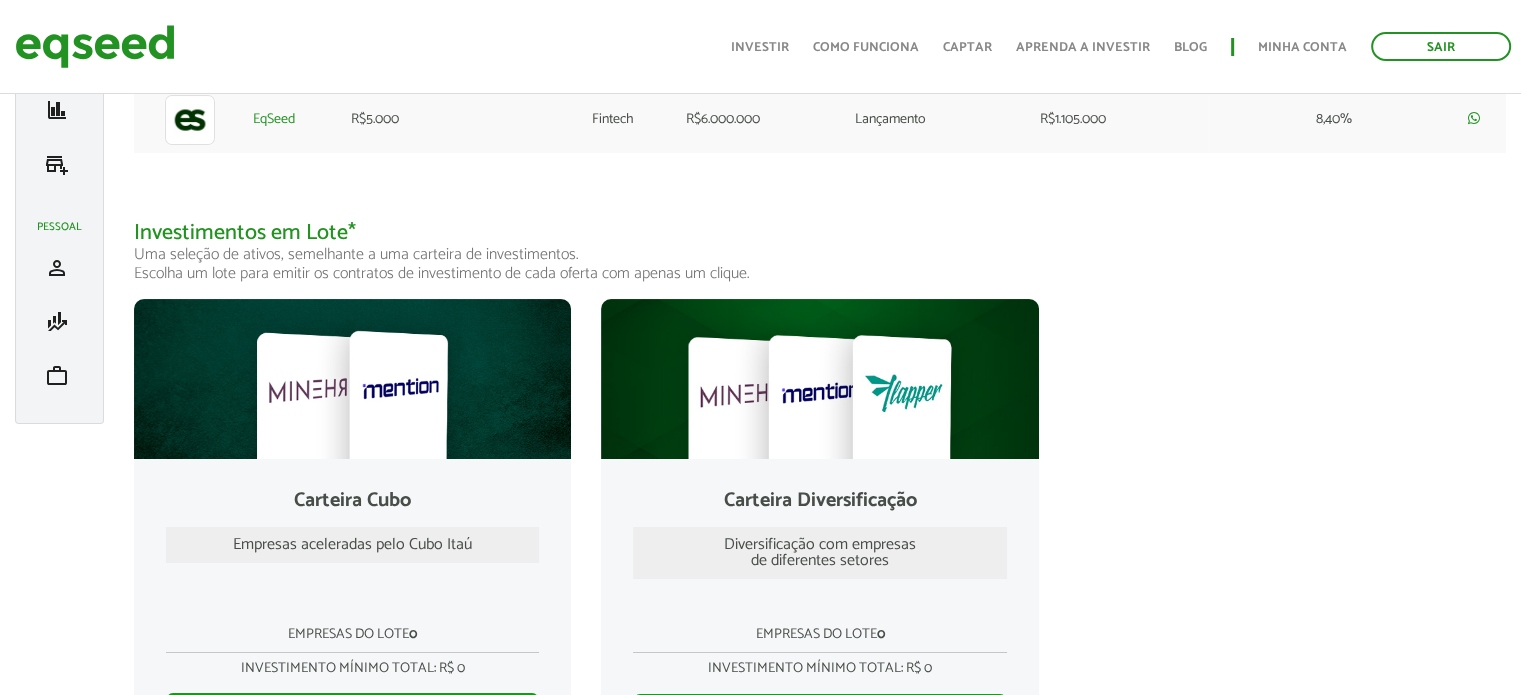 scroll, scrollTop: 0, scrollLeft: 0, axis: both 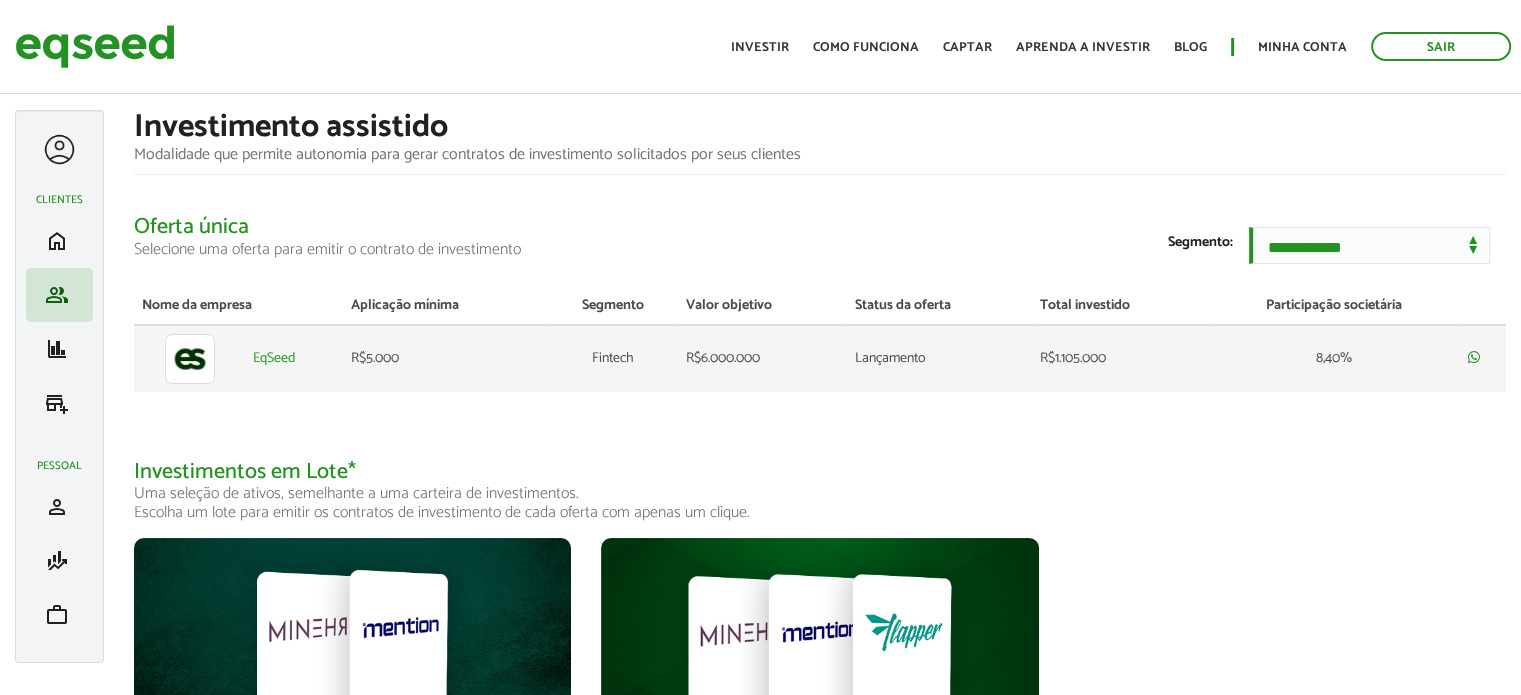 click on "Fintech" at bounding box center [612, 358] 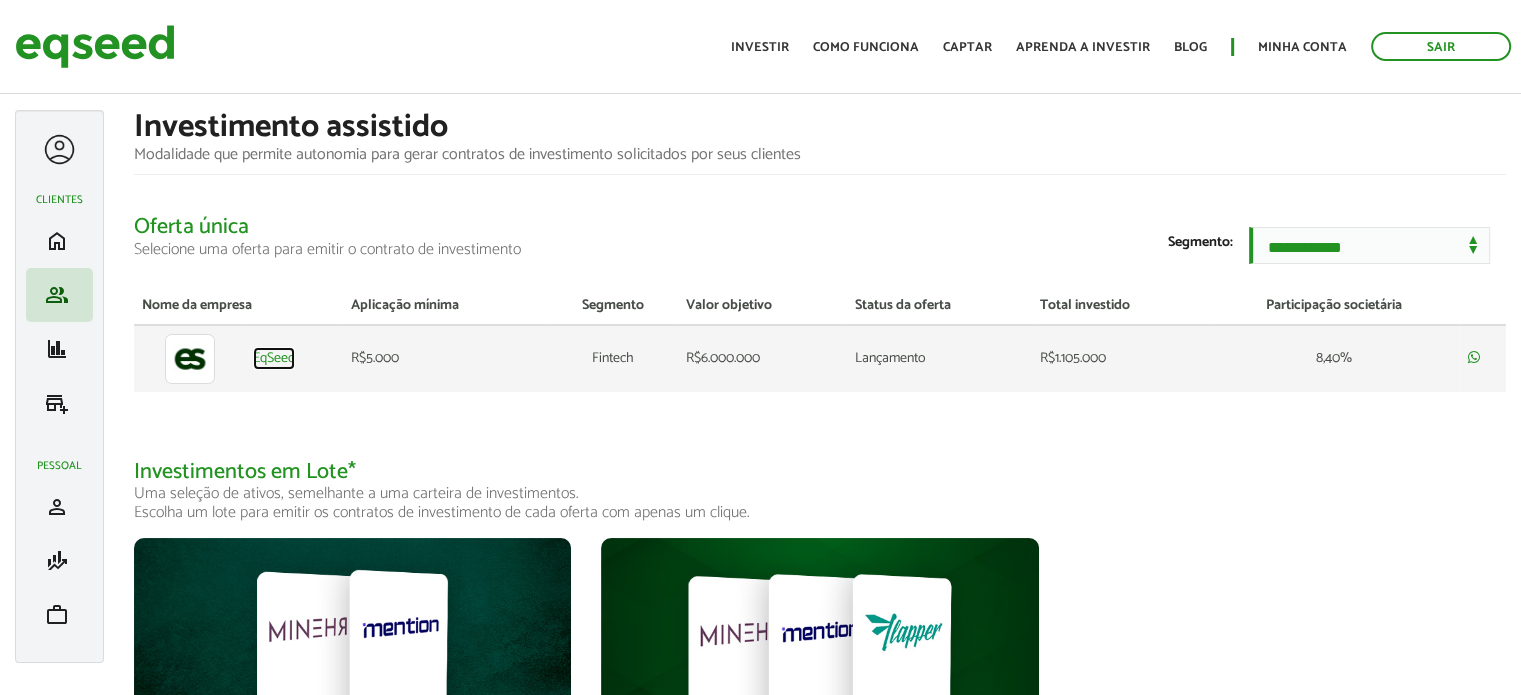 drag, startPoint x: 283, startPoint y: 370, endPoint x: 249, endPoint y: 381, distance: 35.735138 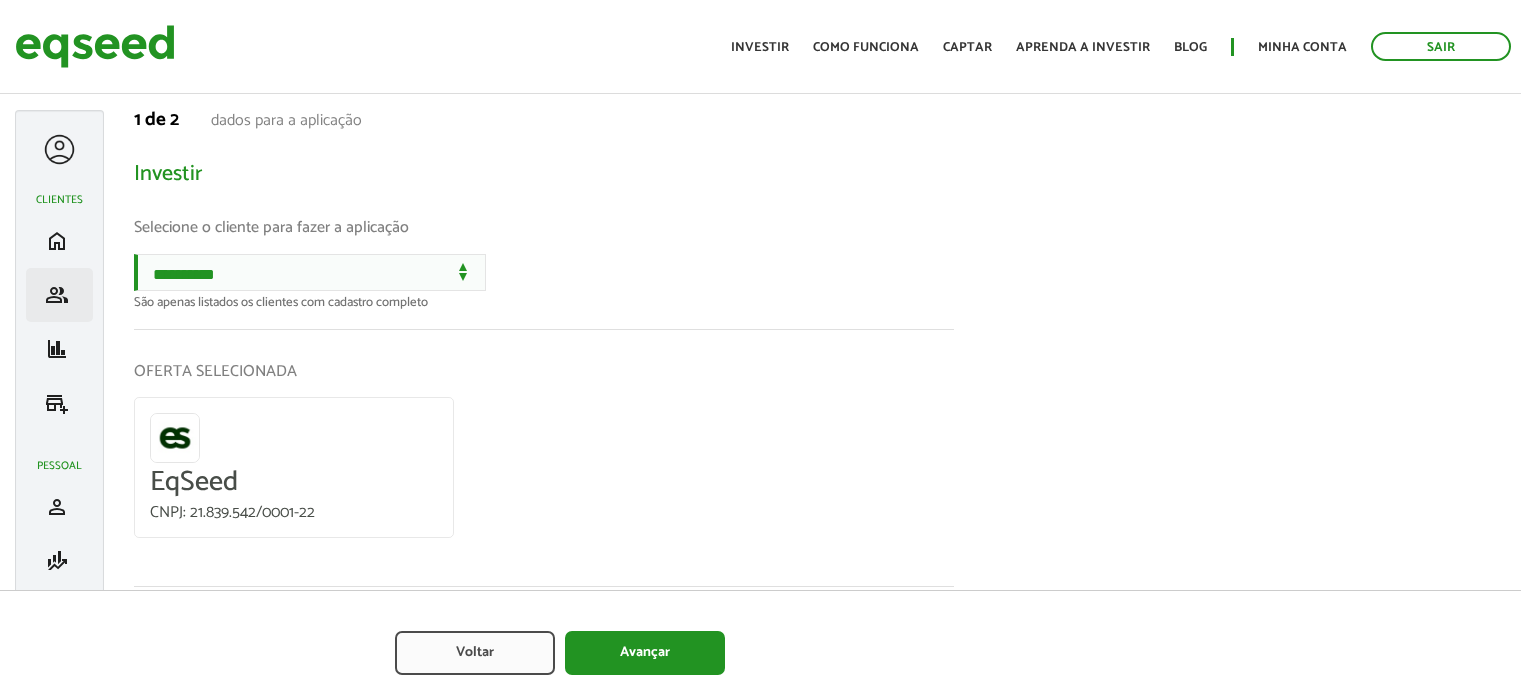 scroll, scrollTop: 0, scrollLeft: 0, axis: both 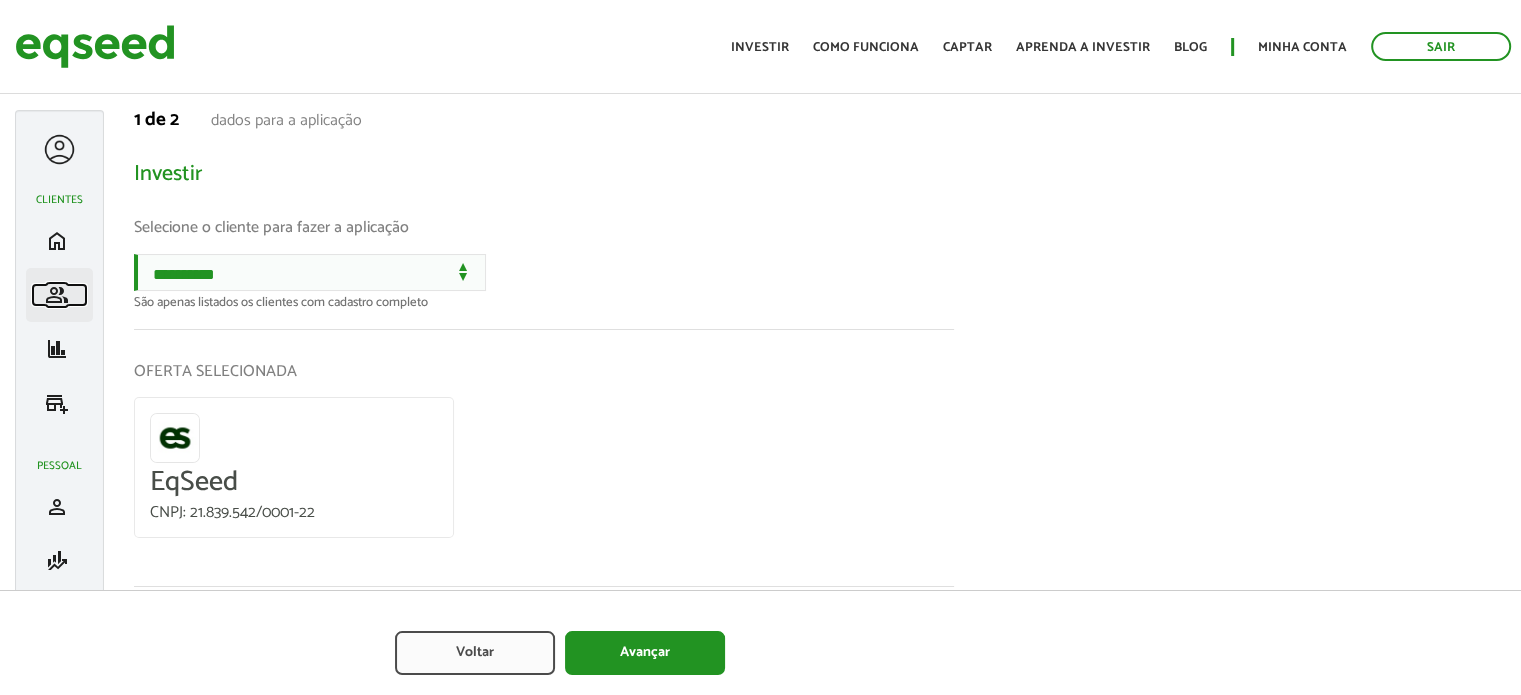 click on "group" at bounding box center (57, 295) 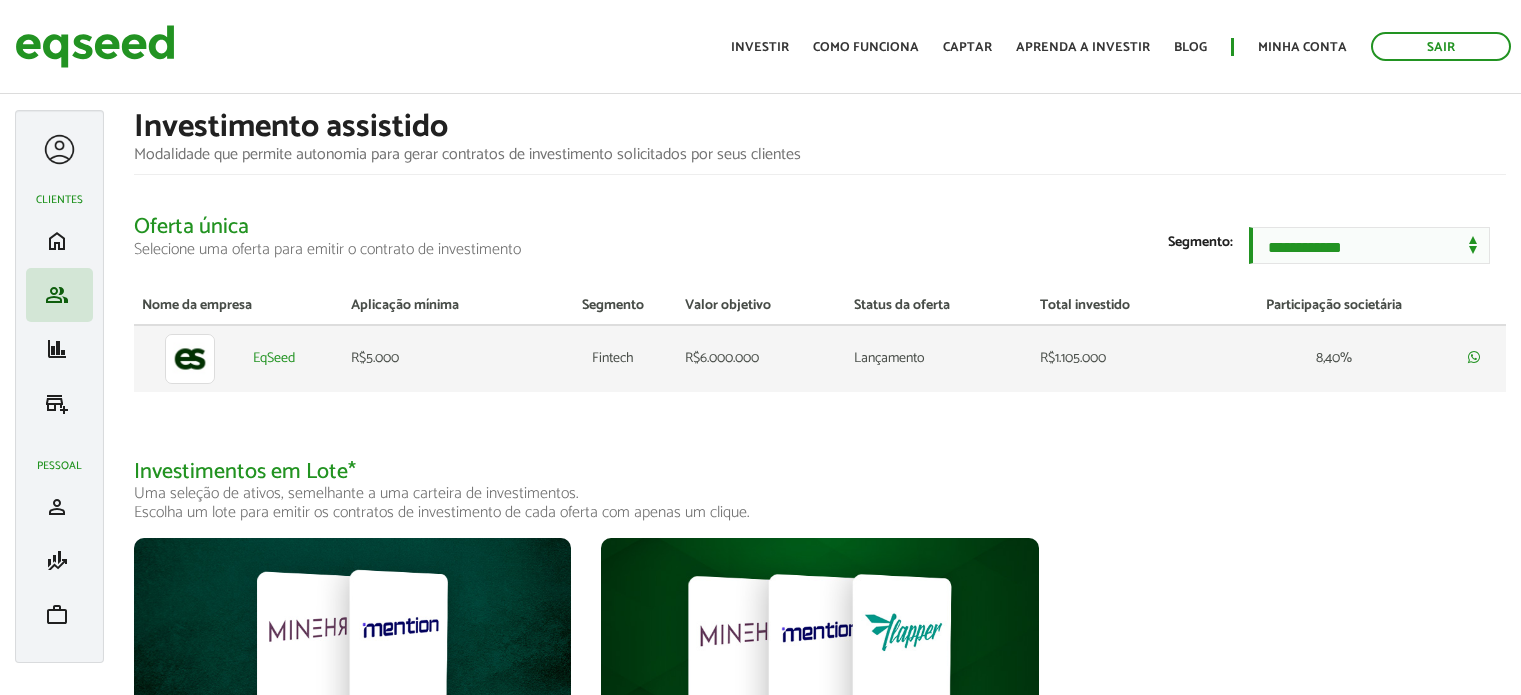scroll, scrollTop: 0, scrollLeft: 0, axis: both 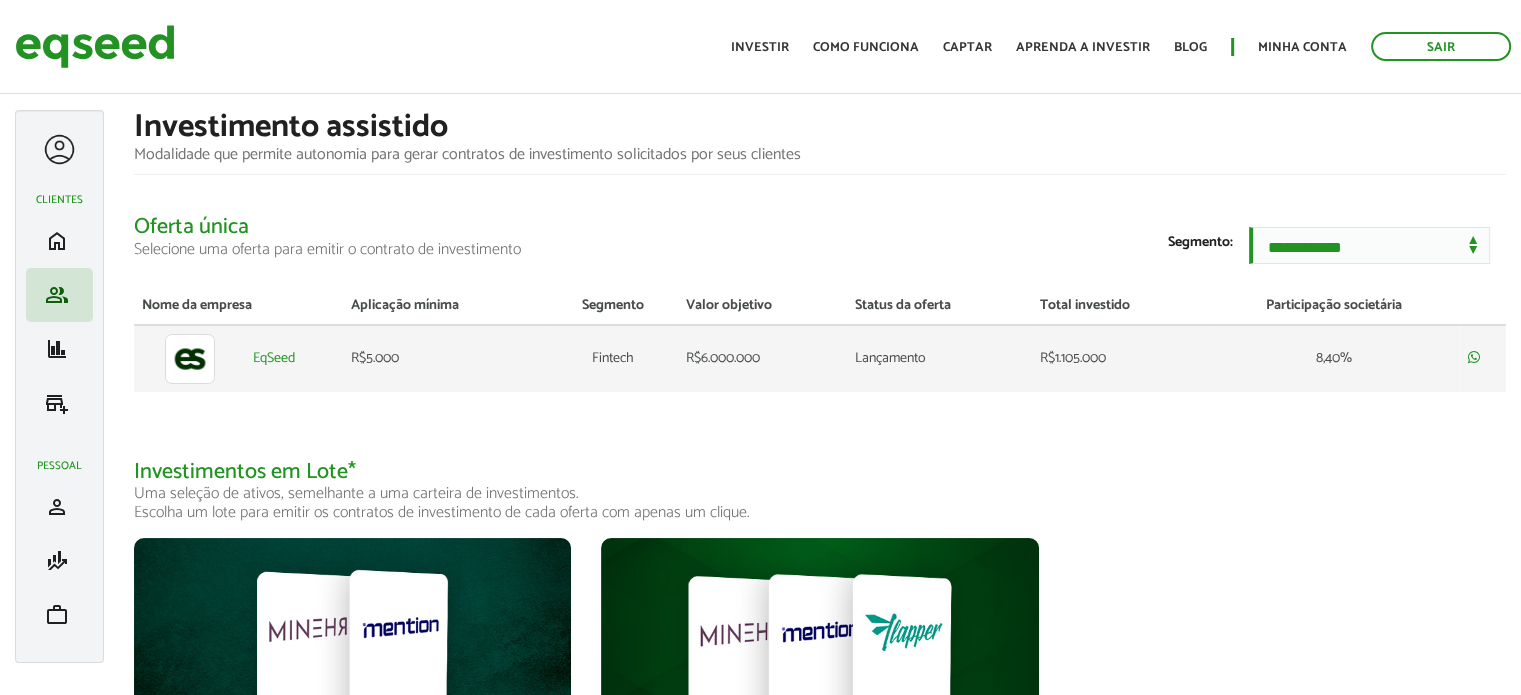 click on "EqSeed" at bounding box center [294, 358] 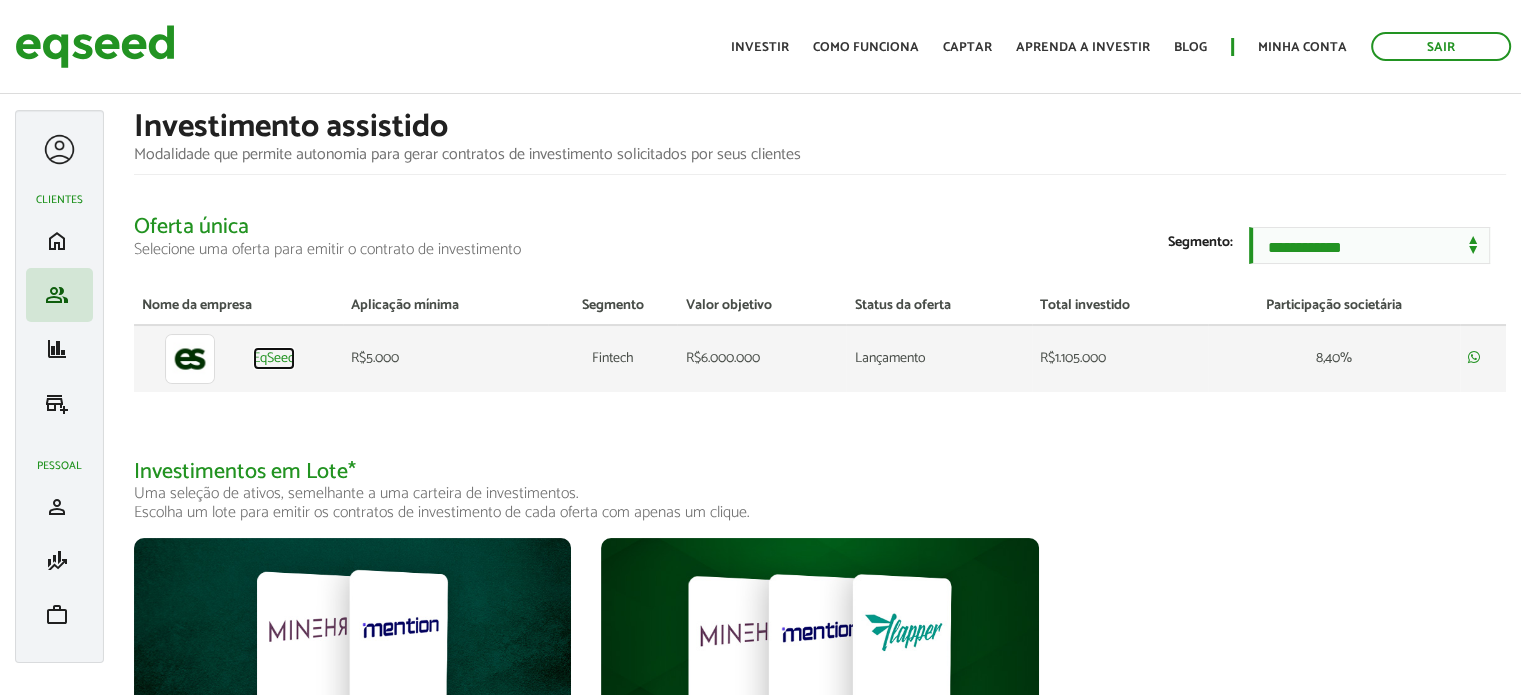 click on "EqSeed" at bounding box center [274, 359] 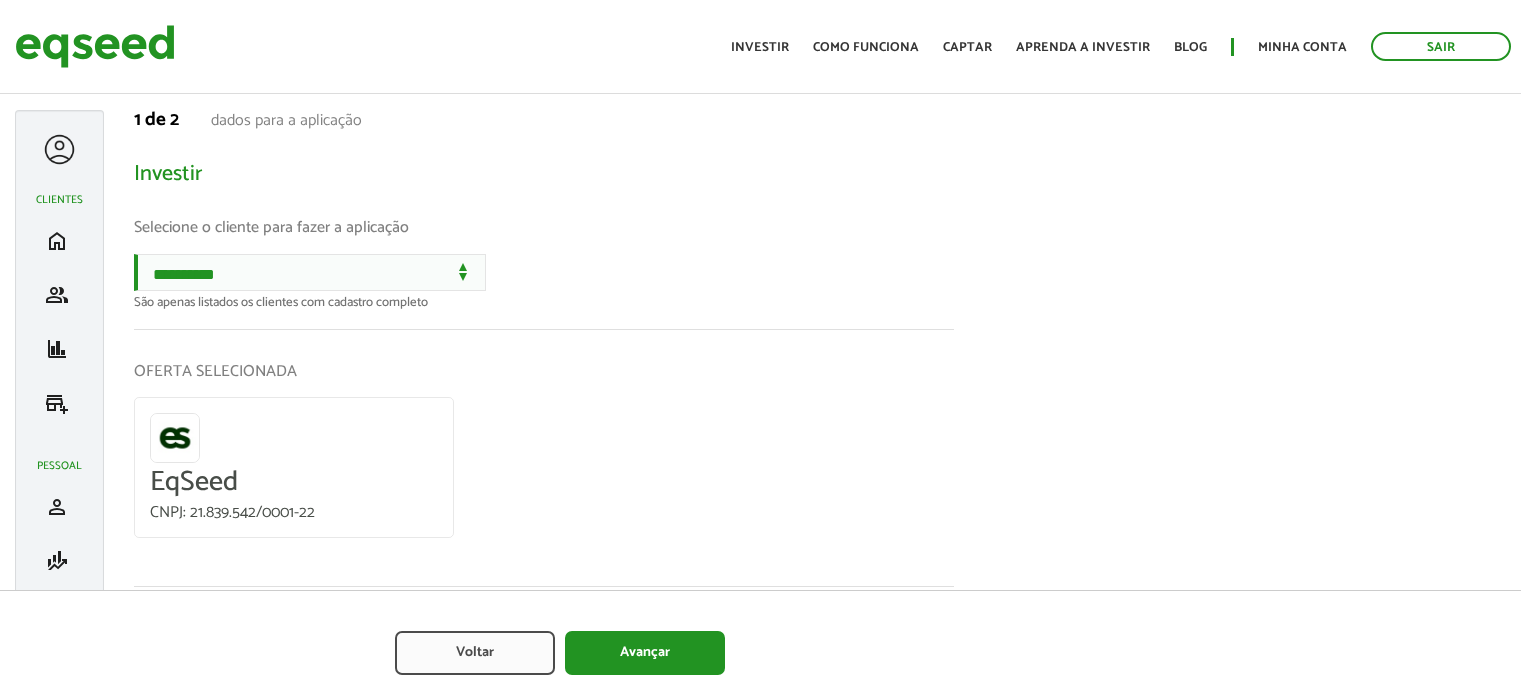 scroll, scrollTop: 0, scrollLeft: 0, axis: both 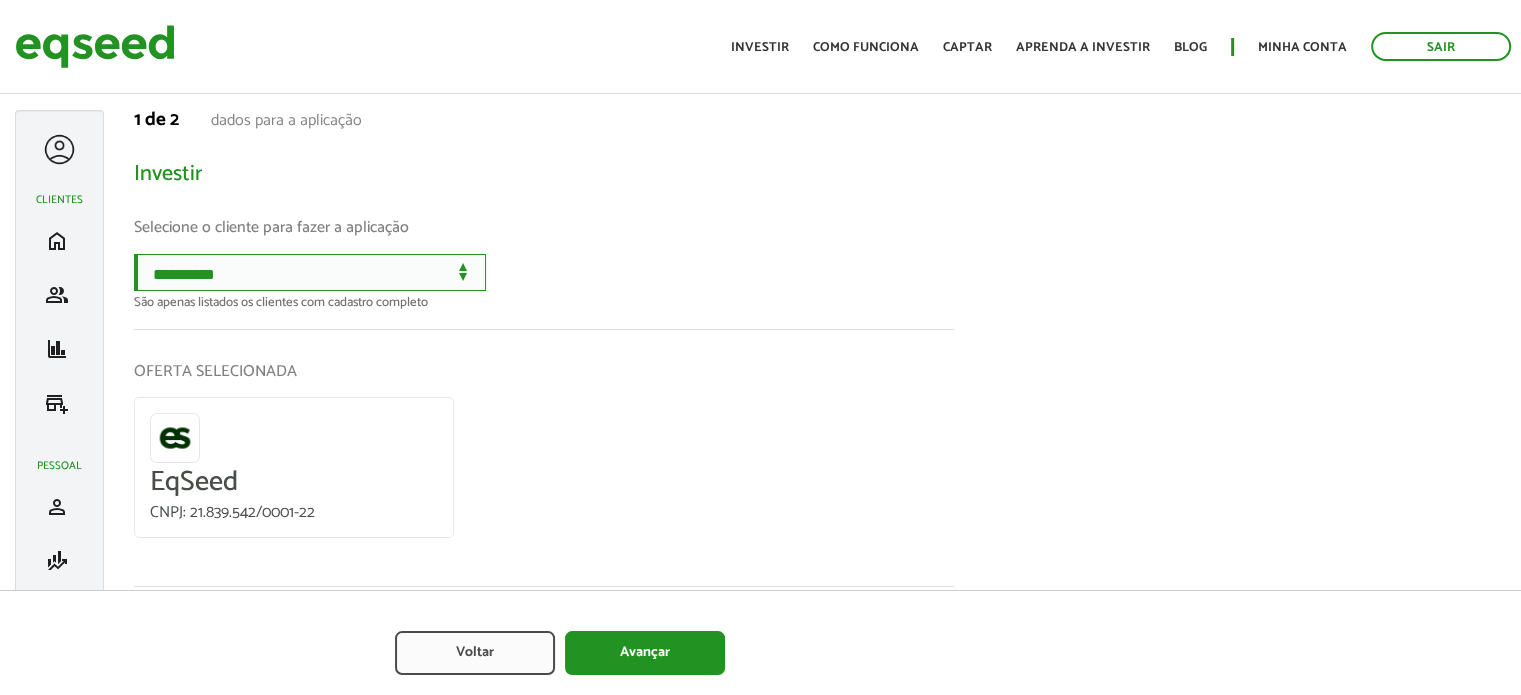 click on "**********" at bounding box center (310, 272) 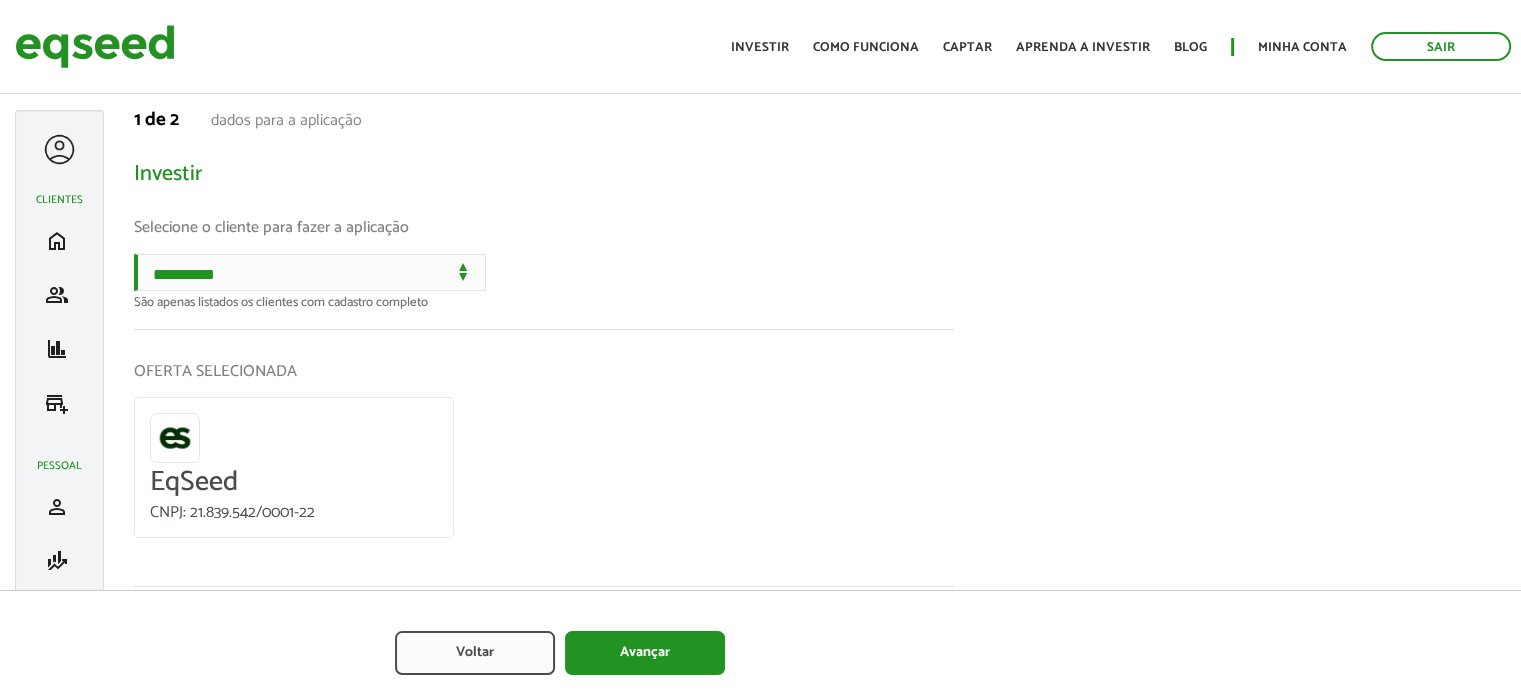 click on "OFERTA SELECIONADA EqSeed  CNPJ: 21.839.542/0001-22" at bounding box center (544, 458) 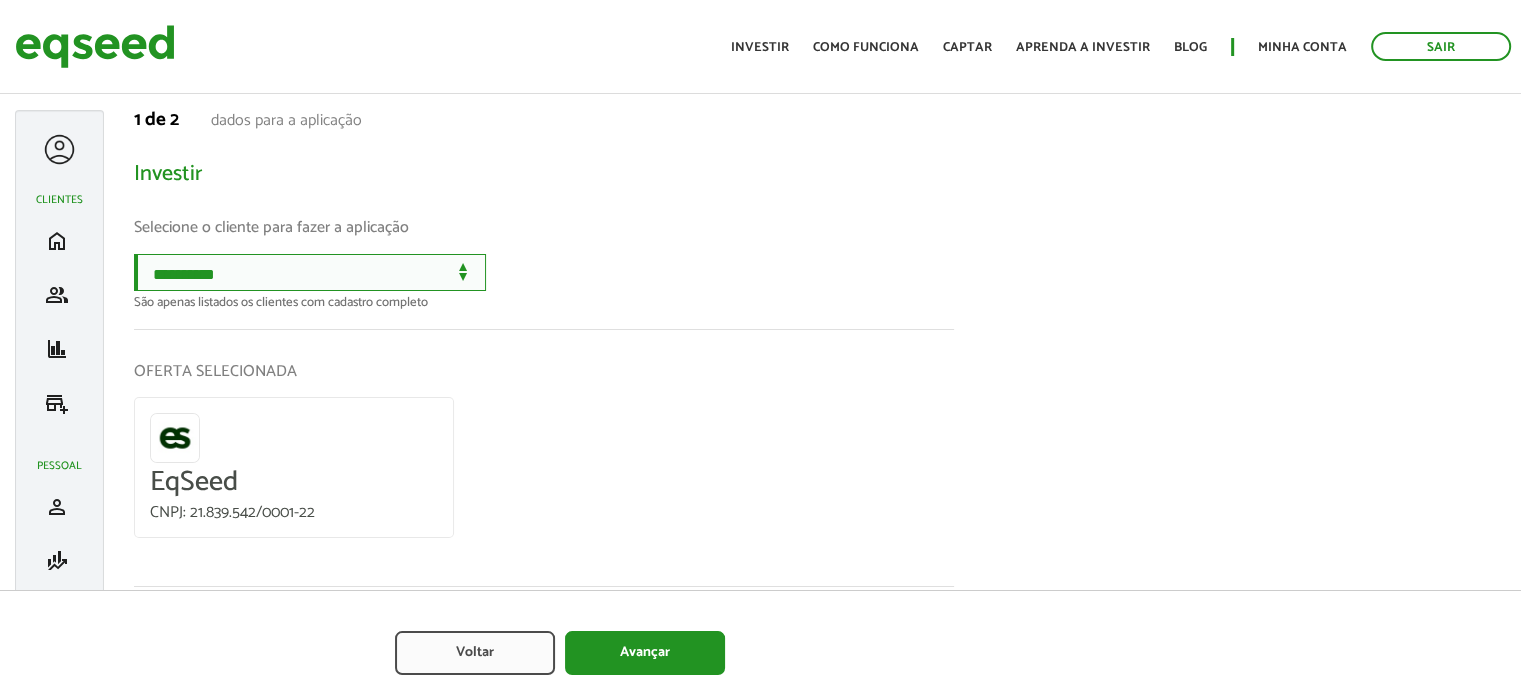 click on "**********" at bounding box center [310, 272] 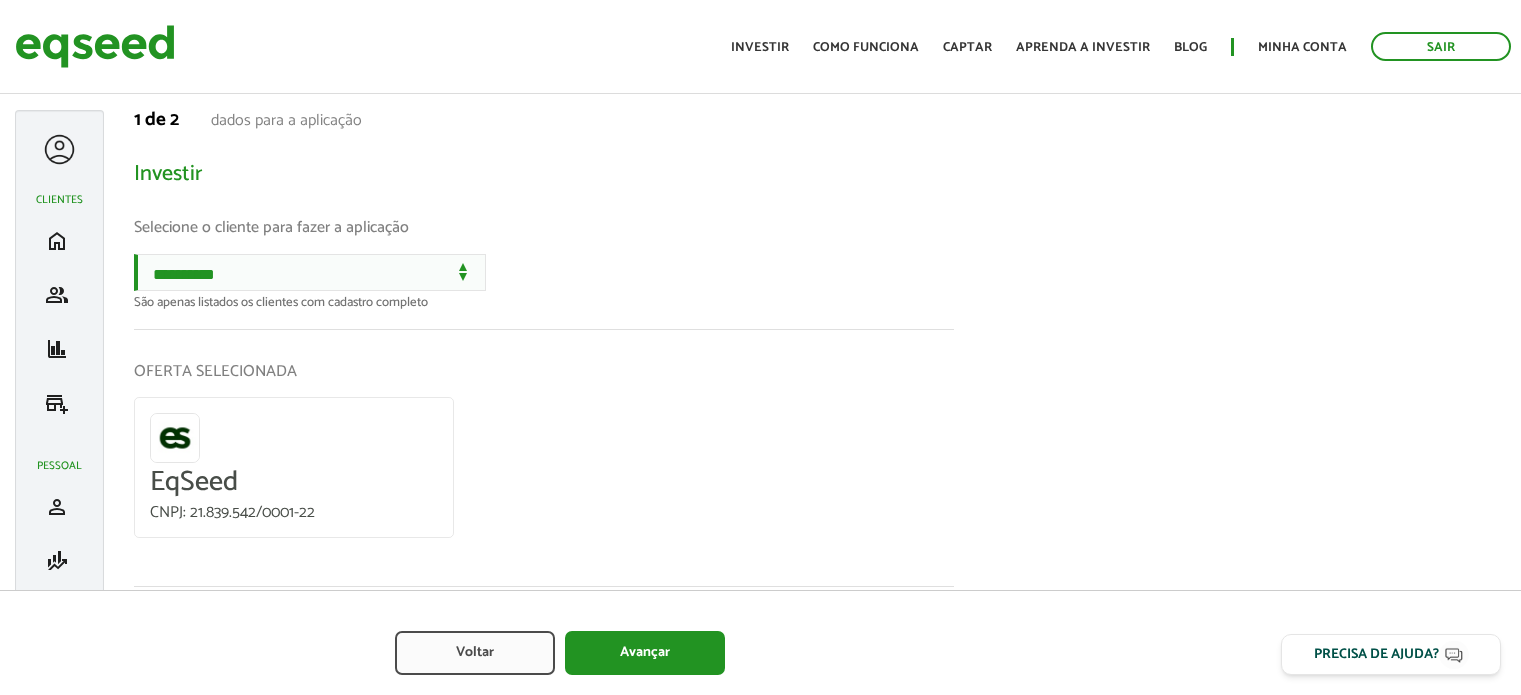 scroll, scrollTop: 0, scrollLeft: 0, axis: both 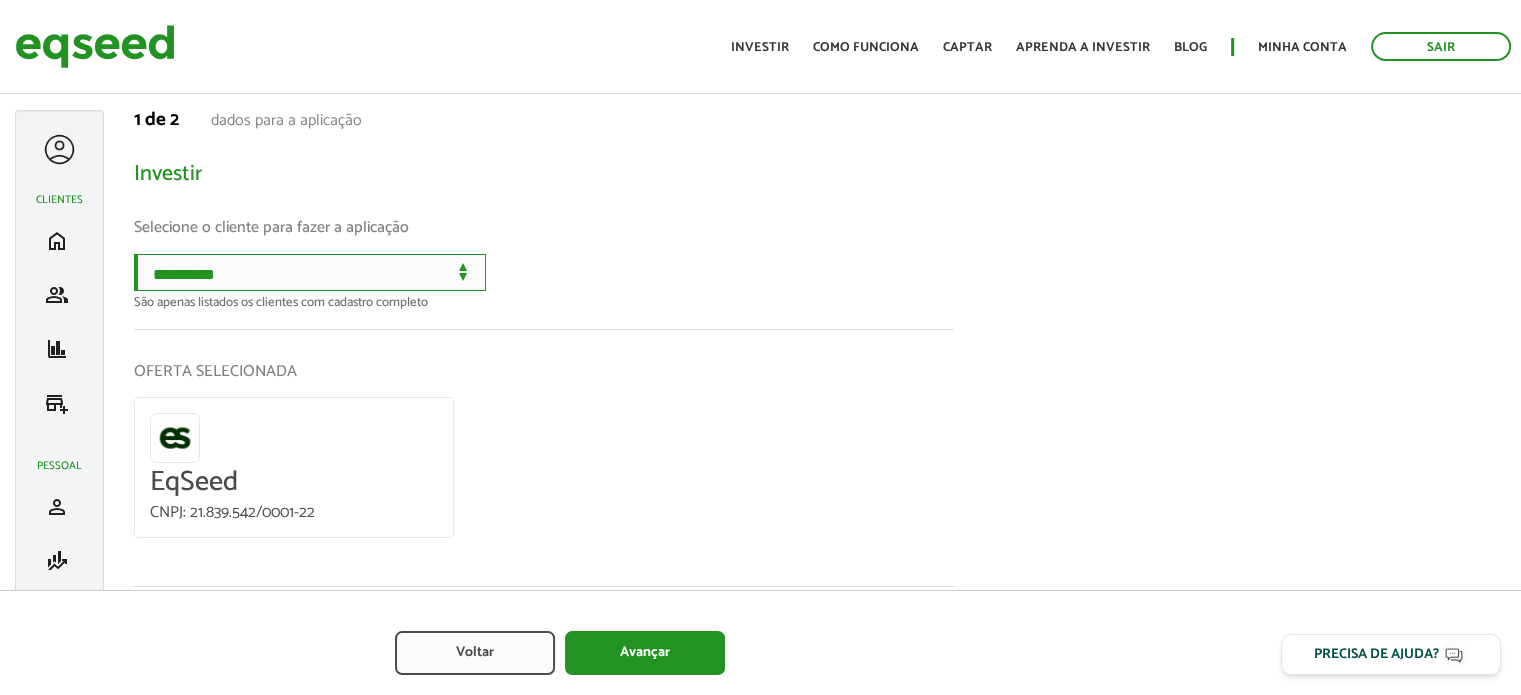 click on "**********" at bounding box center [310, 272] 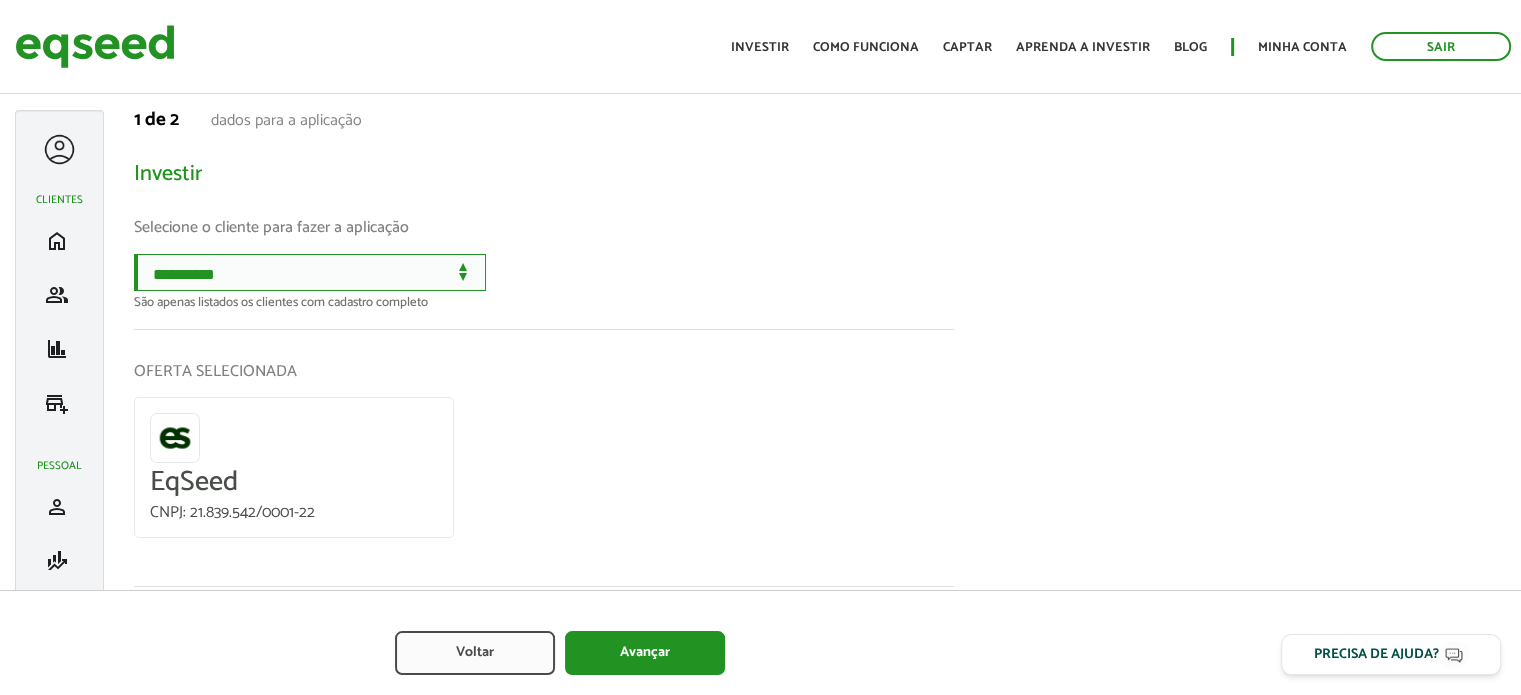 select on "******" 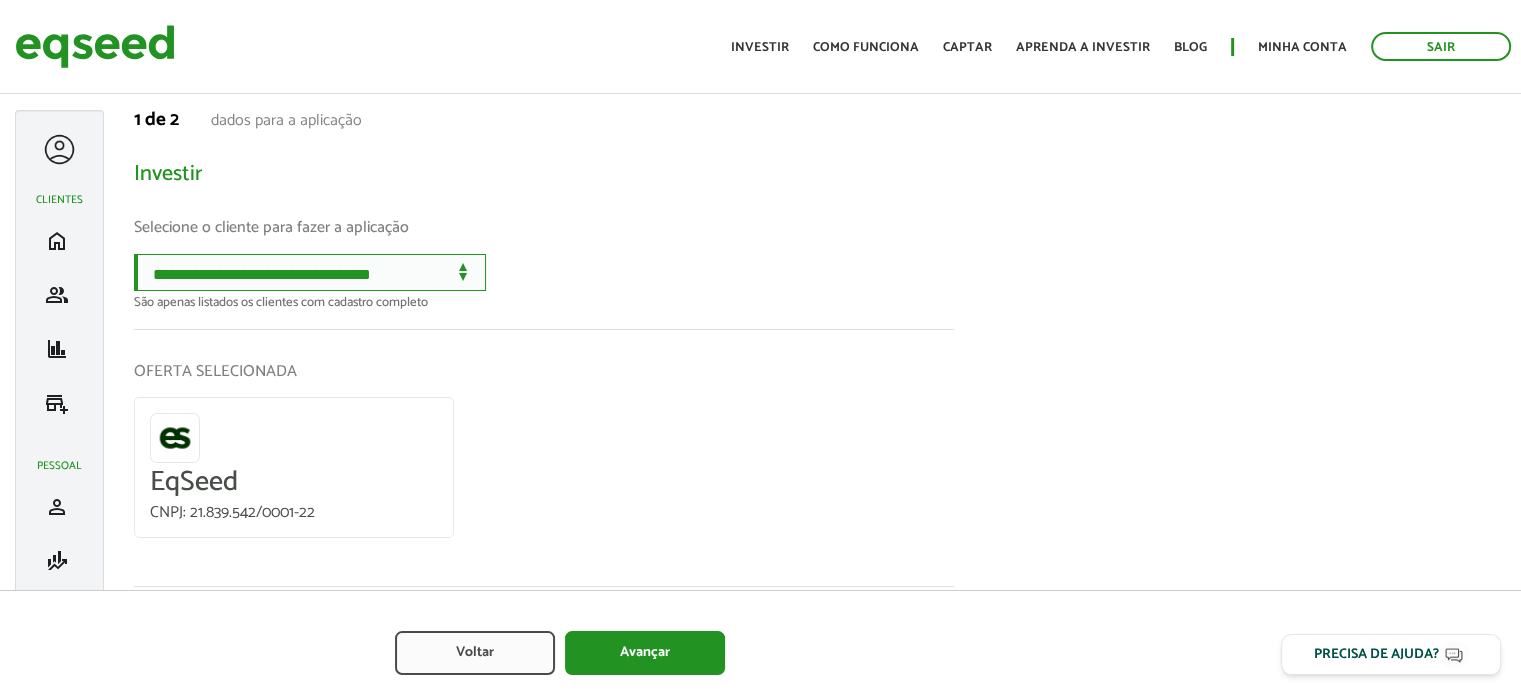 click on "**********" at bounding box center (310, 272) 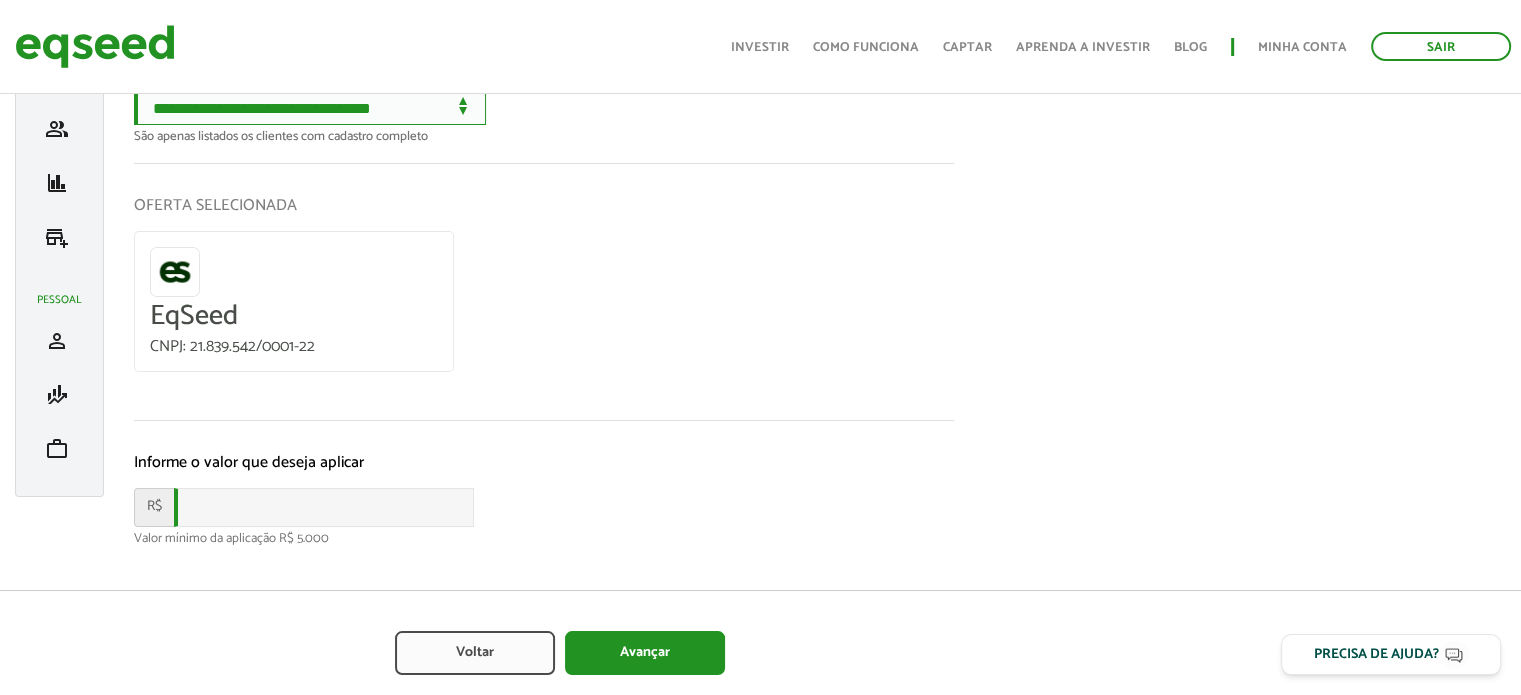 scroll, scrollTop: 184, scrollLeft: 0, axis: vertical 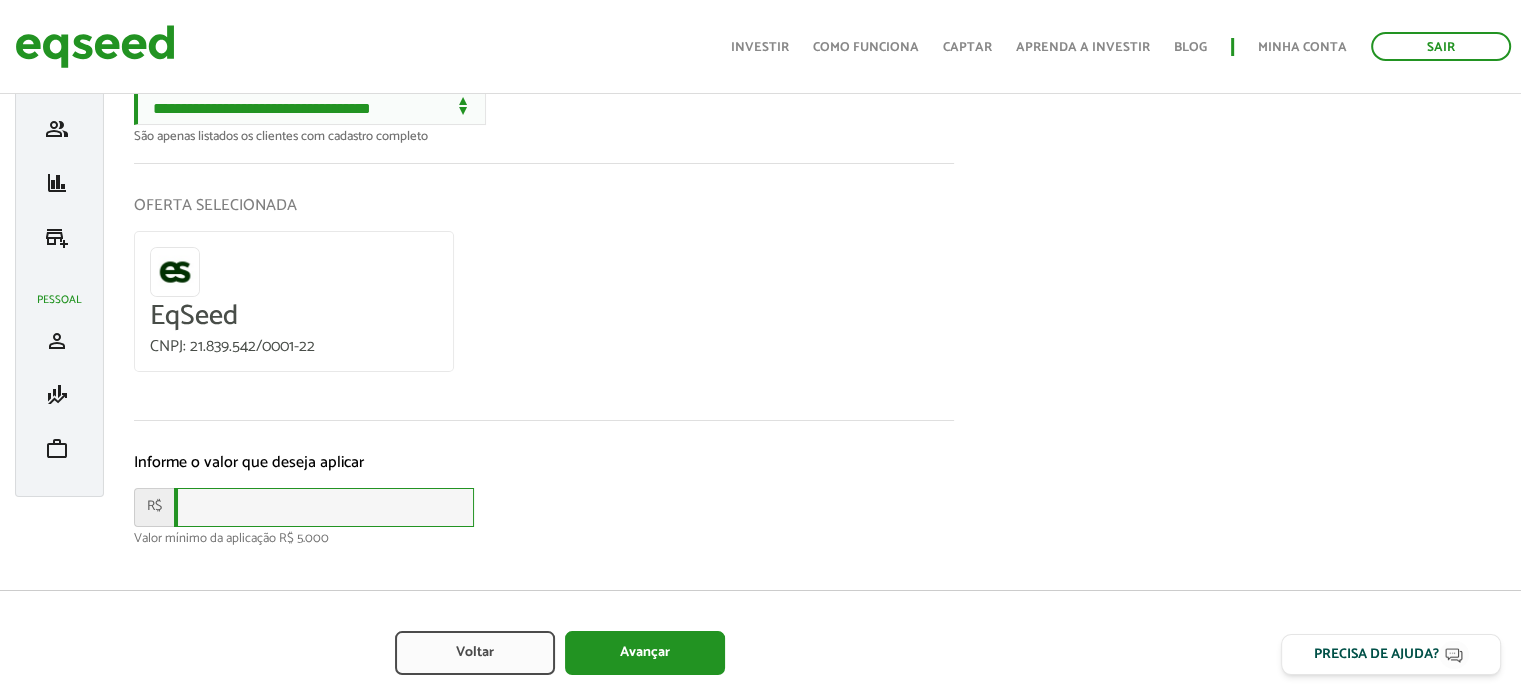 click at bounding box center (324, 507) 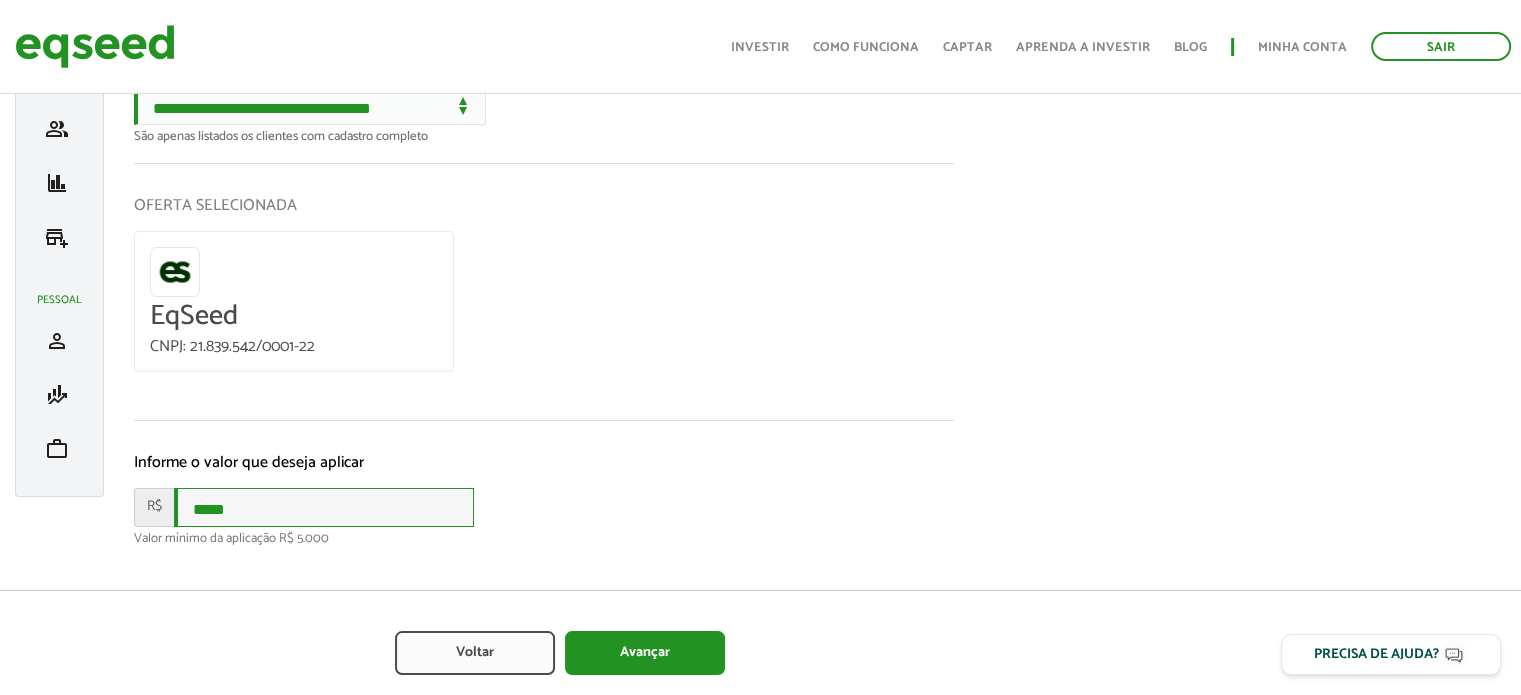 scroll, scrollTop: 184, scrollLeft: 0, axis: vertical 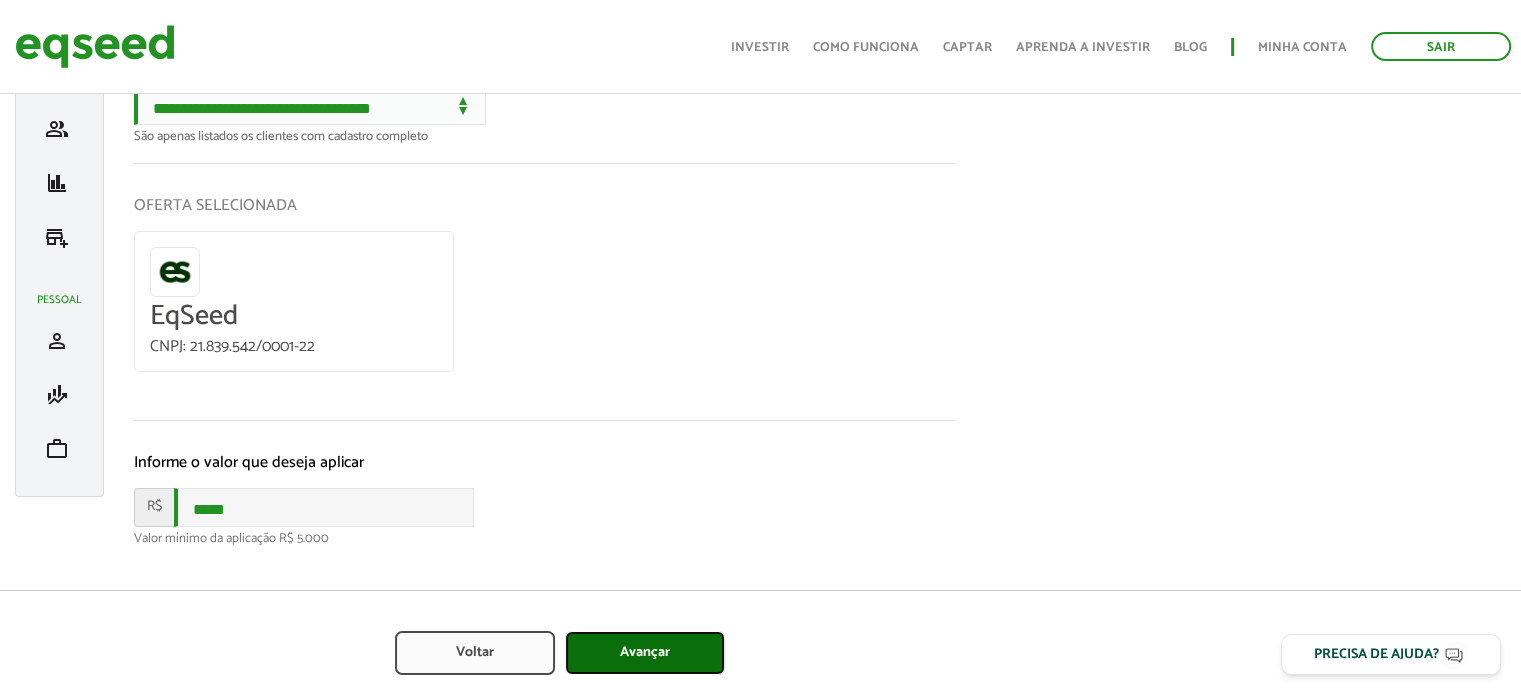 click on "Avançar" at bounding box center [645, 653] 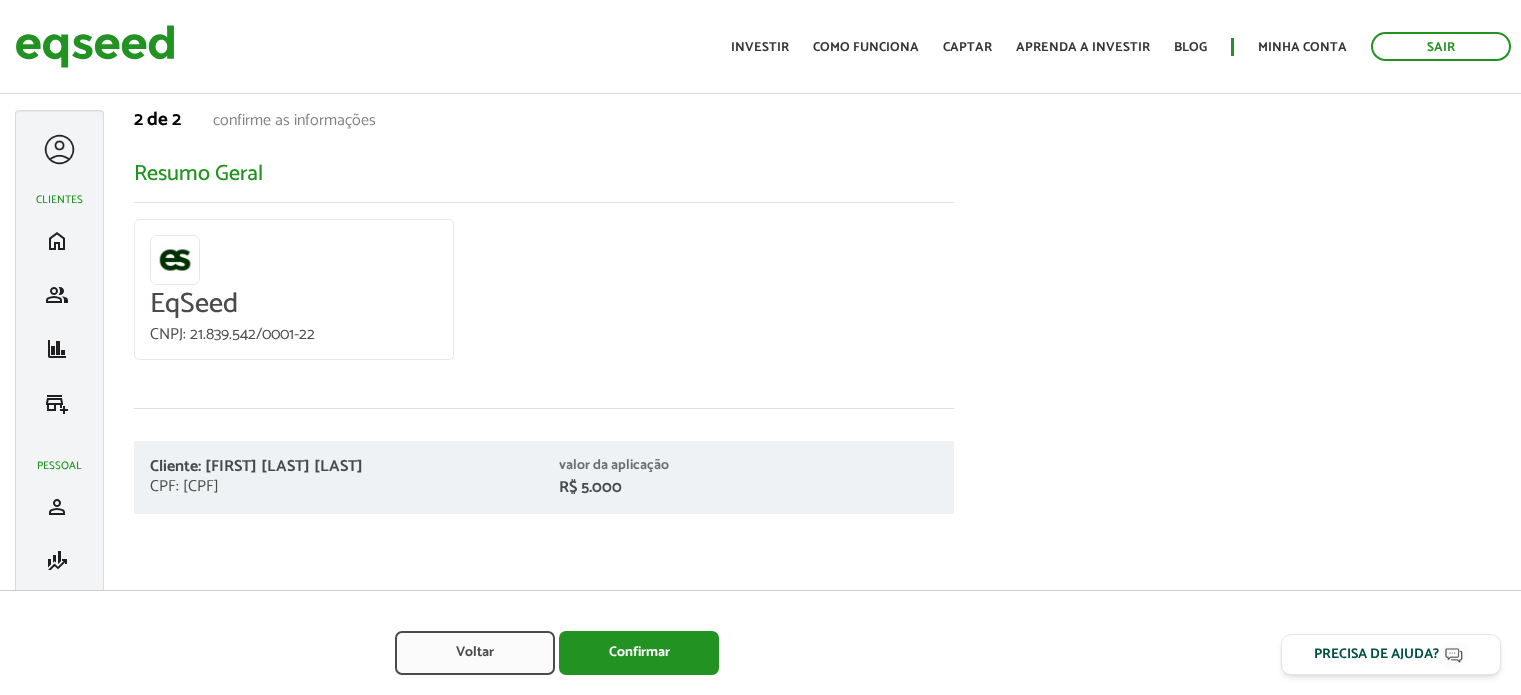 scroll, scrollTop: 0, scrollLeft: 0, axis: both 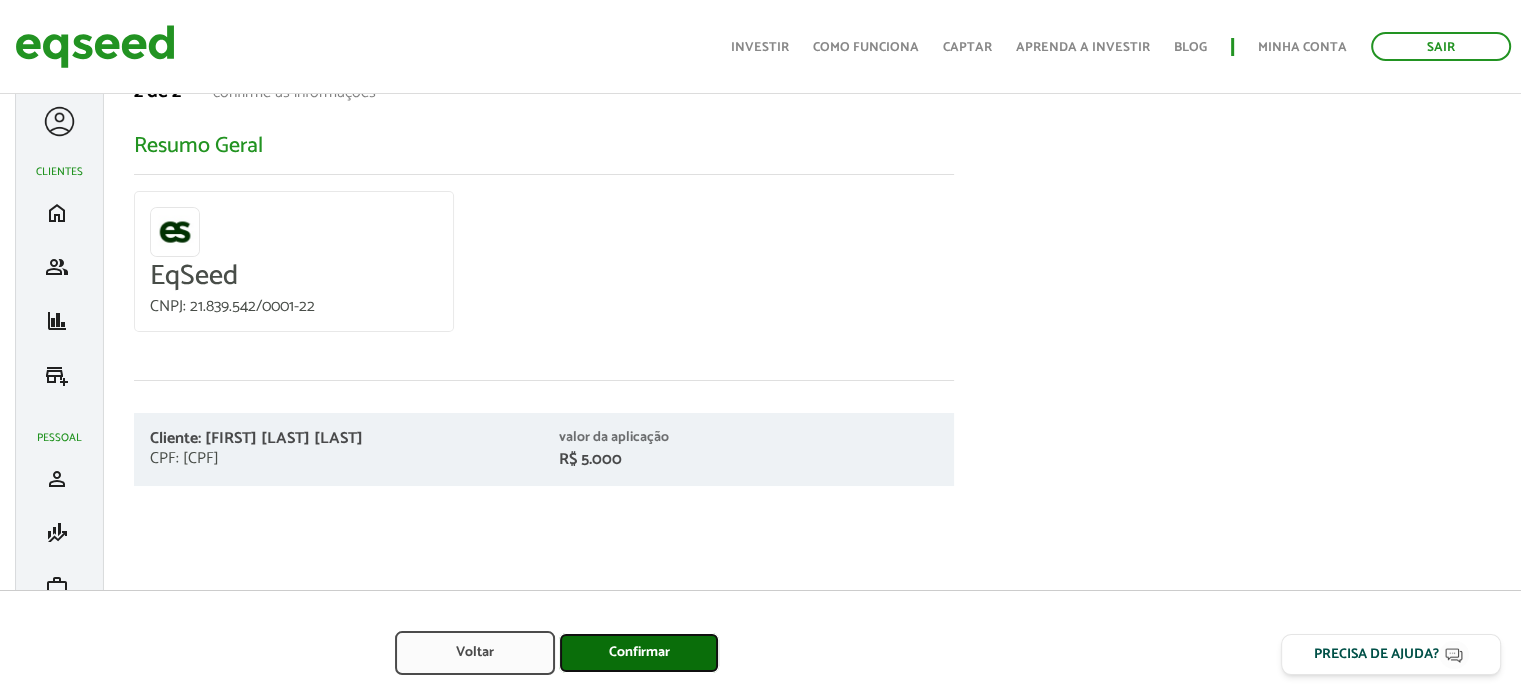 click on "Confirmar" at bounding box center [639, 653] 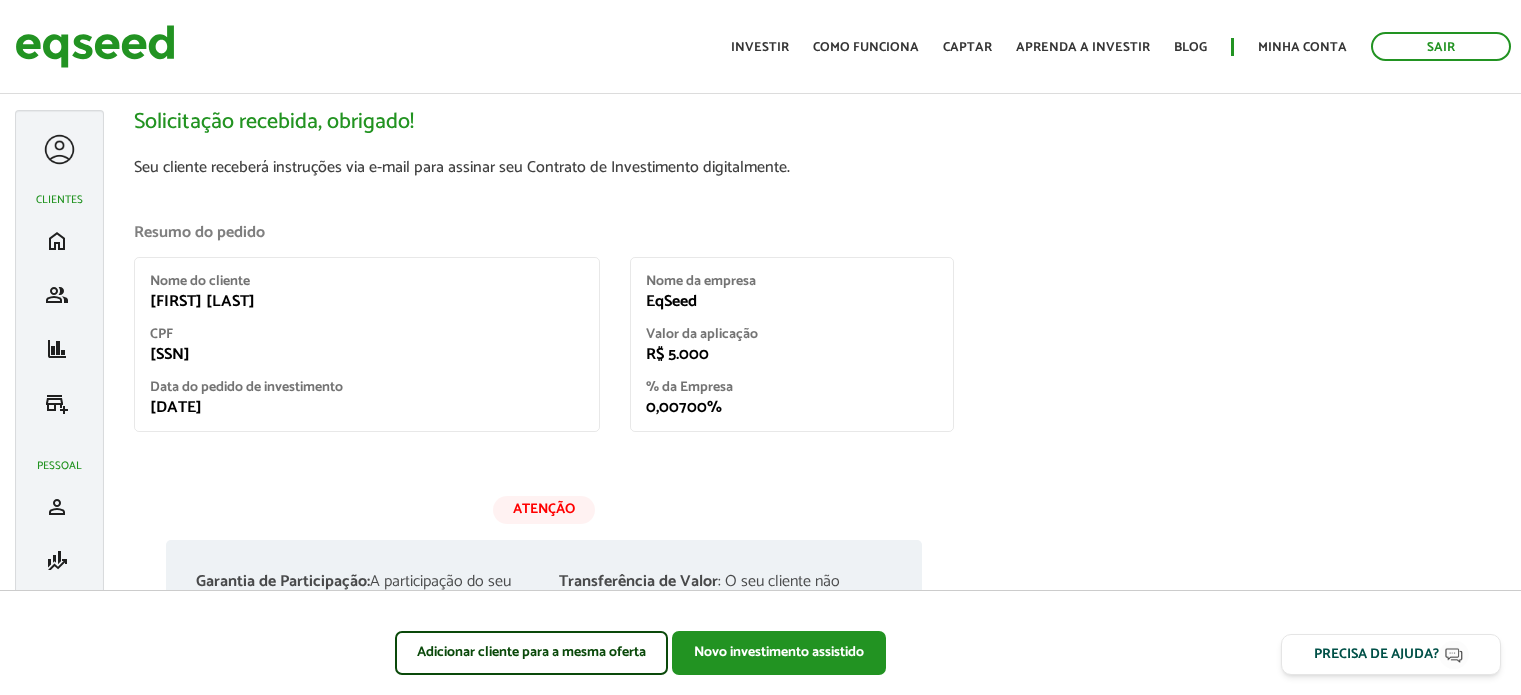 scroll, scrollTop: 0, scrollLeft: 0, axis: both 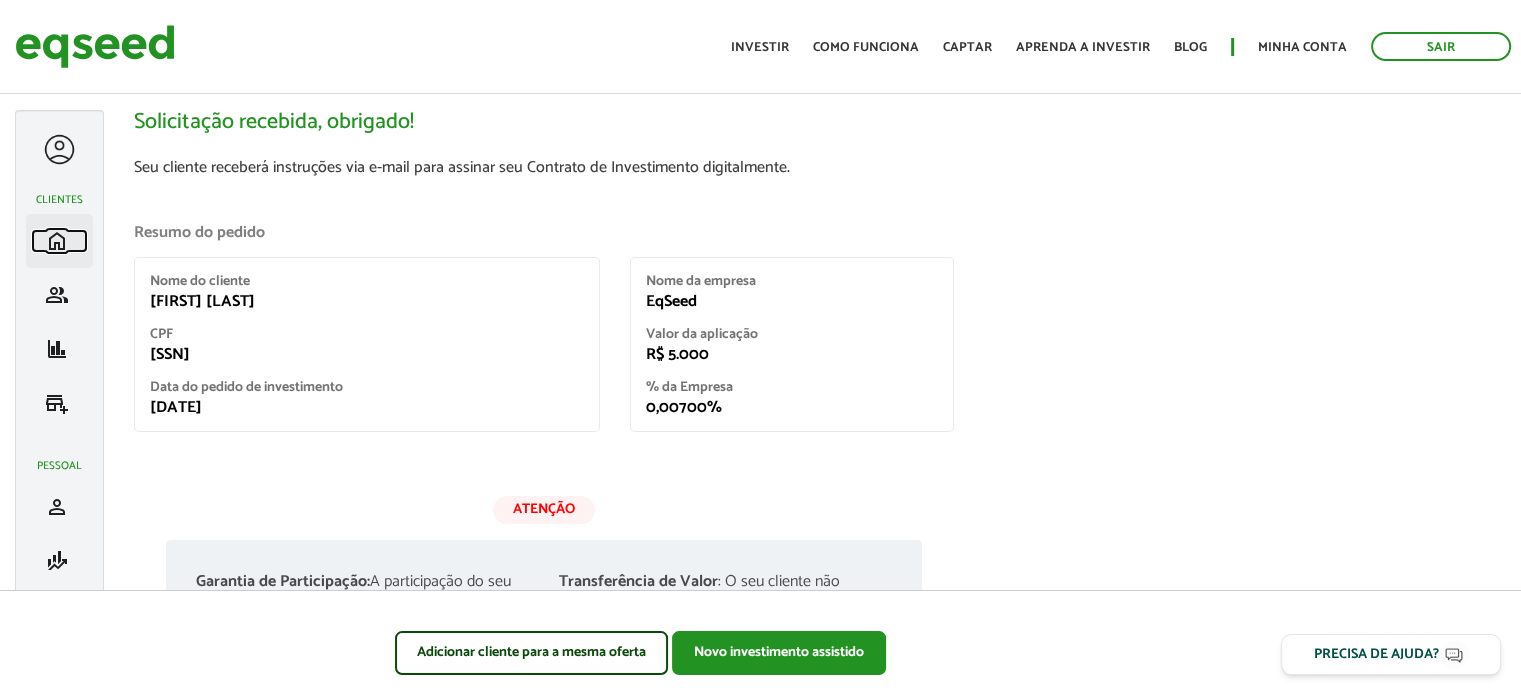 click on "home" at bounding box center (57, 241) 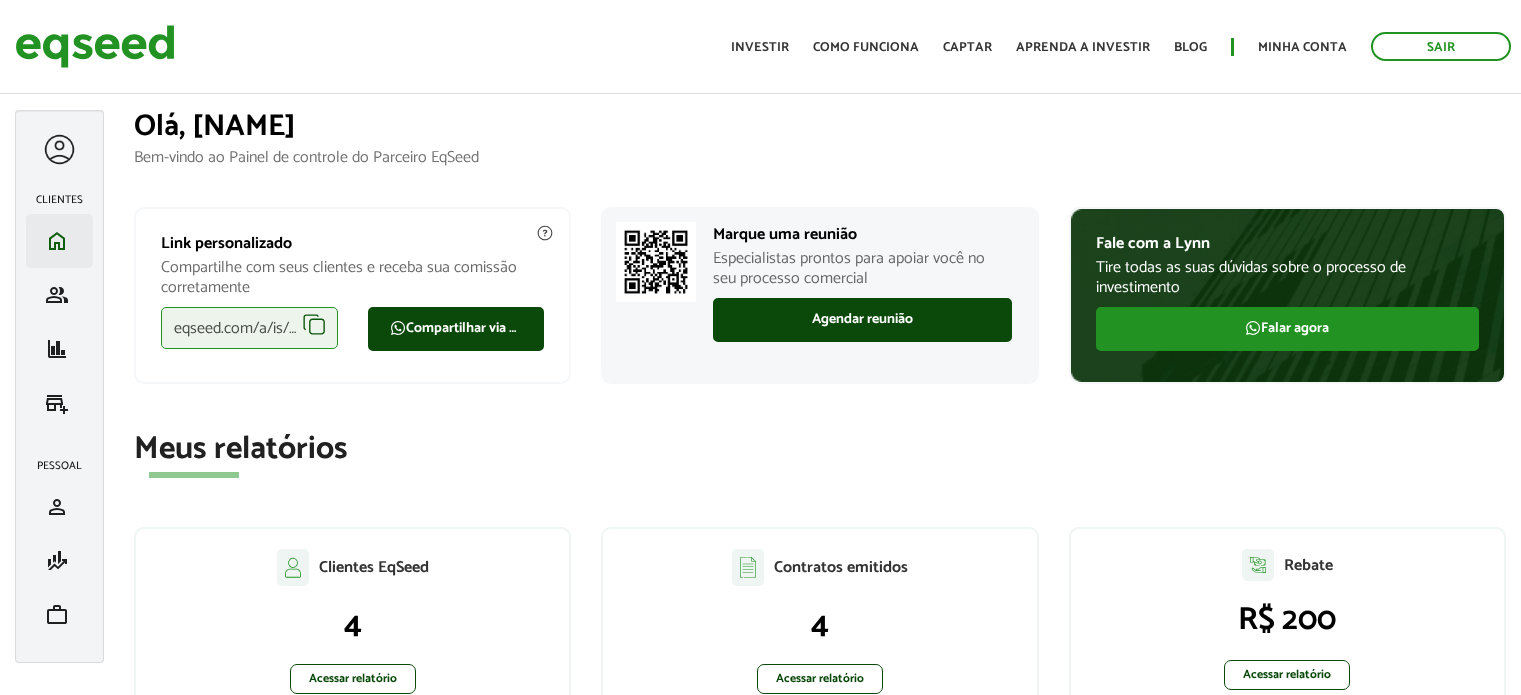 scroll, scrollTop: 0, scrollLeft: 0, axis: both 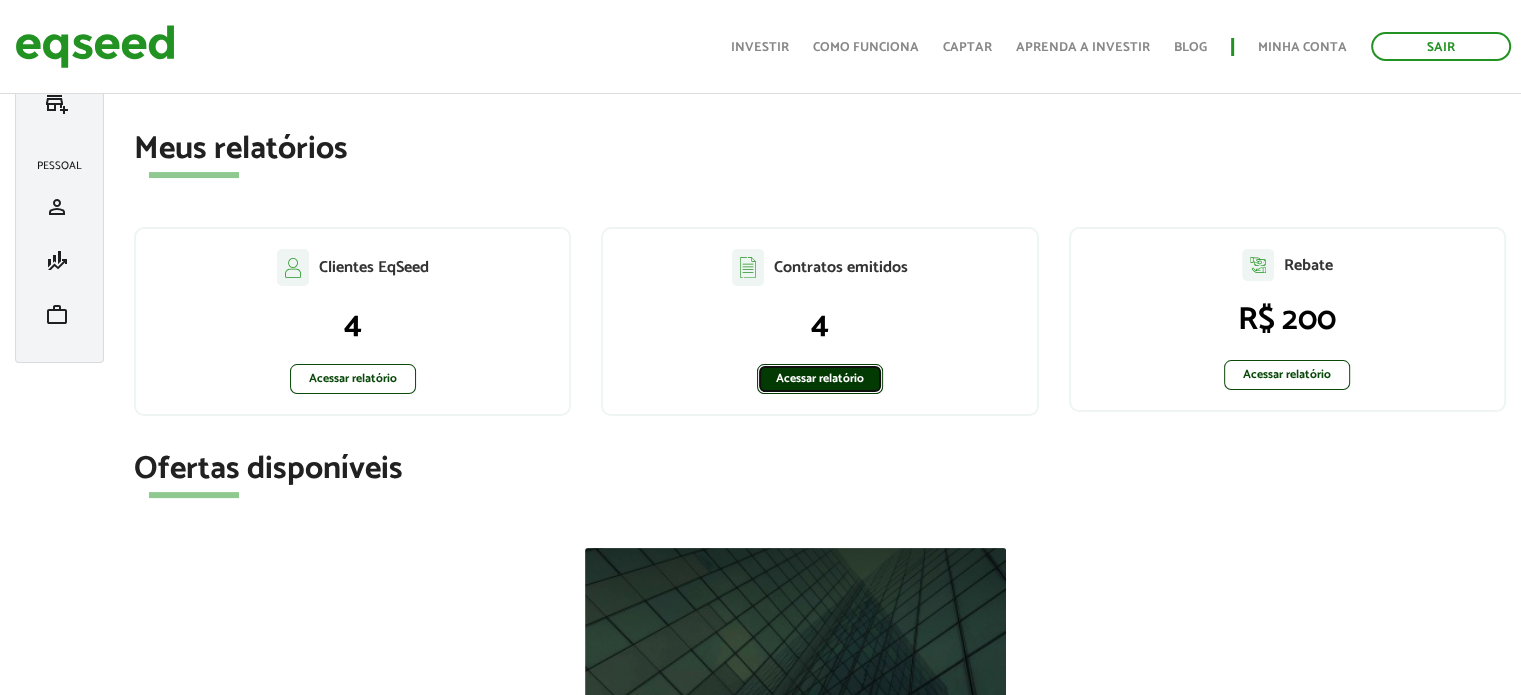click on "Acessar relatório" at bounding box center (820, 379) 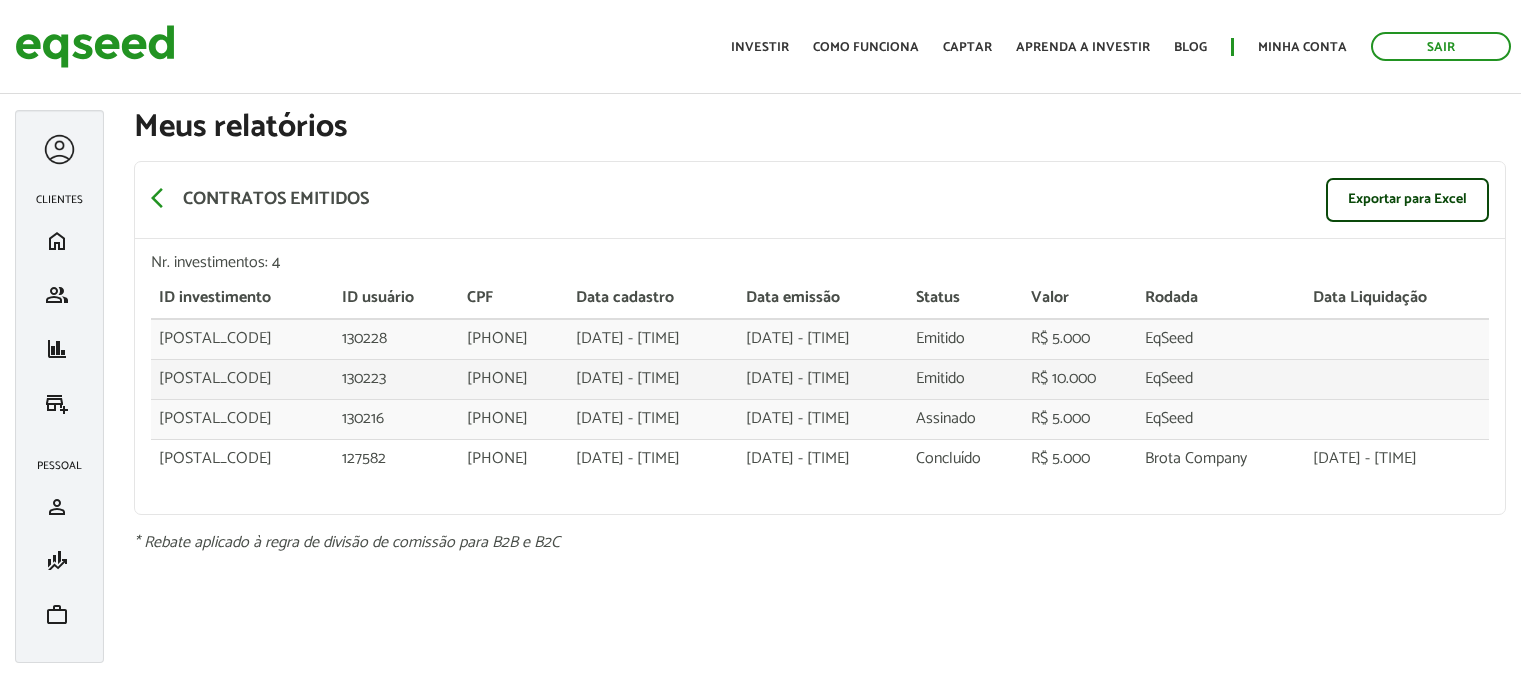 scroll, scrollTop: 0, scrollLeft: 0, axis: both 